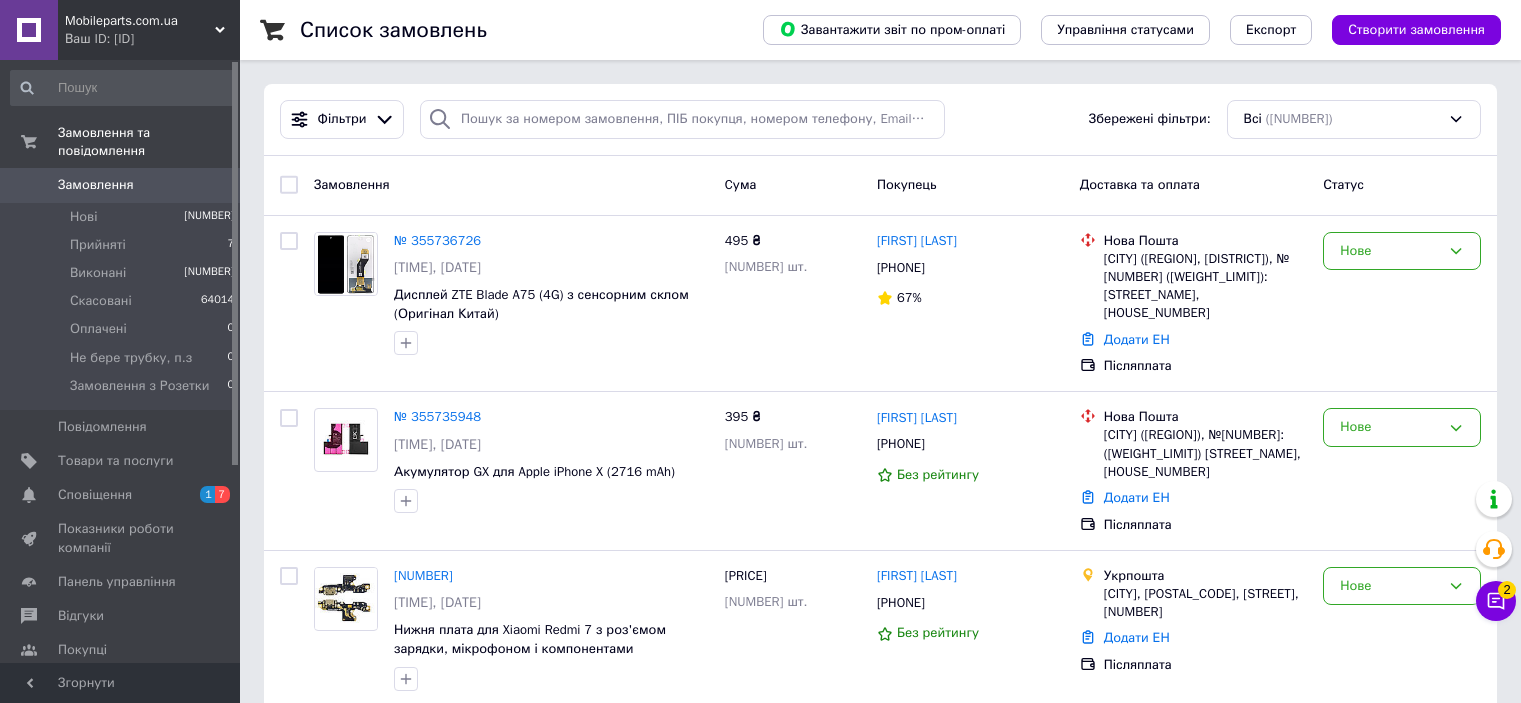 scroll, scrollTop: 0, scrollLeft: 0, axis: both 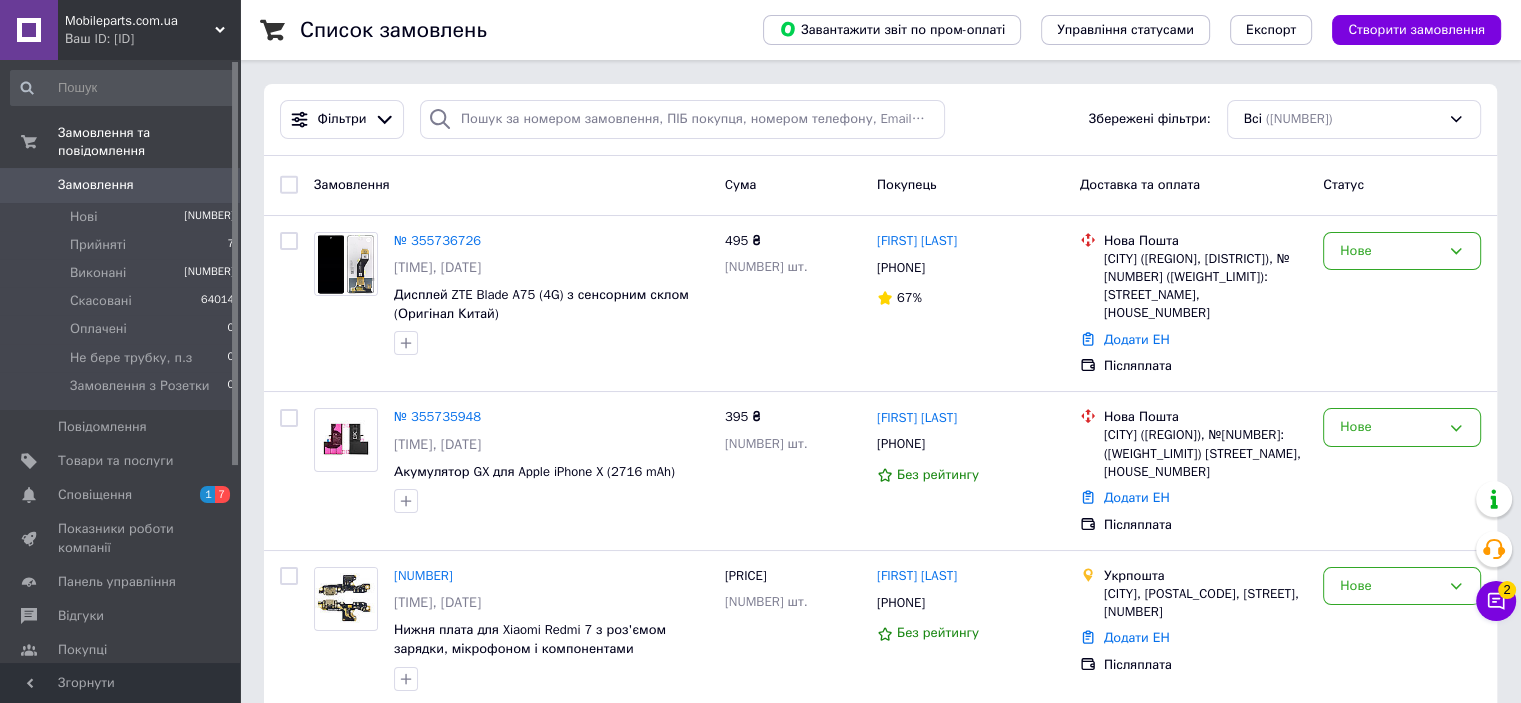 click on "Замовлення" at bounding box center (96, 185) 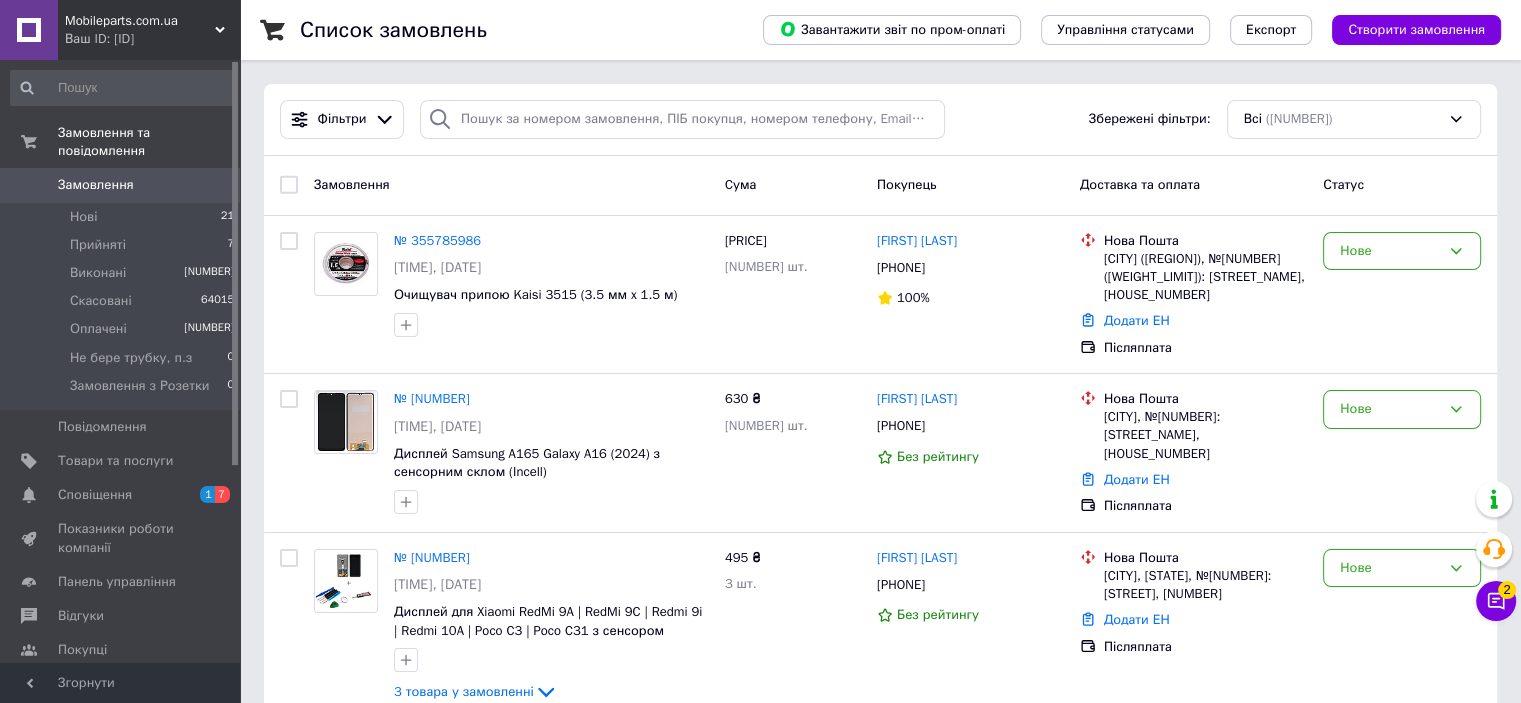 click on "Замовлення" at bounding box center [96, 185] 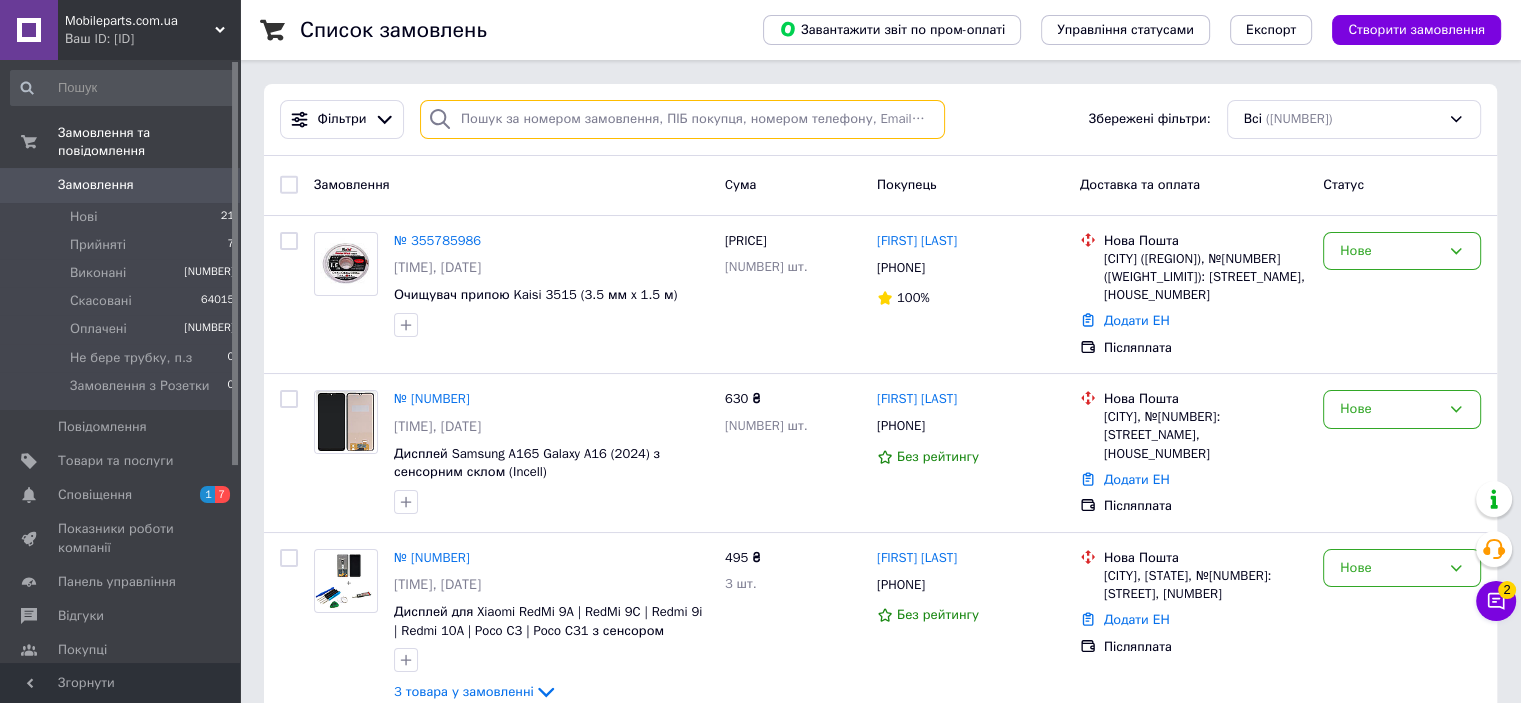 click at bounding box center (682, 119) 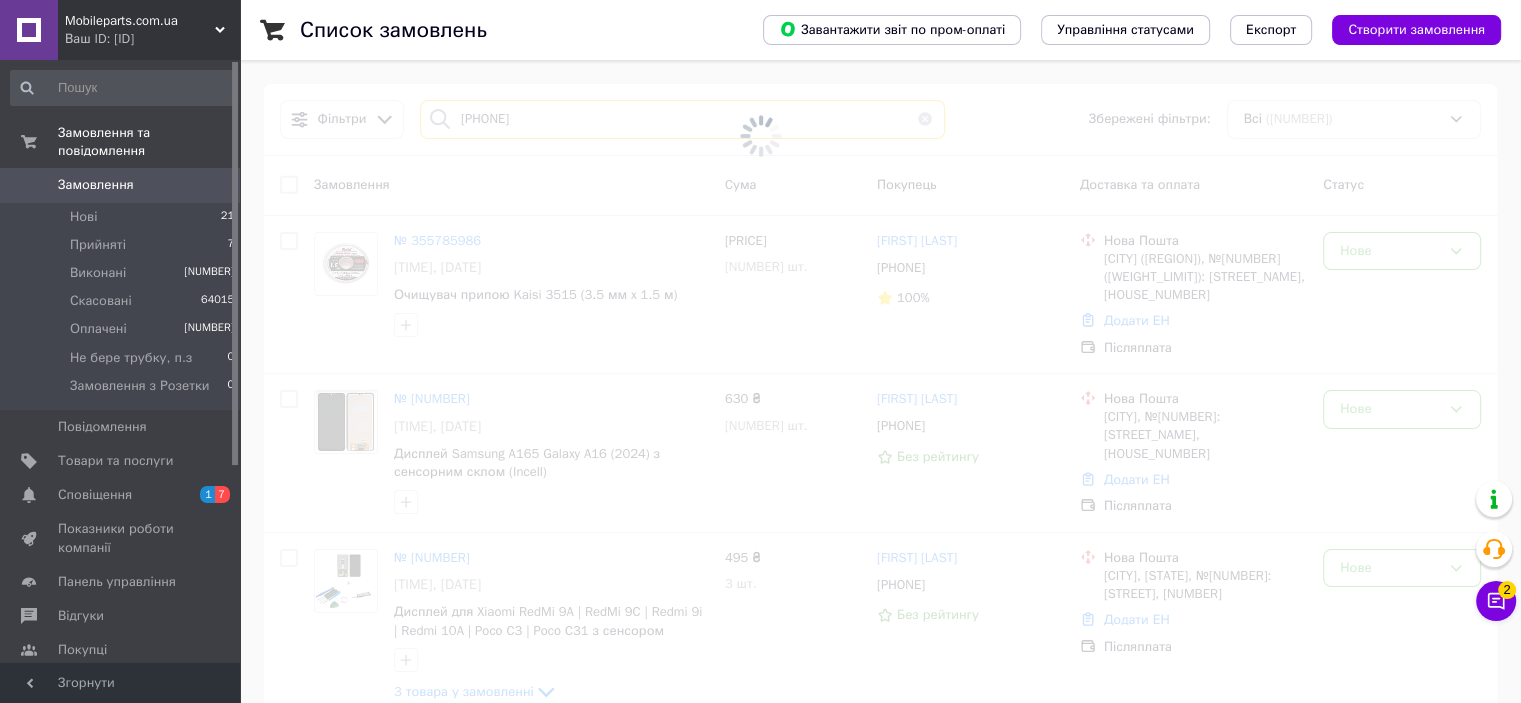 type on "[PHONE]" 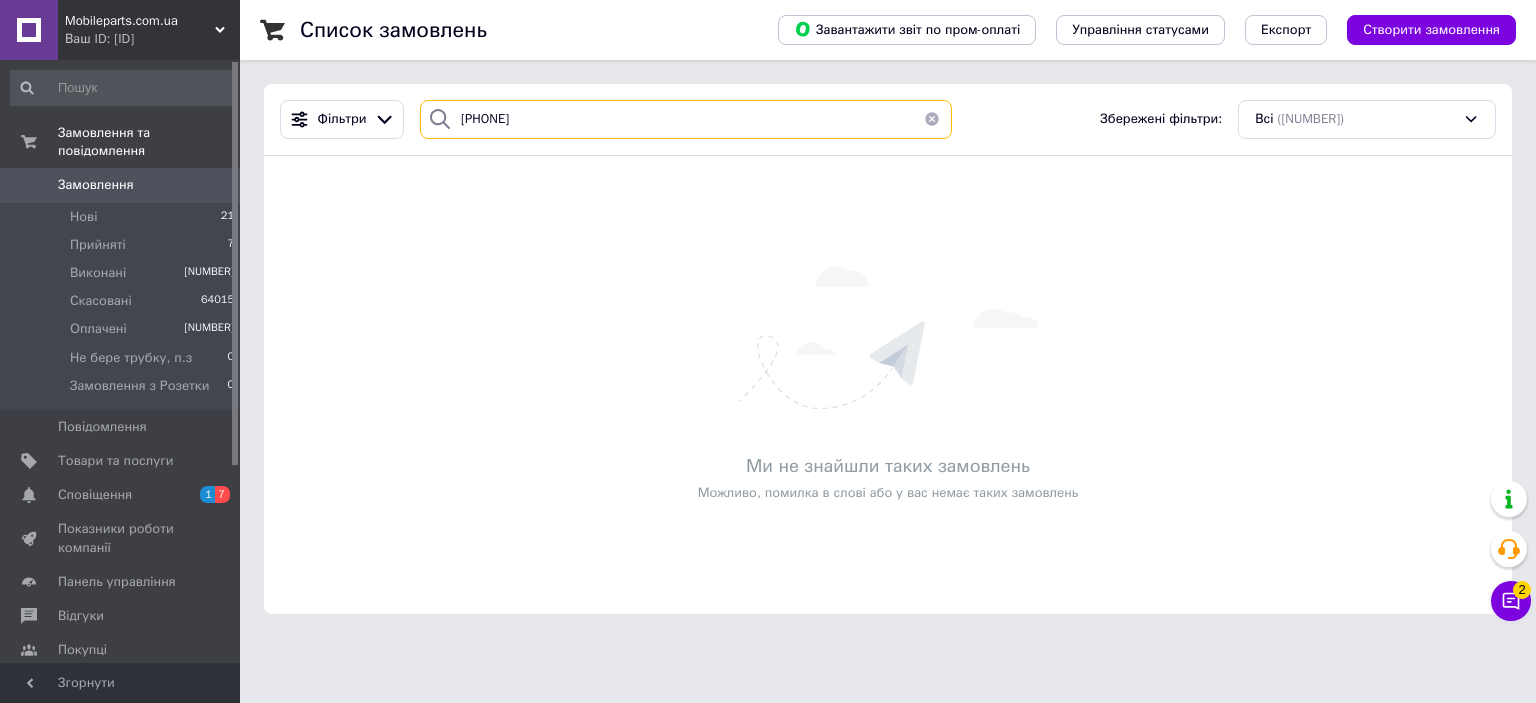 drag, startPoint x: 431, startPoint y: 105, endPoint x: 212, endPoint y: 99, distance: 219.08218 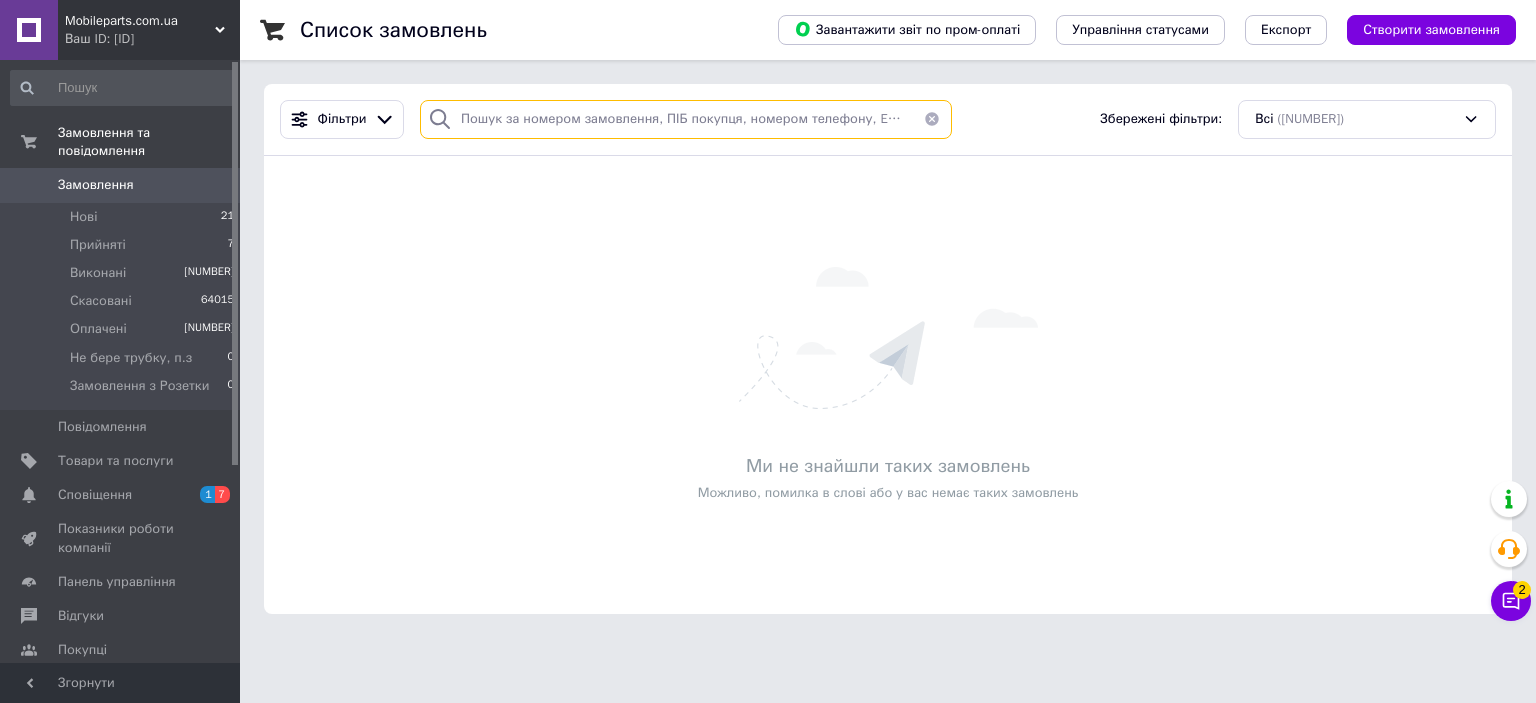 paste on "[PHONE]" 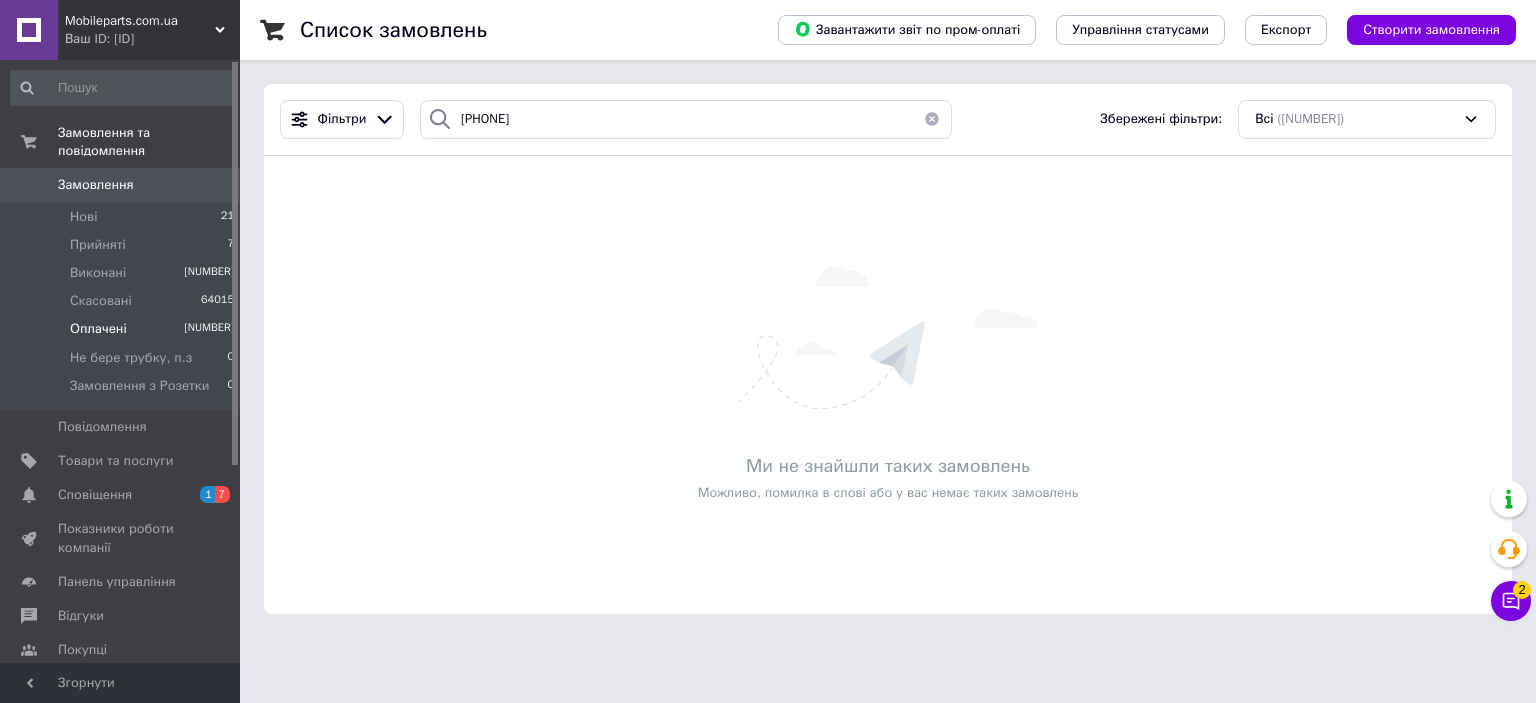 click on "Оплачені" at bounding box center (98, 329) 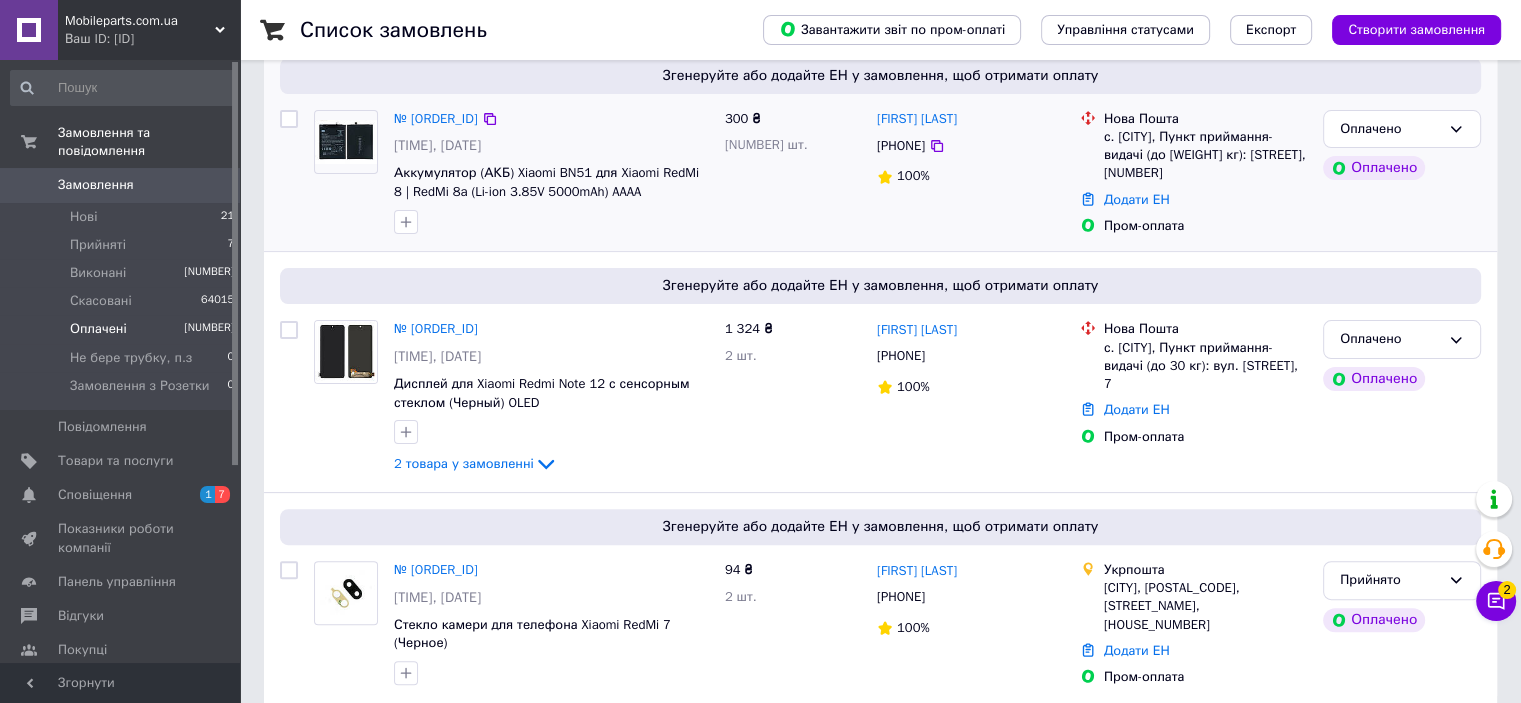 scroll, scrollTop: 473, scrollLeft: 0, axis: vertical 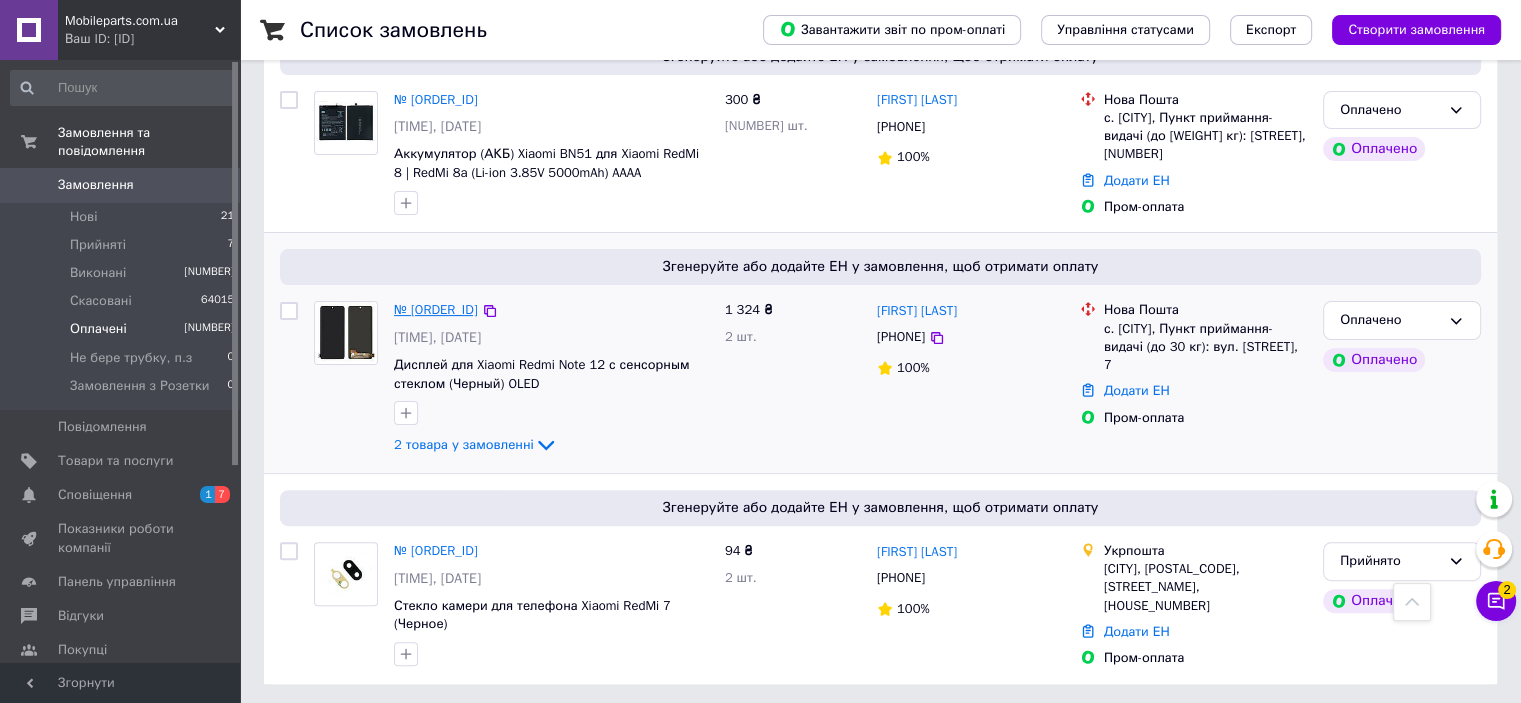 click on "№ [ORDER_ID]" at bounding box center [436, 309] 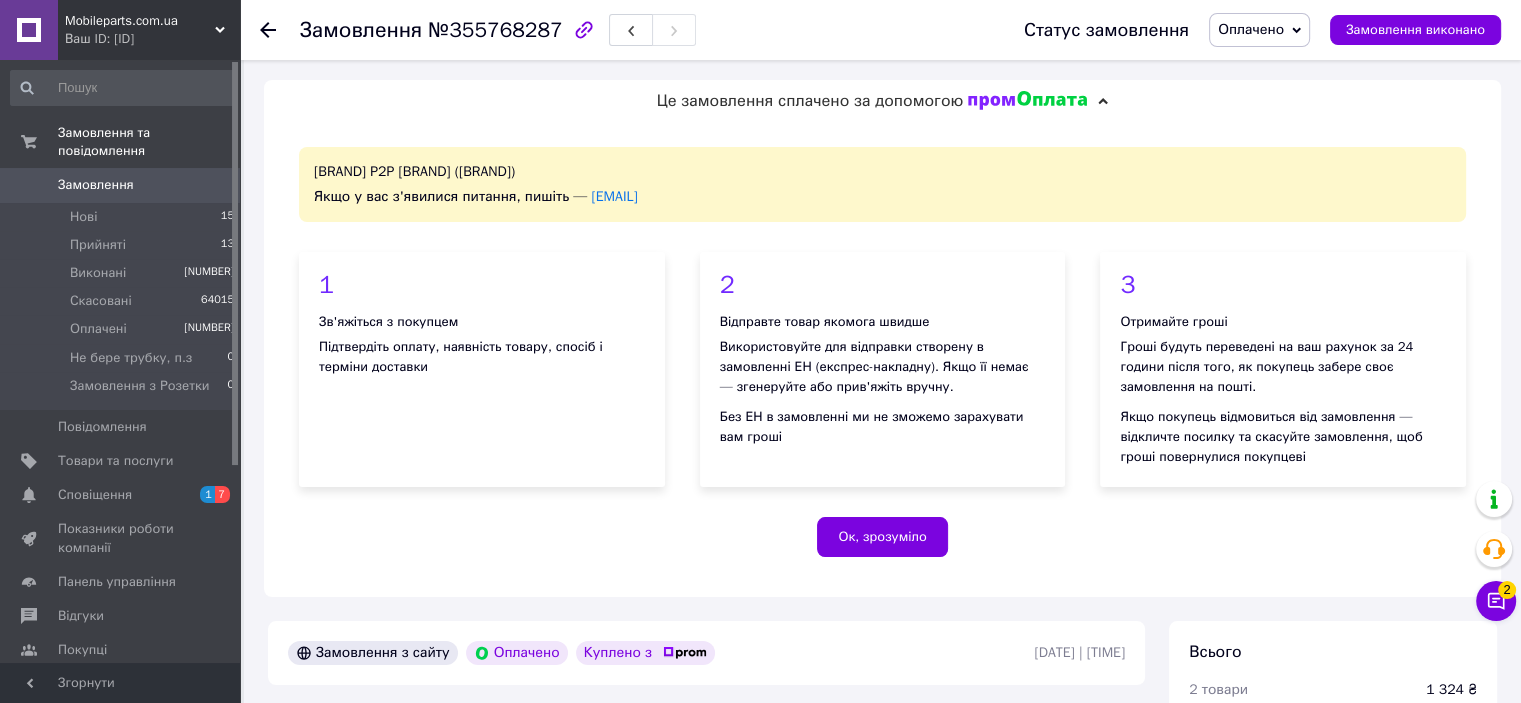 click on "Оплачено" at bounding box center [1251, 29] 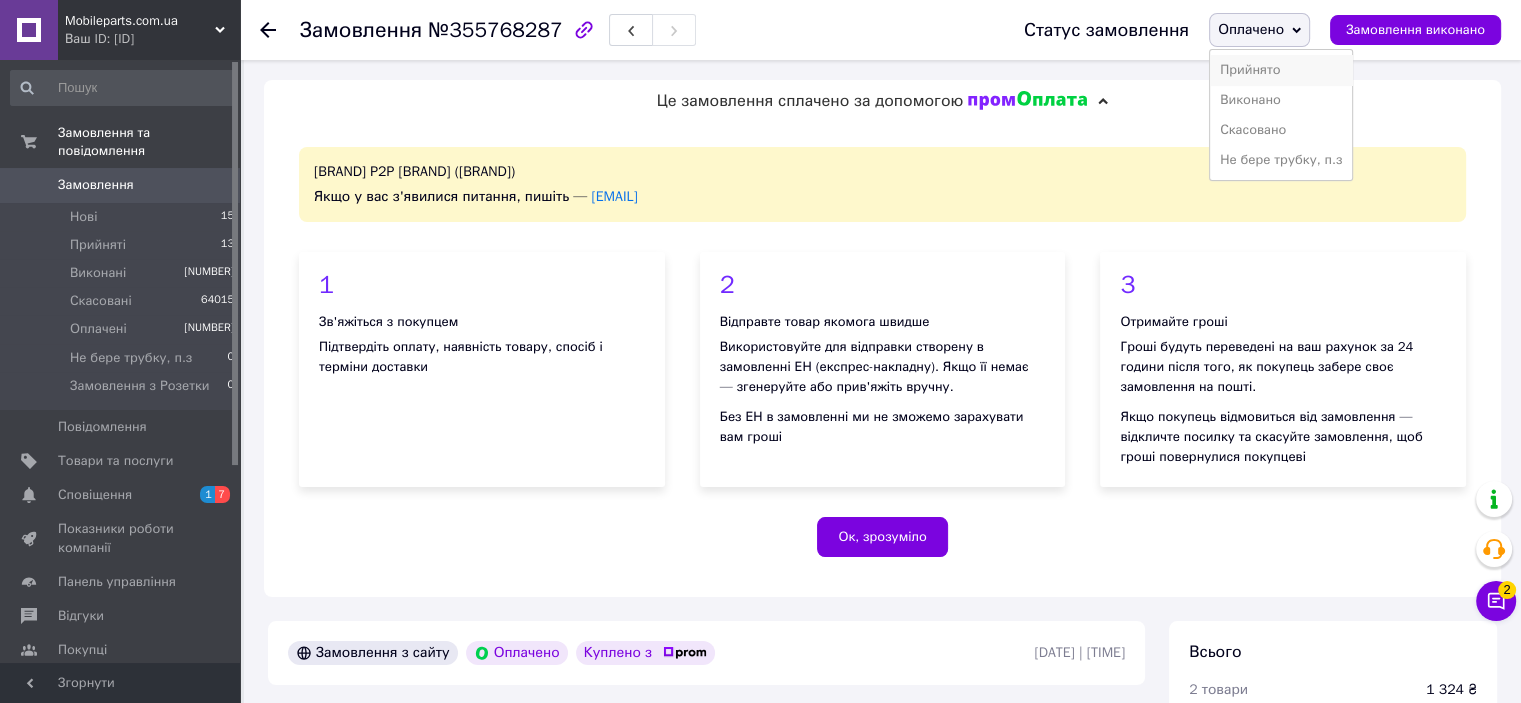 click on "Прийнято" at bounding box center (1281, 70) 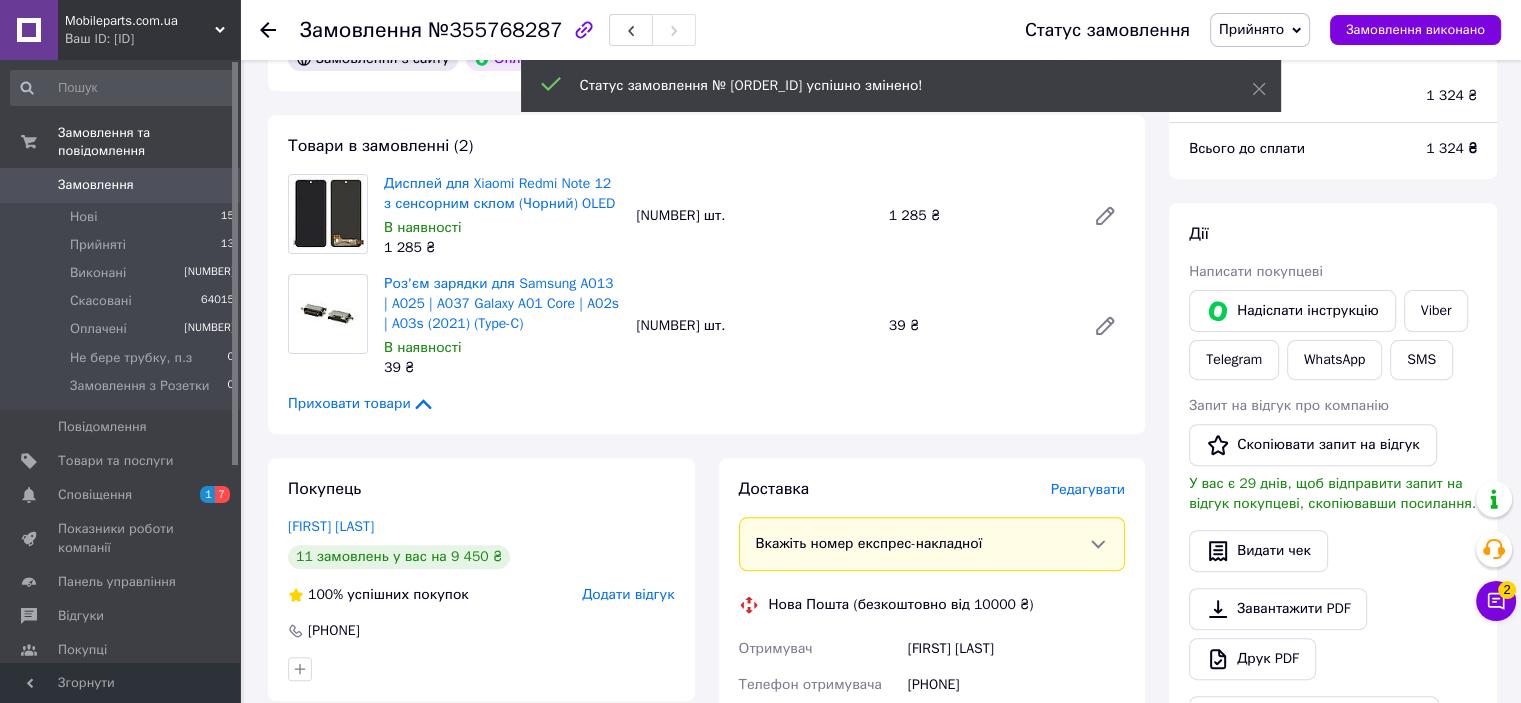 scroll, scrollTop: 700, scrollLeft: 0, axis: vertical 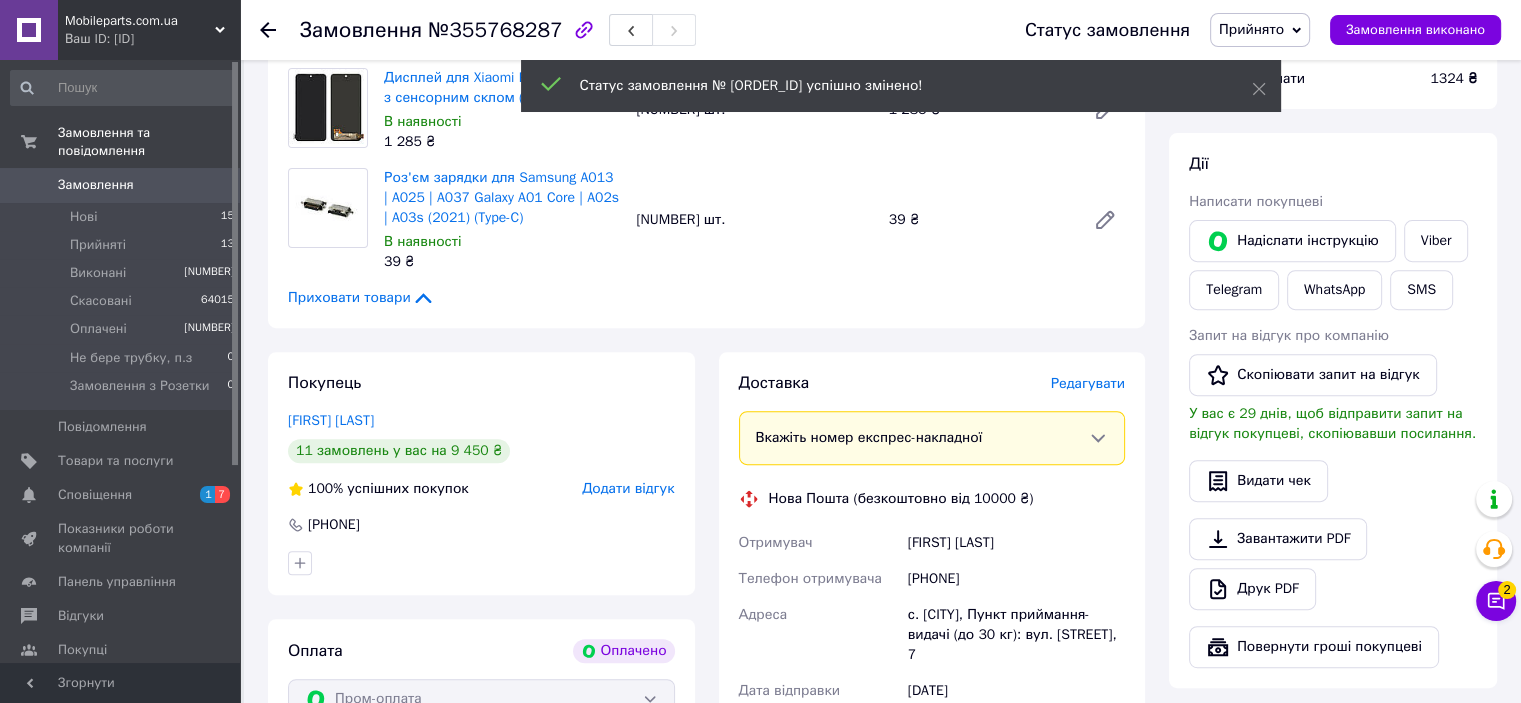 copy on "[PHONE]" 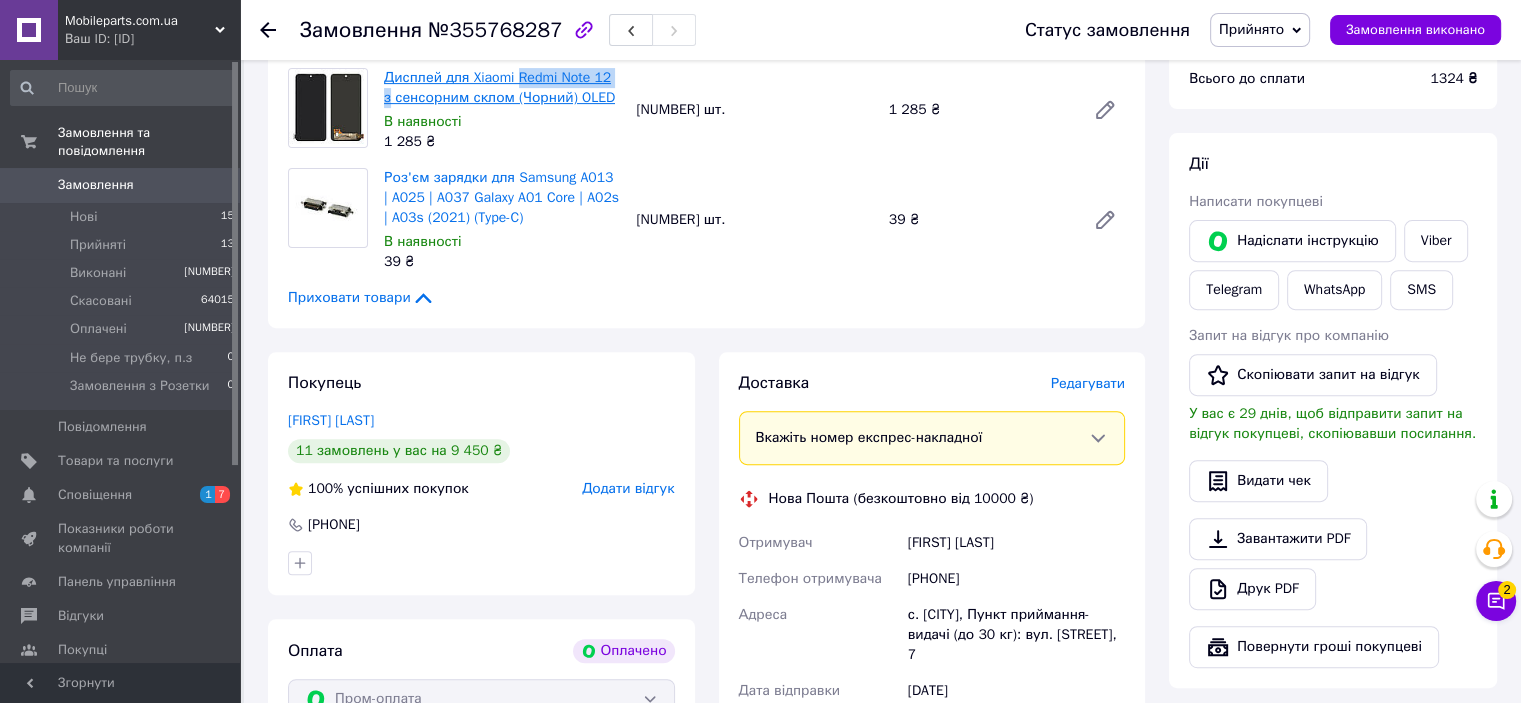 copy on "Redmi Note 12 з" 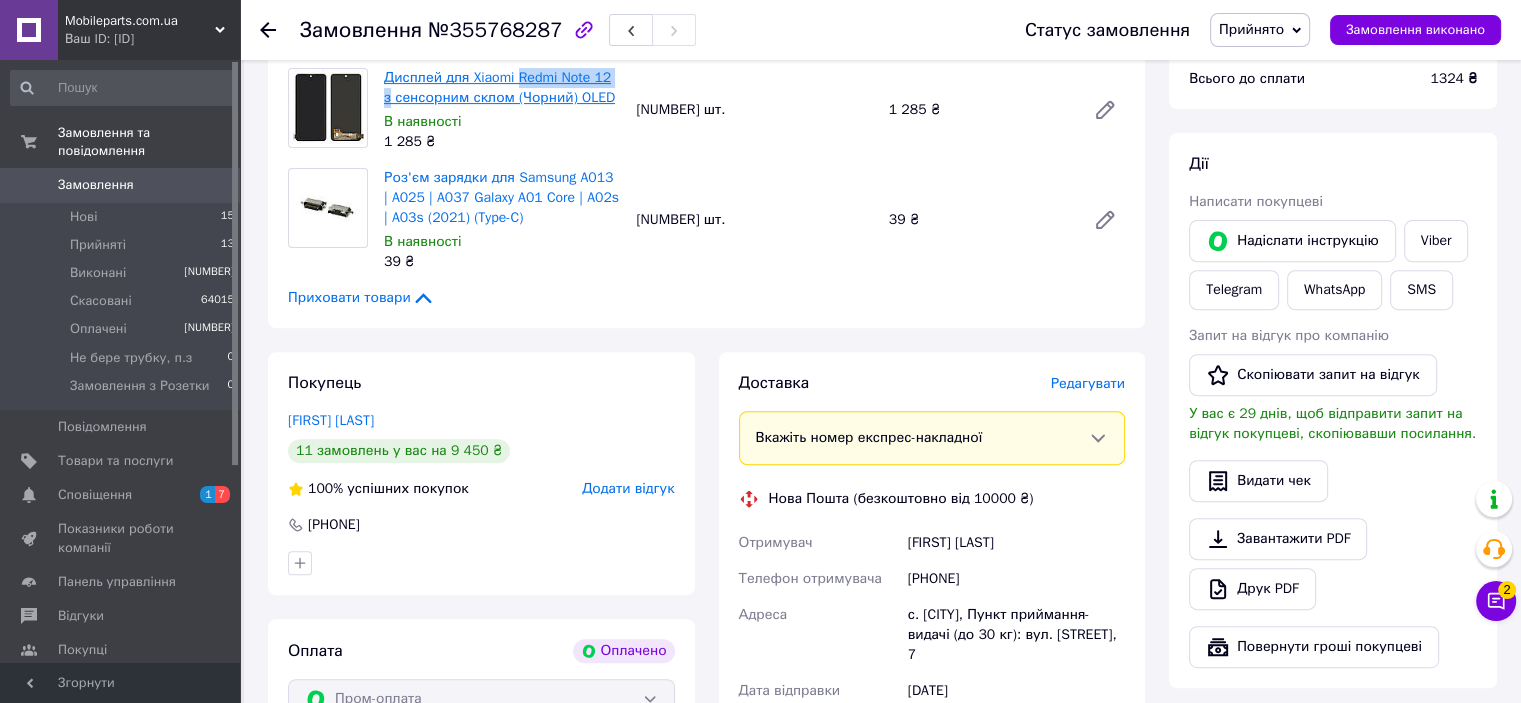 drag, startPoint x: 630, startPoint y: 98, endPoint x: 518, endPoint y: 104, distance: 112.1606 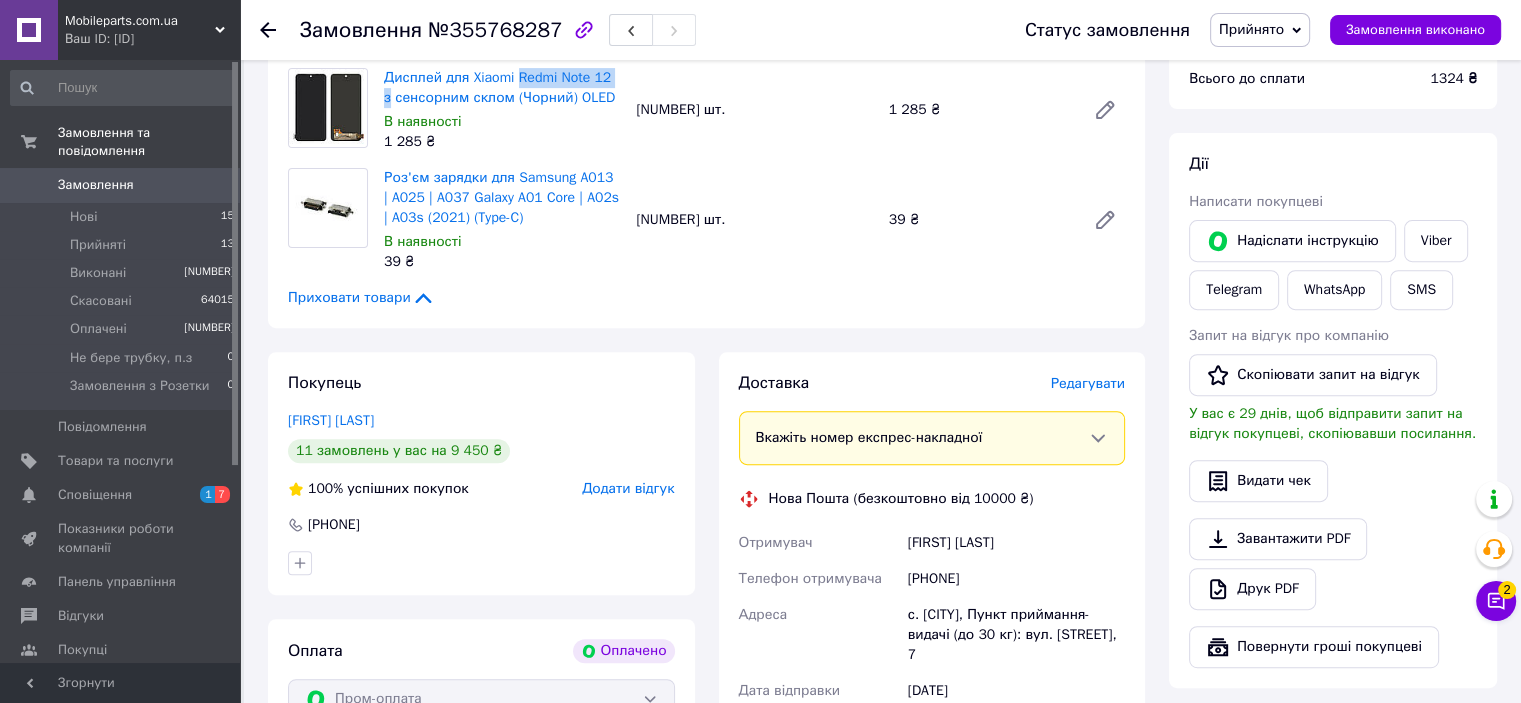 copy on "[PHONE]" 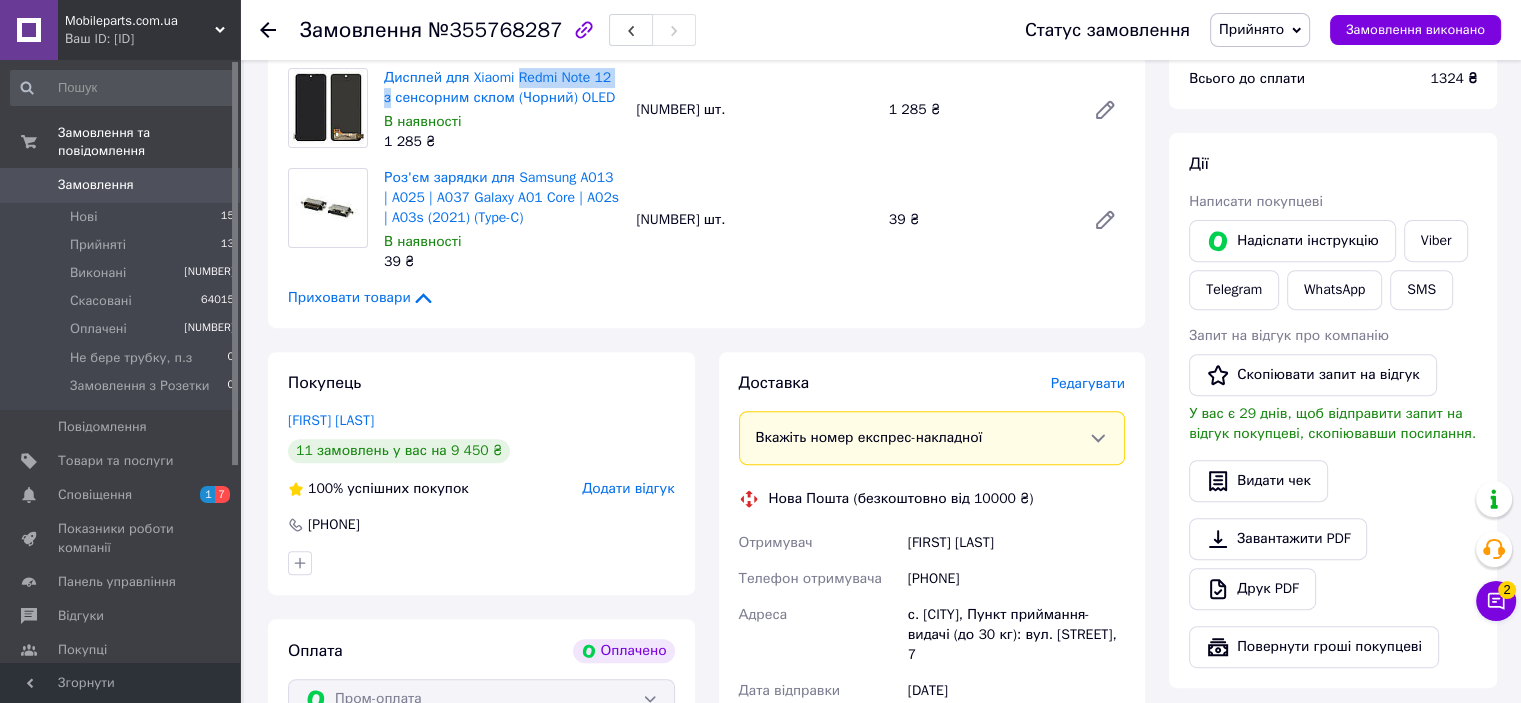 drag, startPoint x: 1020, startPoint y: 595, endPoint x: 933, endPoint y: 608, distance: 87.965904 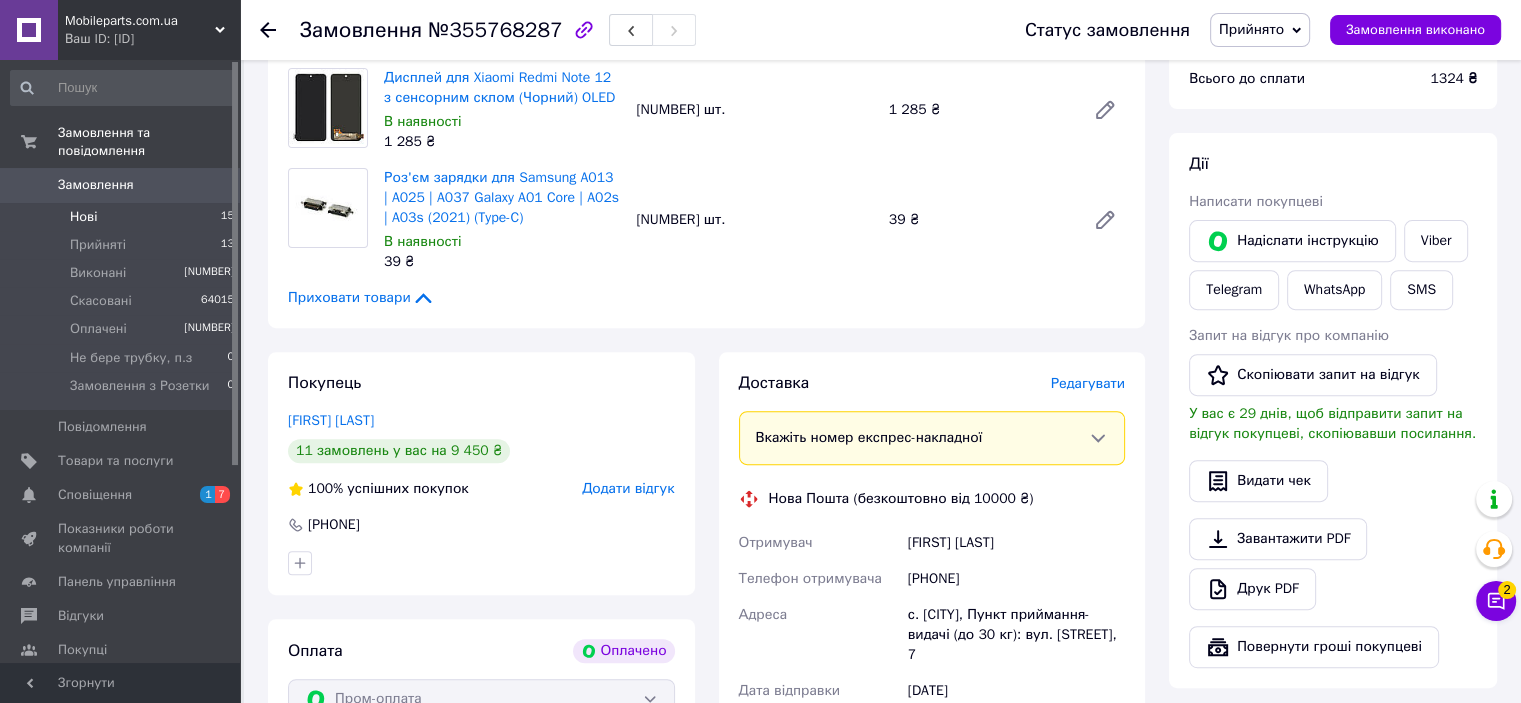 click on "Нові 15" at bounding box center [123, 217] 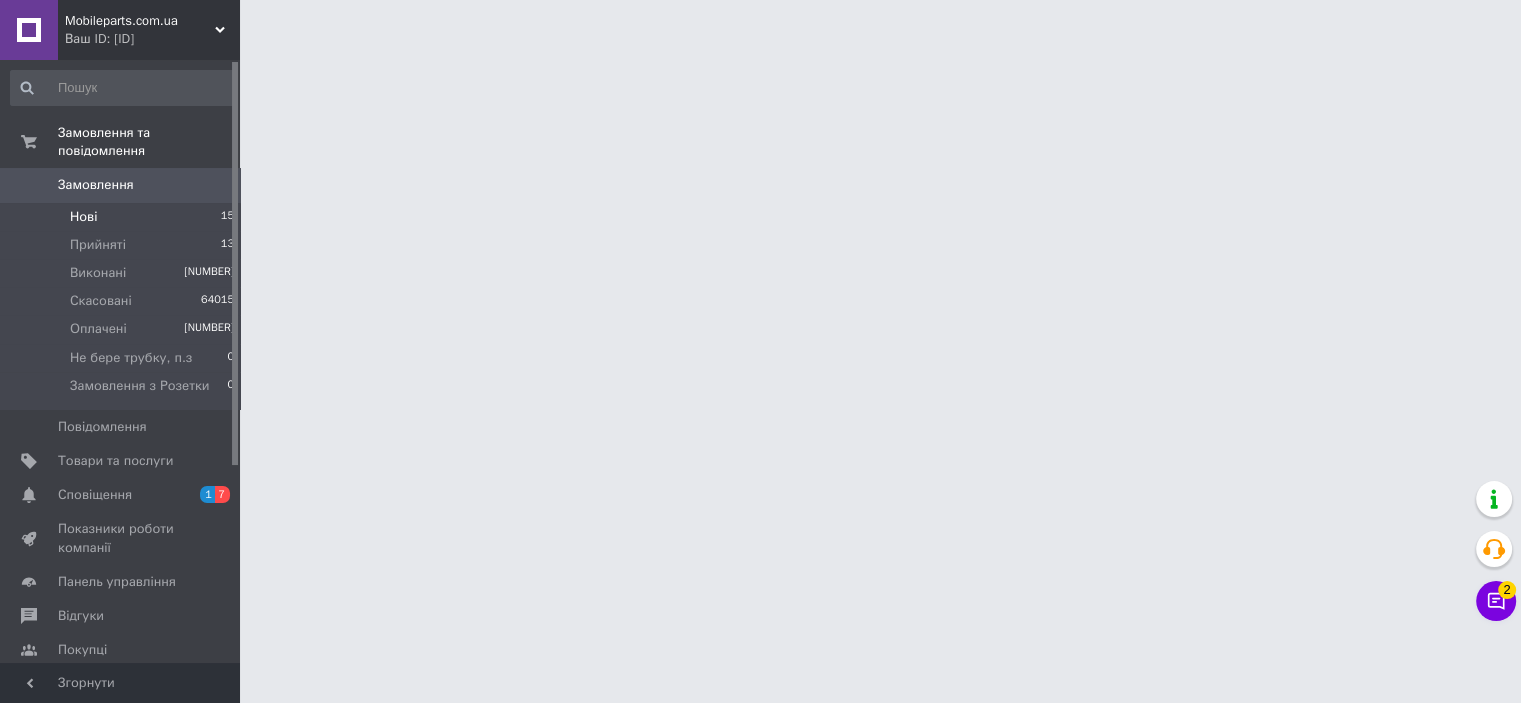 scroll, scrollTop: 0, scrollLeft: 0, axis: both 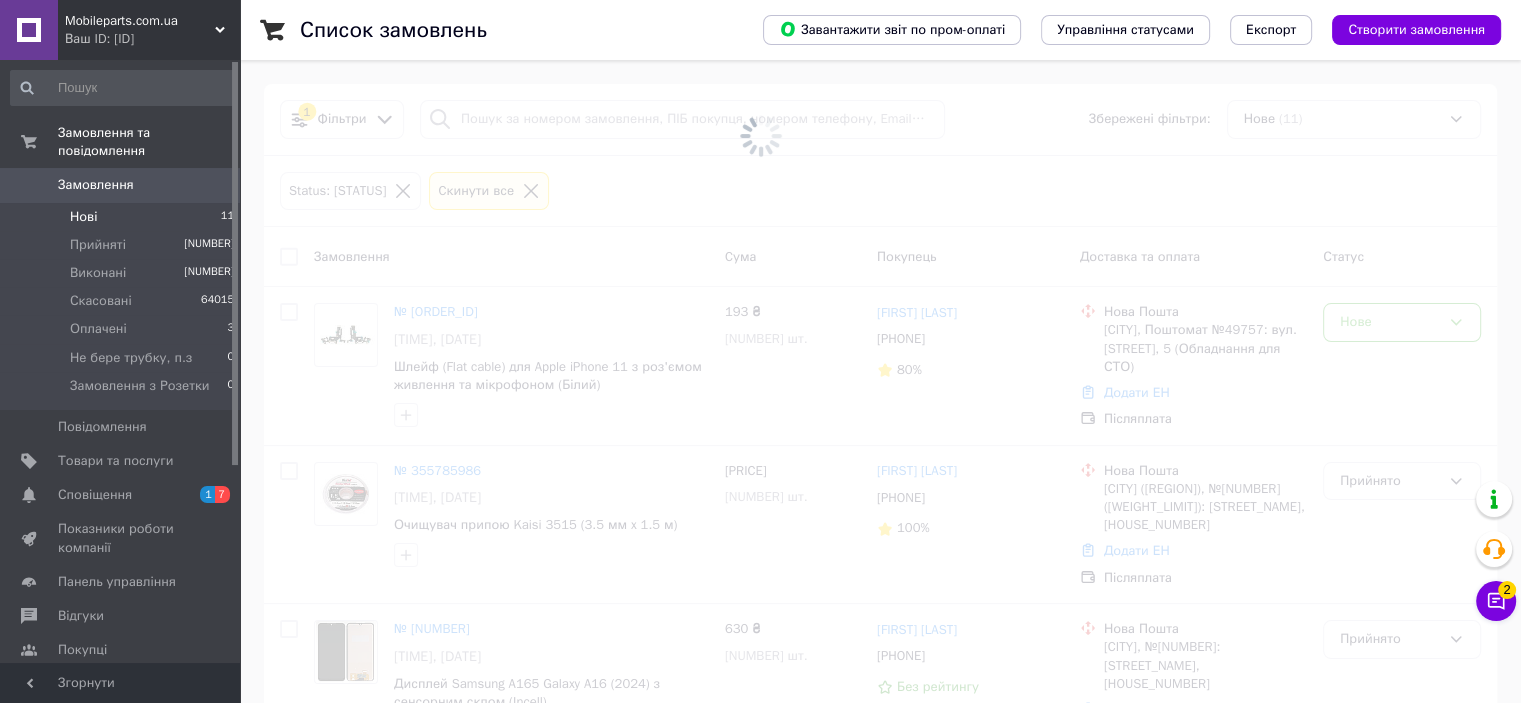 click at bounding box center [760, 351] 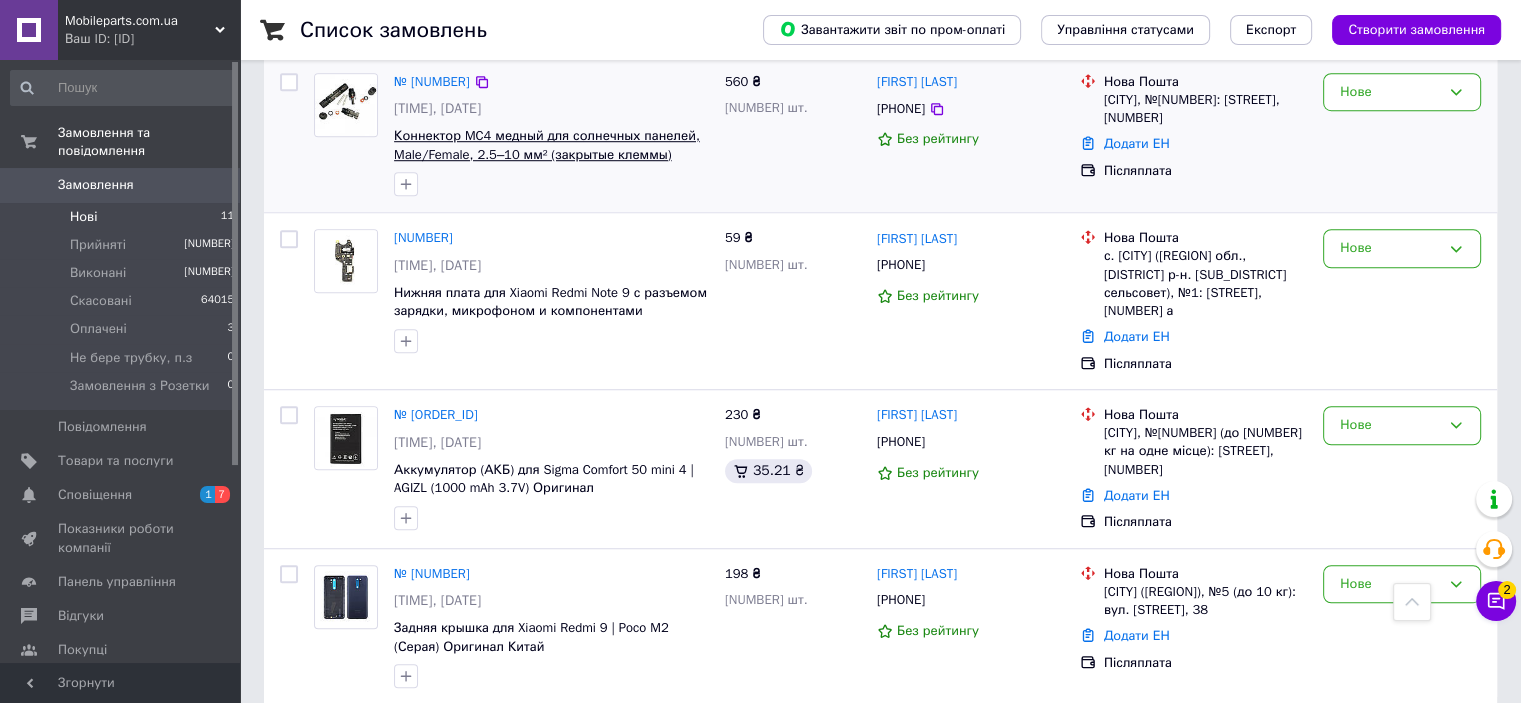 scroll, scrollTop: 1419, scrollLeft: 0, axis: vertical 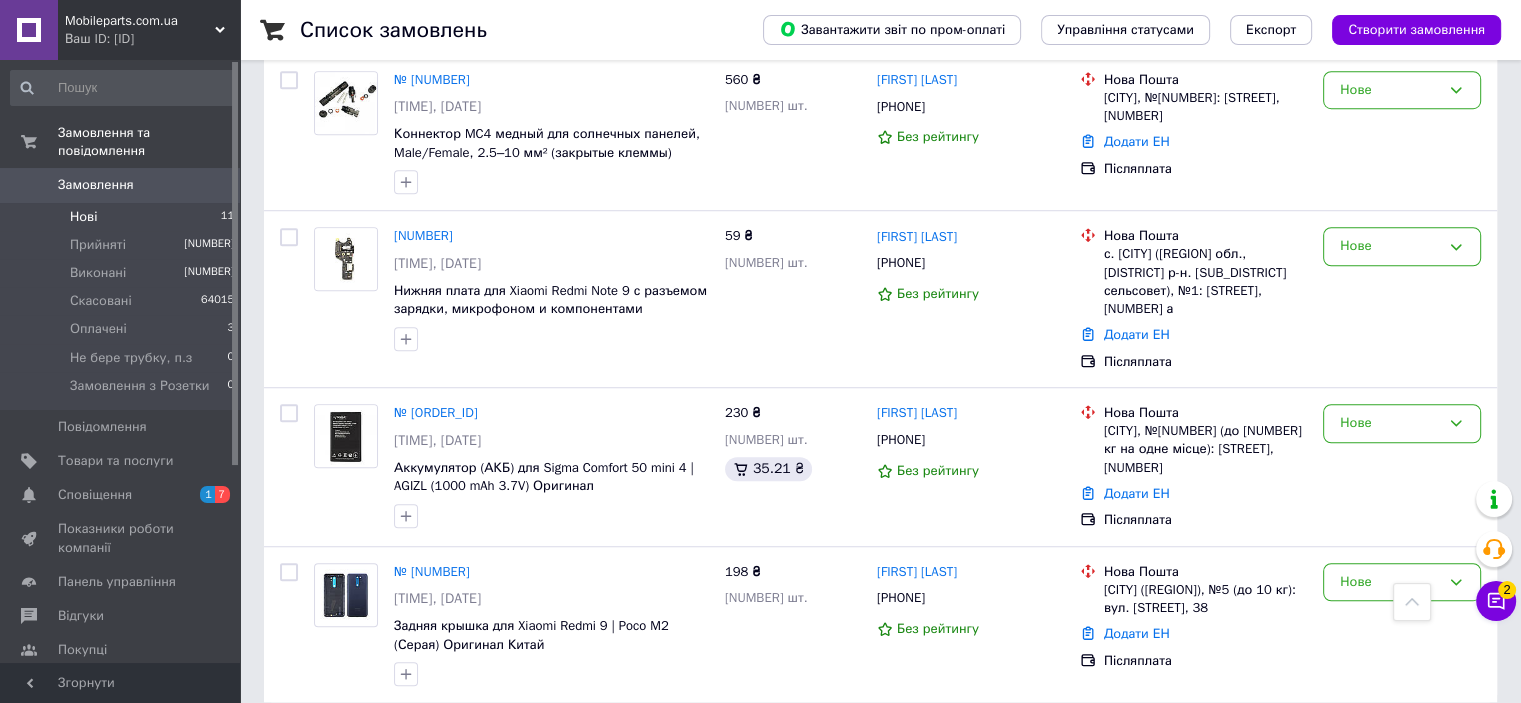 click on "Замовлення" at bounding box center (96, 185) 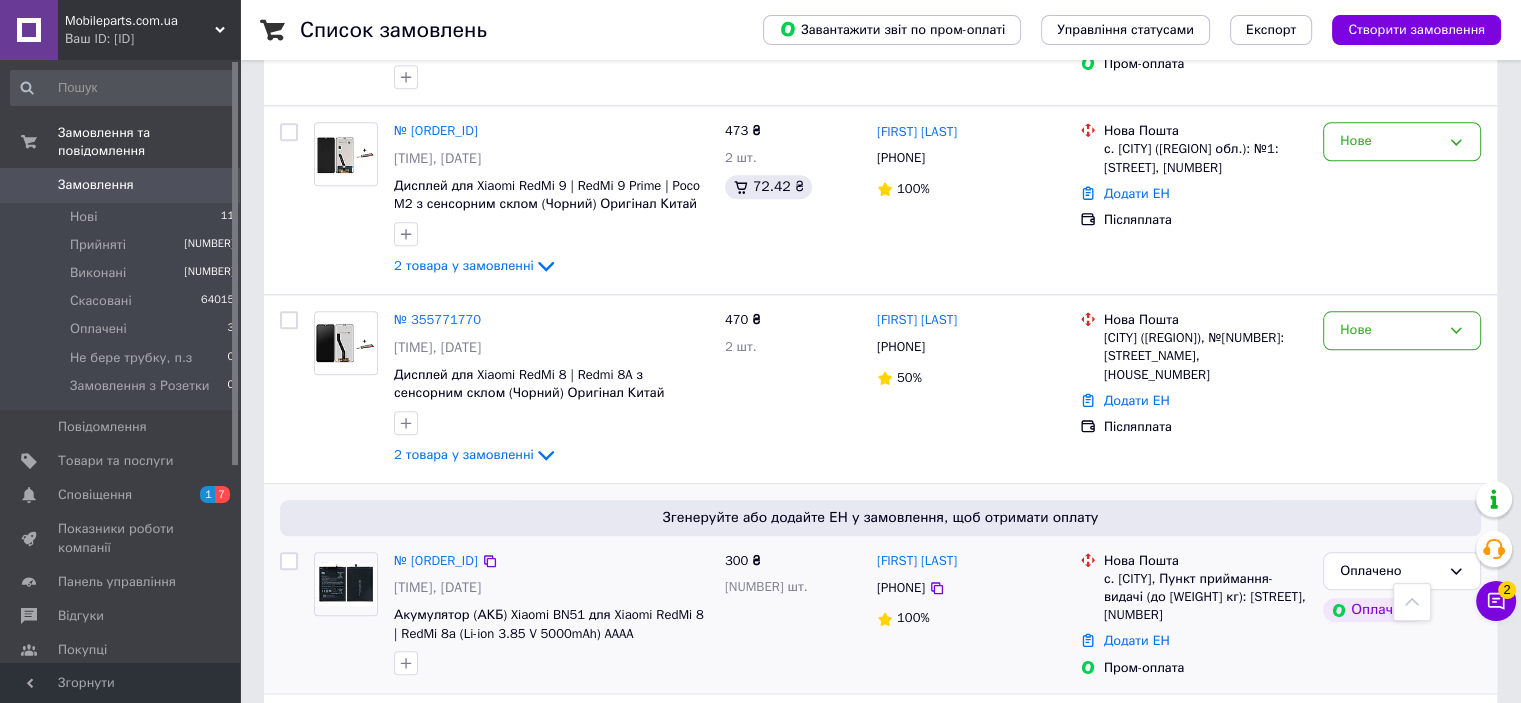 scroll, scrollTop: 2000, scrollLeft: 0, axis: vertical 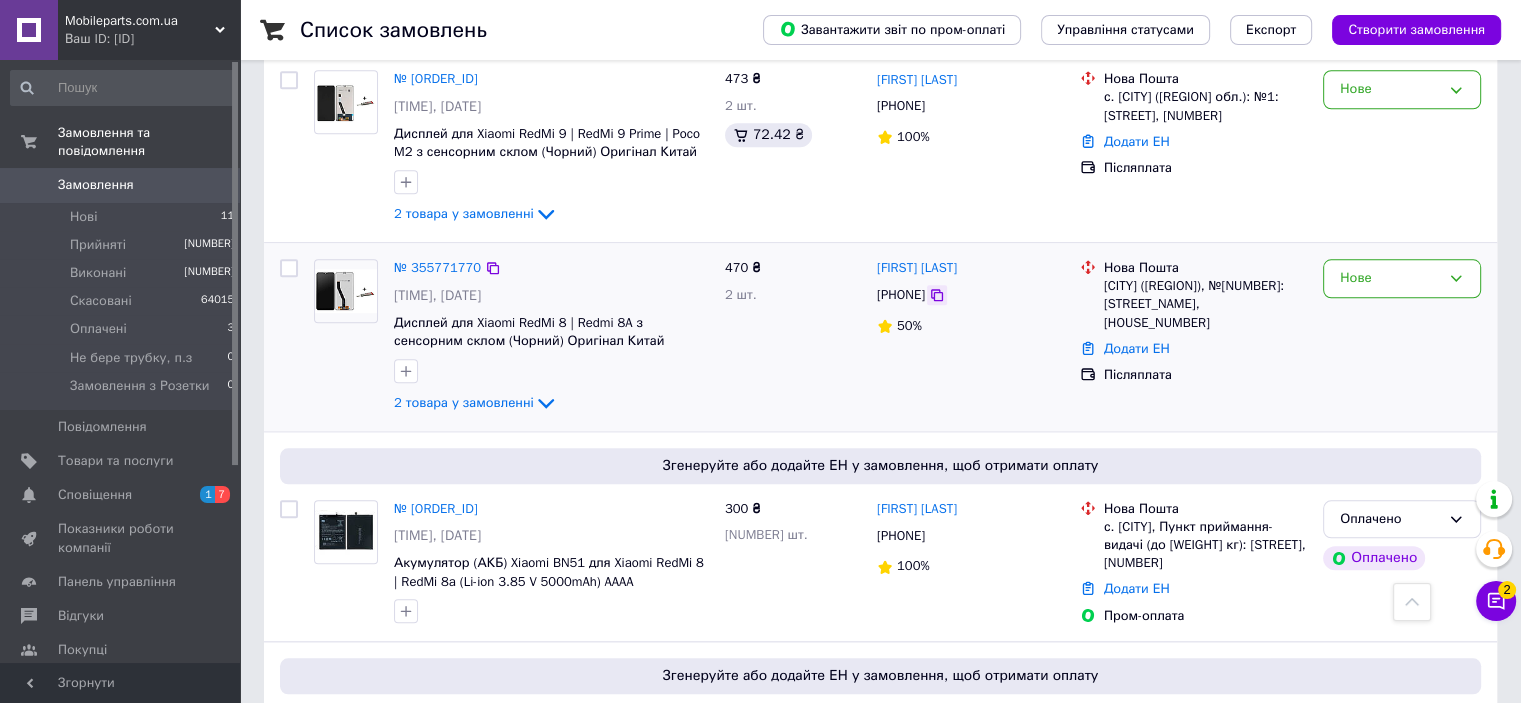 click 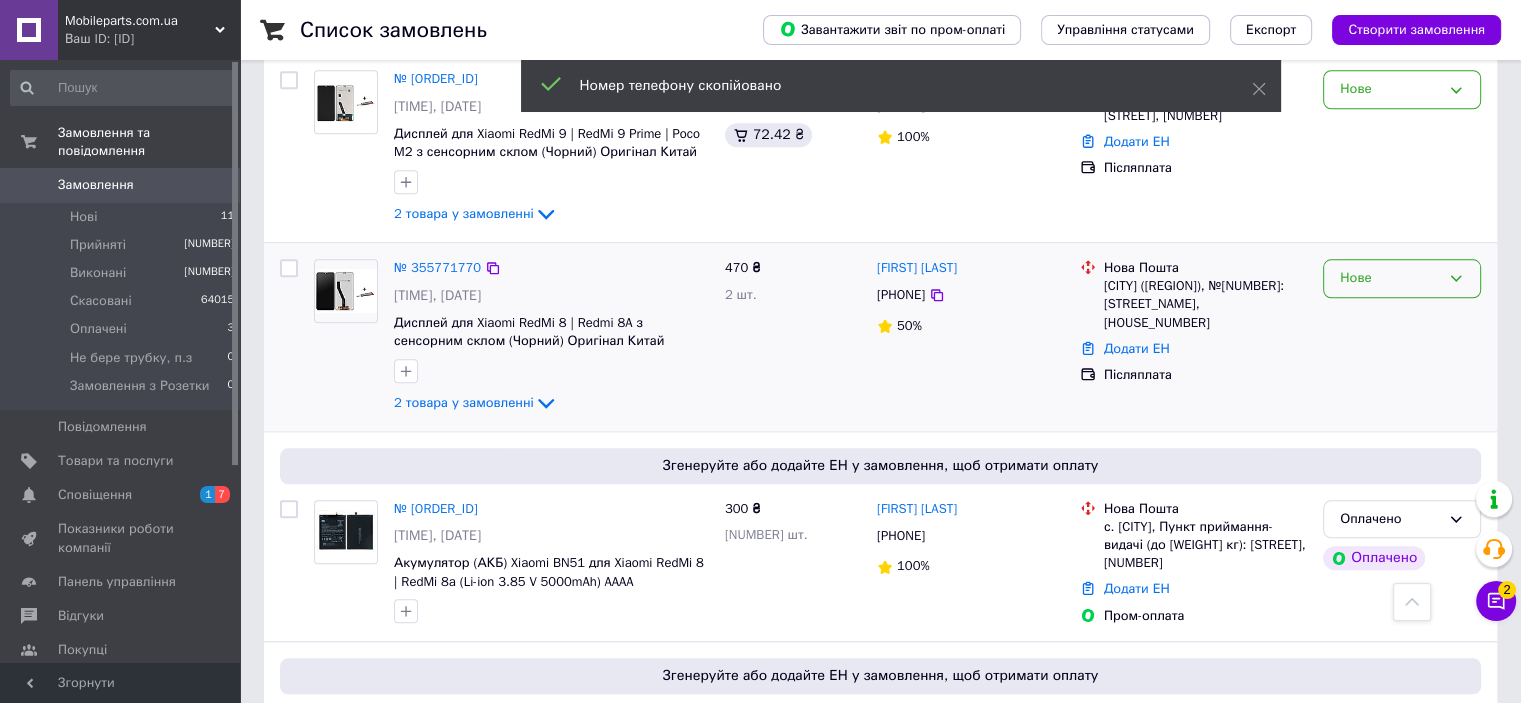 click on "Нове" at bounding box center (1390, 278) 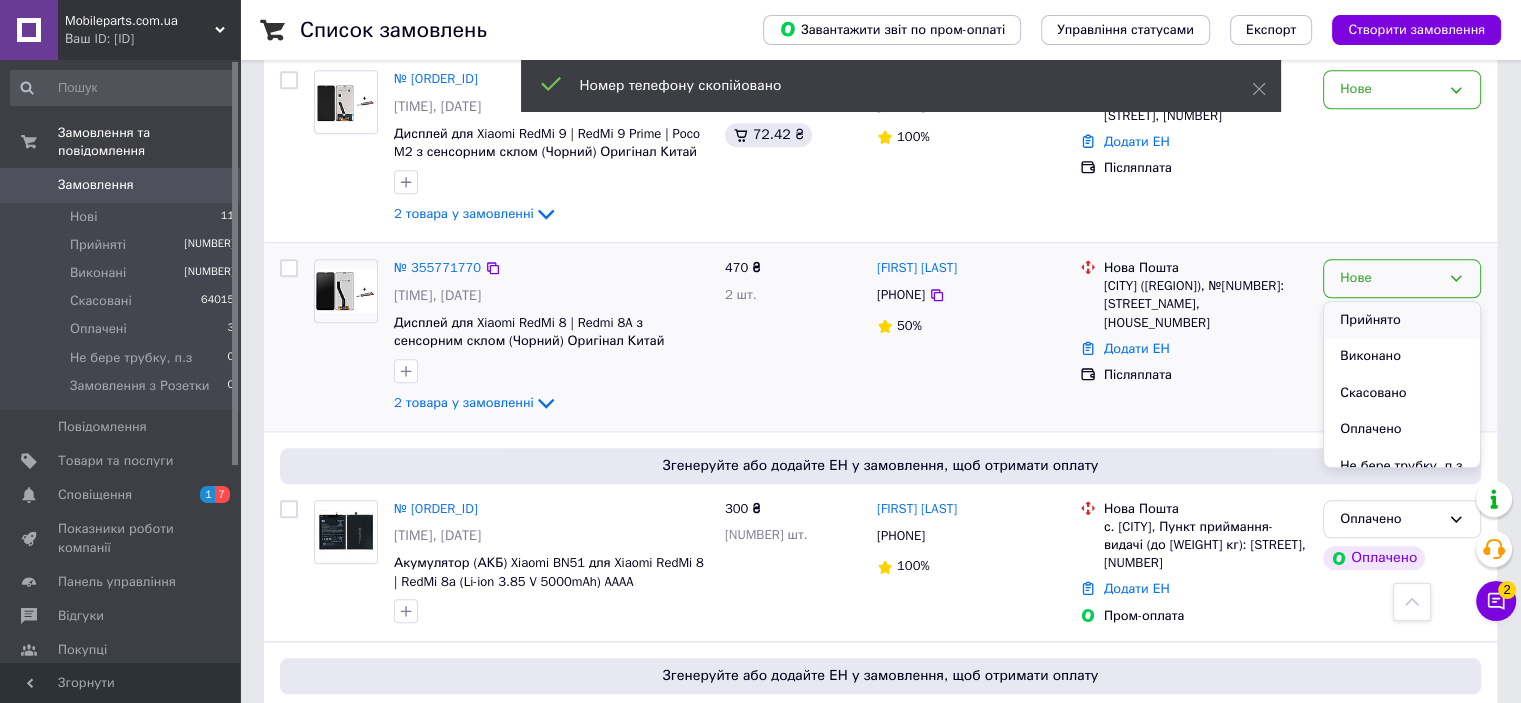 drag, startPoint x: 1360, startPoint y: 268, endPoint x: 1196, endPoint y: 320, distance: 172.04651 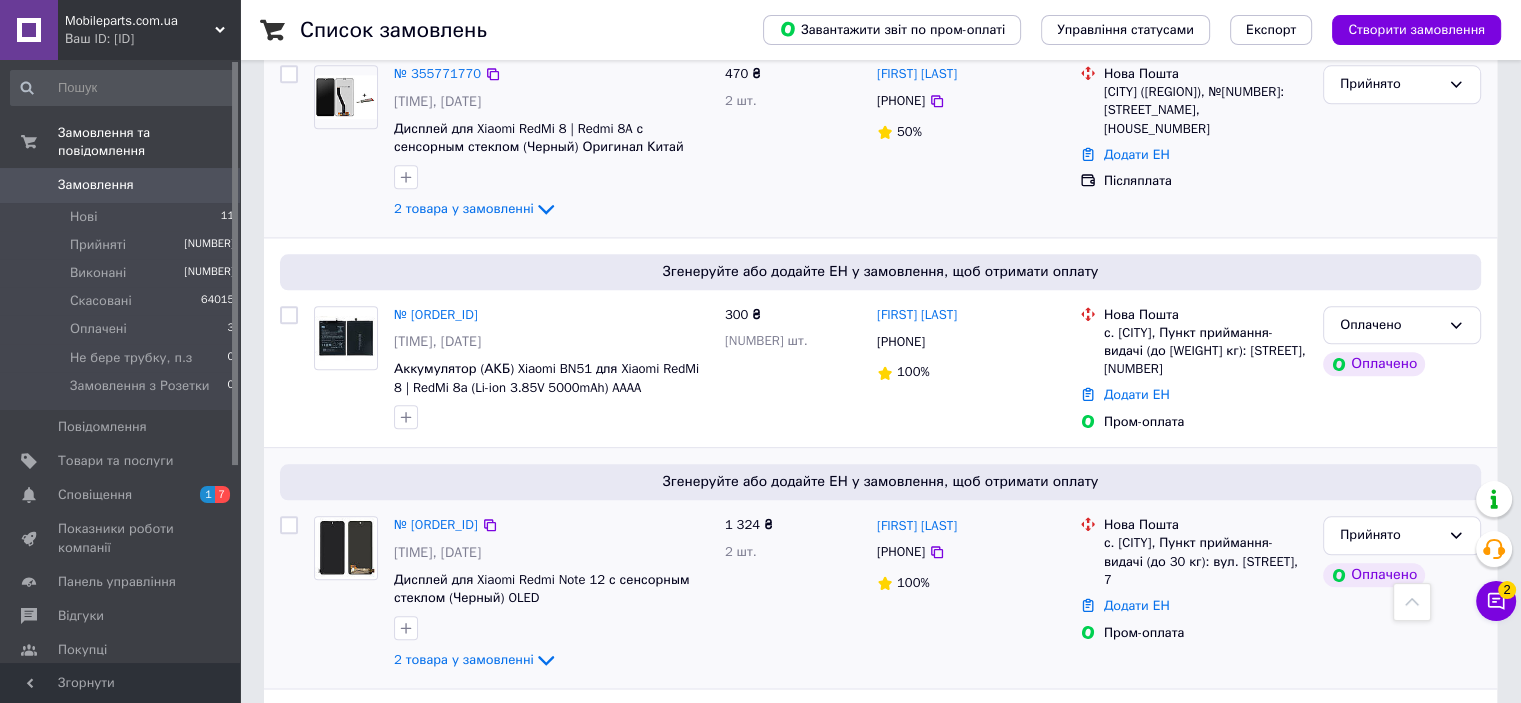 scroll, scrollTop: 2216, scrollLeft: 0, axis: vertical 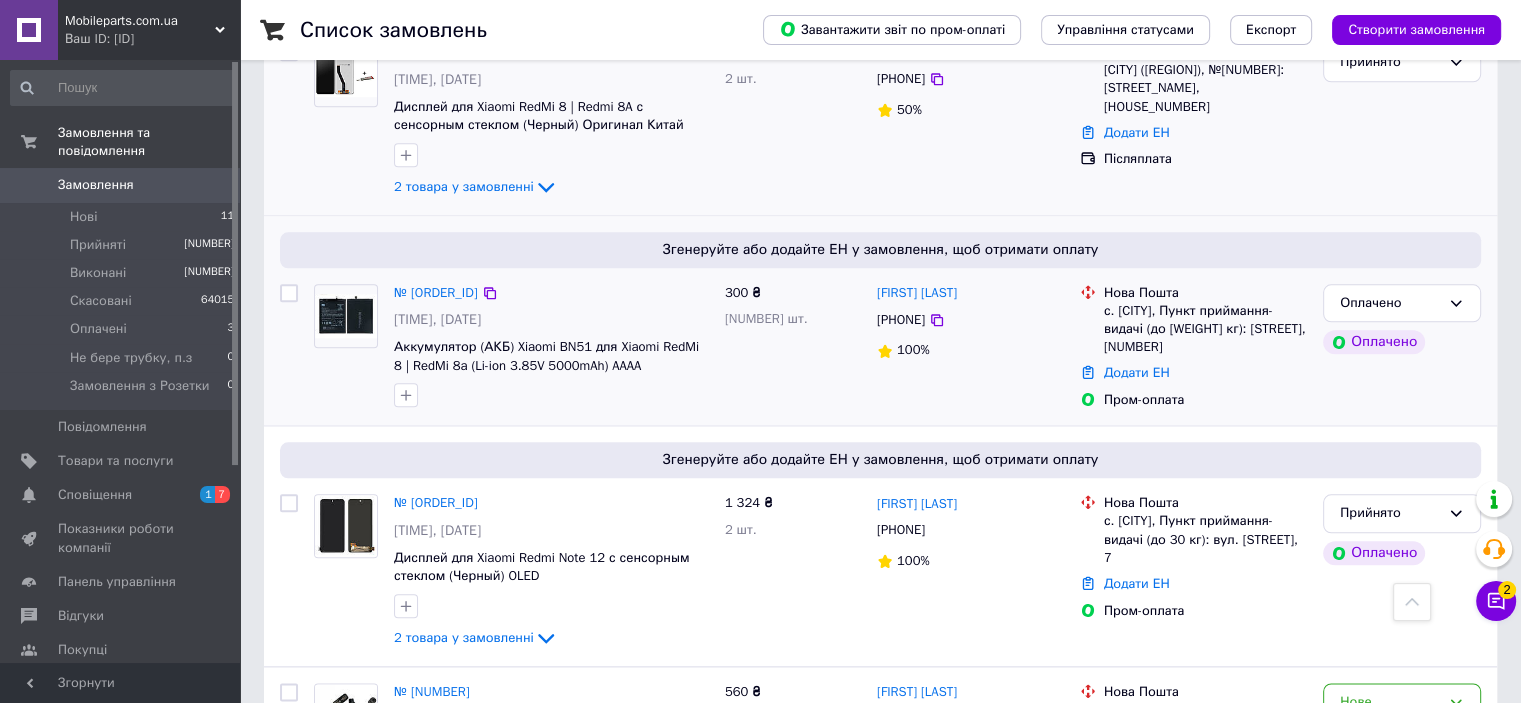 click on "[DATE] [TIME] [FIRST] [LAST] [PHONE] [CITY] [STREET_NAME] [HOUSE_NUMBER] [PAYMENT_STATUS] [PAYMENT_STATUS]" at bounding box center [880, 321] 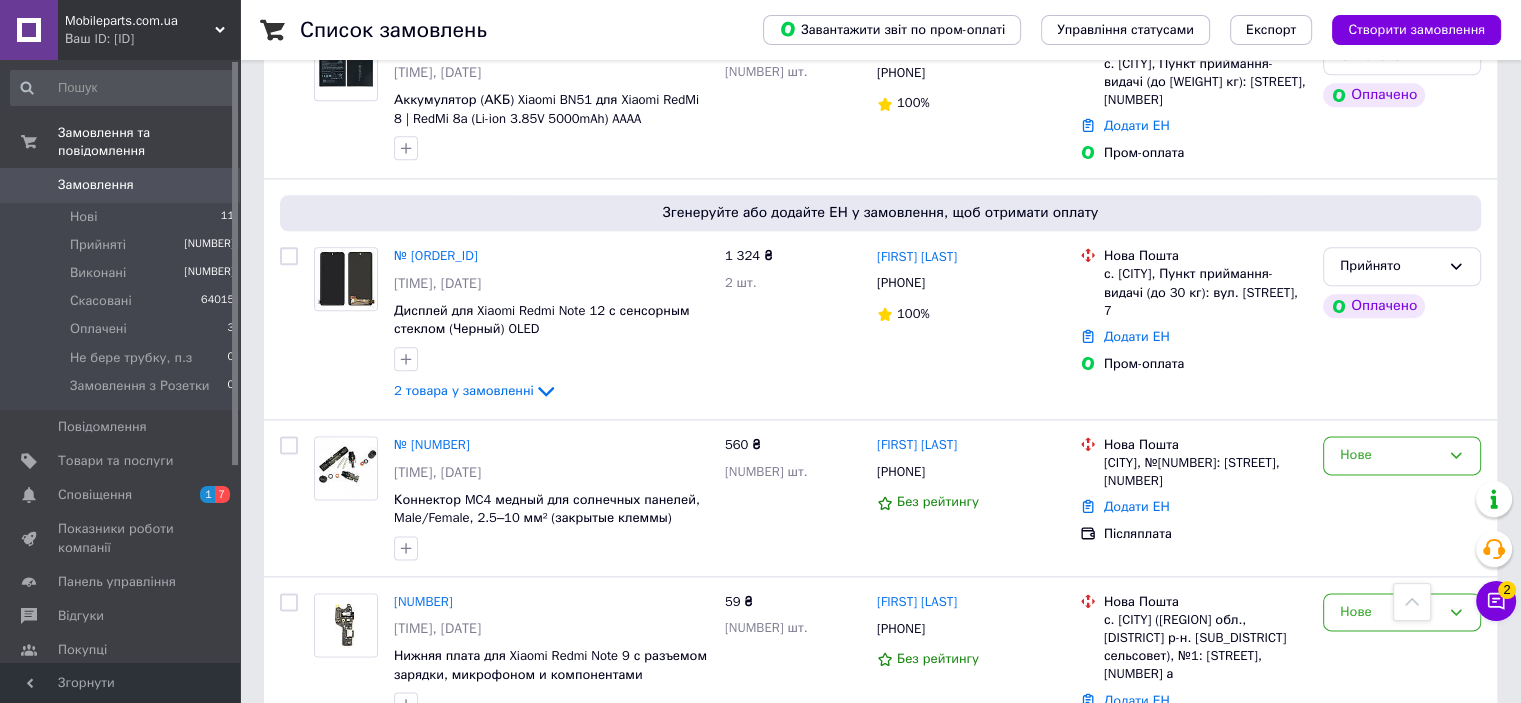 scroll, scrollTop: 2516, scrollLeft: 0, axis: vertical 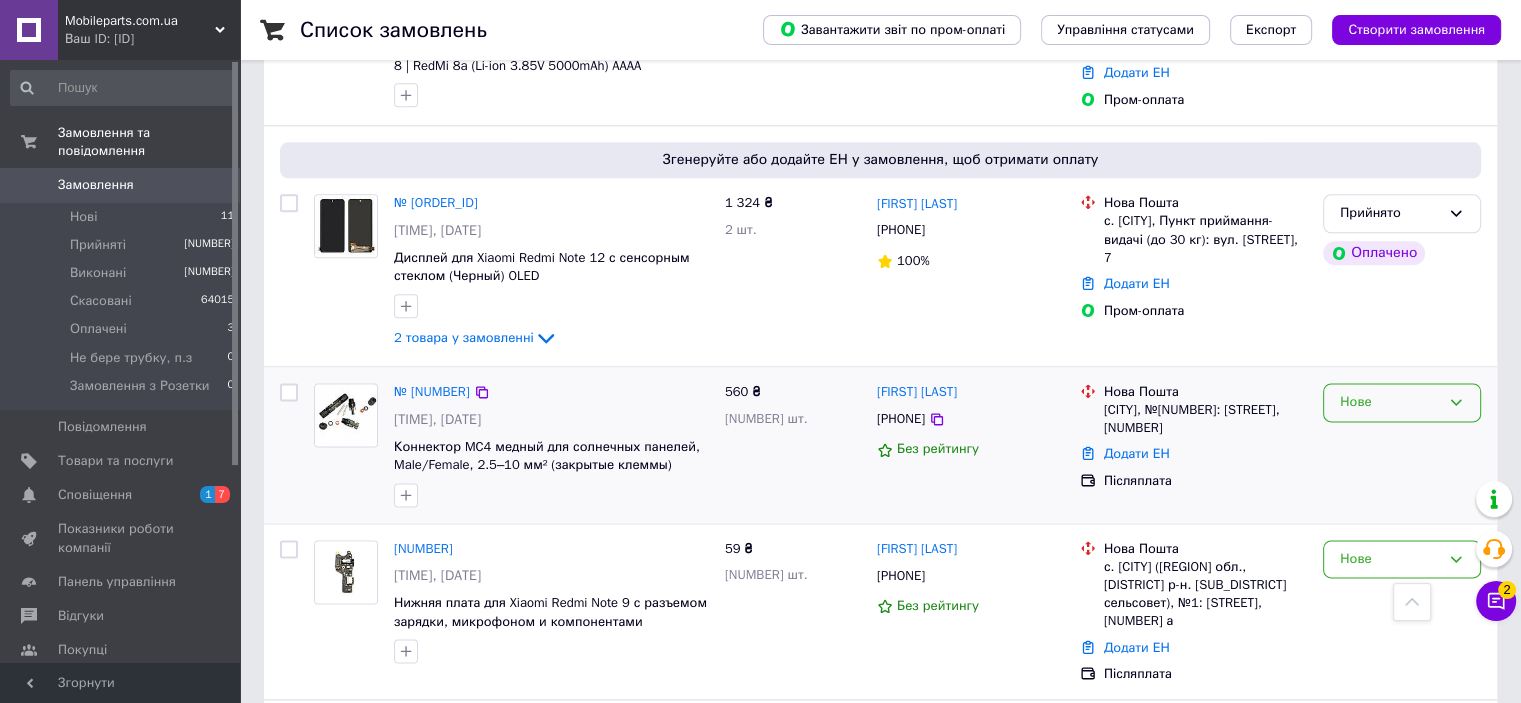 click on "Нове" at bounding box center (1402, 402) 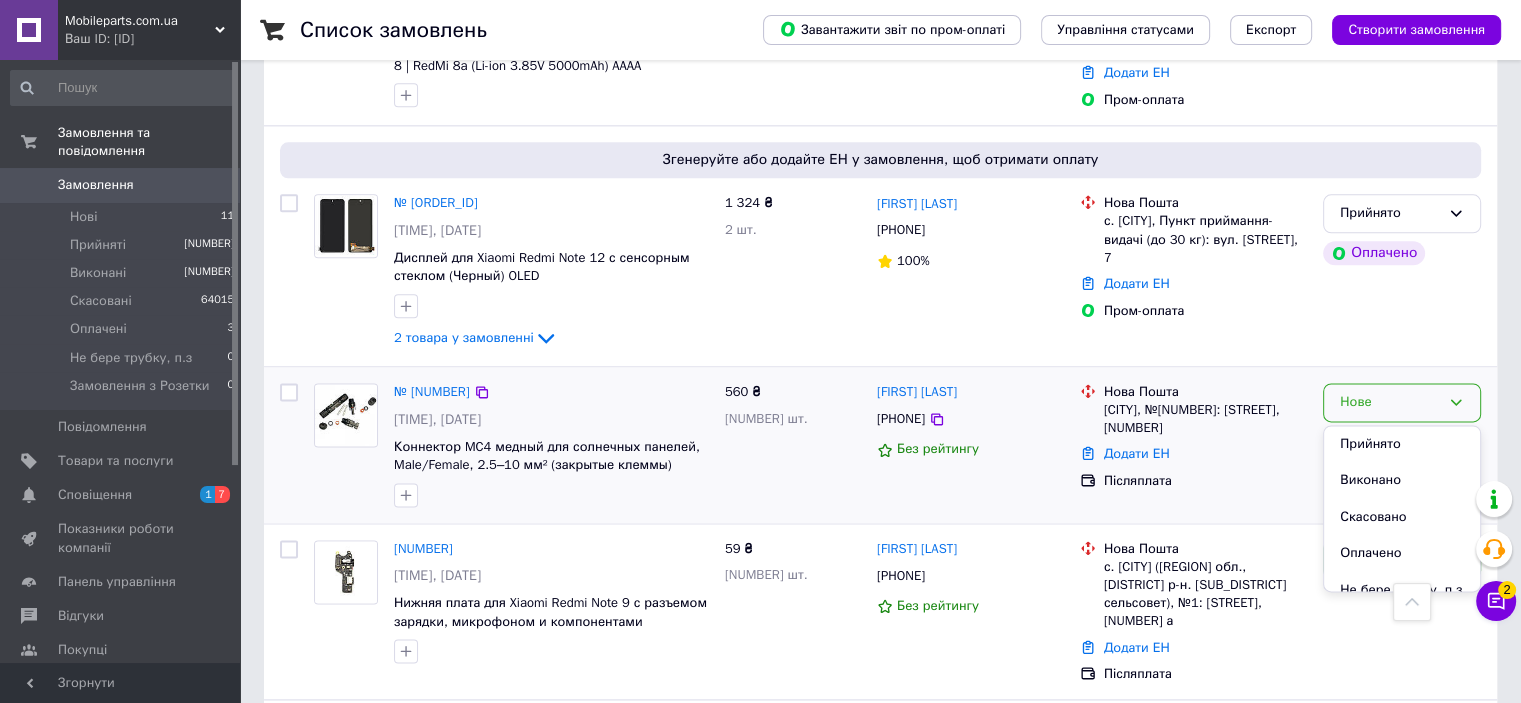 drag, startPoint x: 1384, startPoint y: 405, endPoint x: 1336, endPoint y: 408, distance: 48.09366 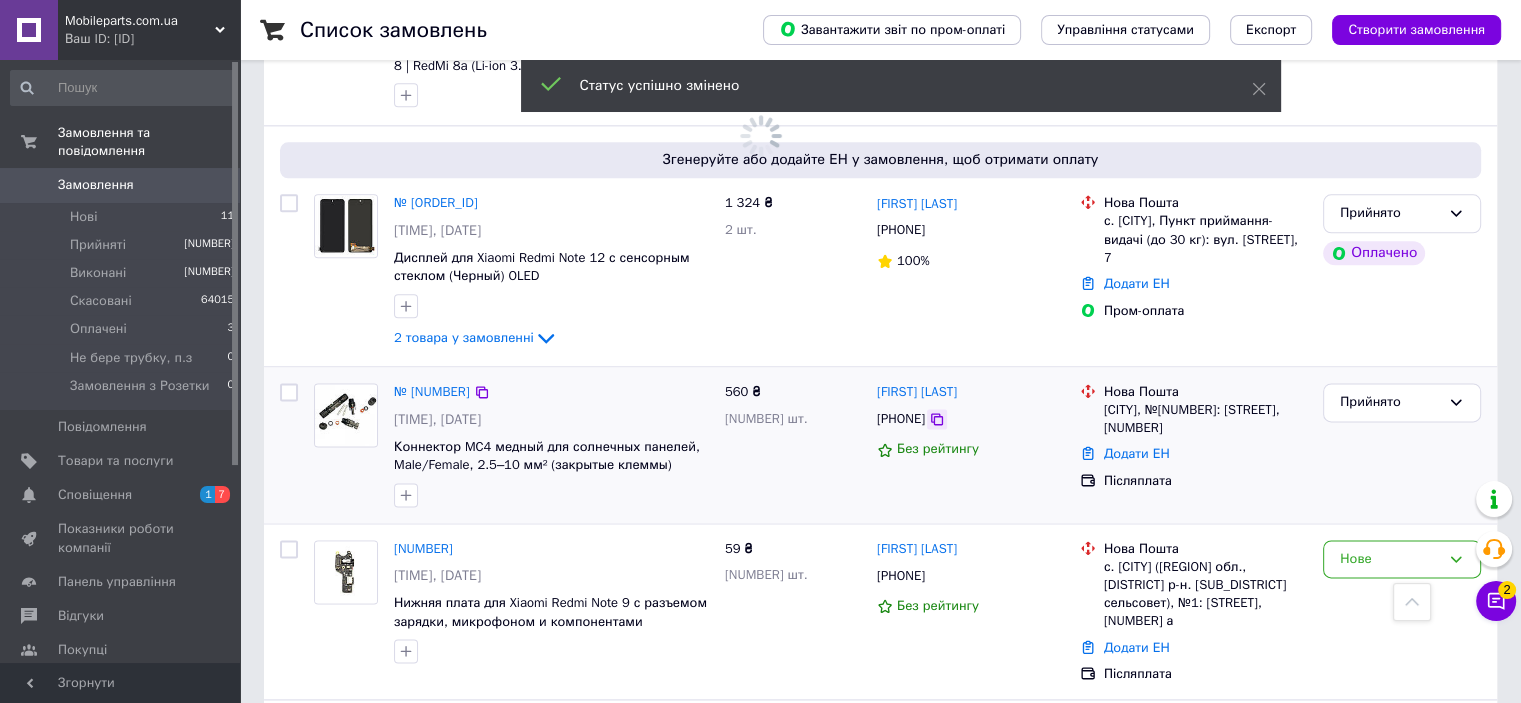 click 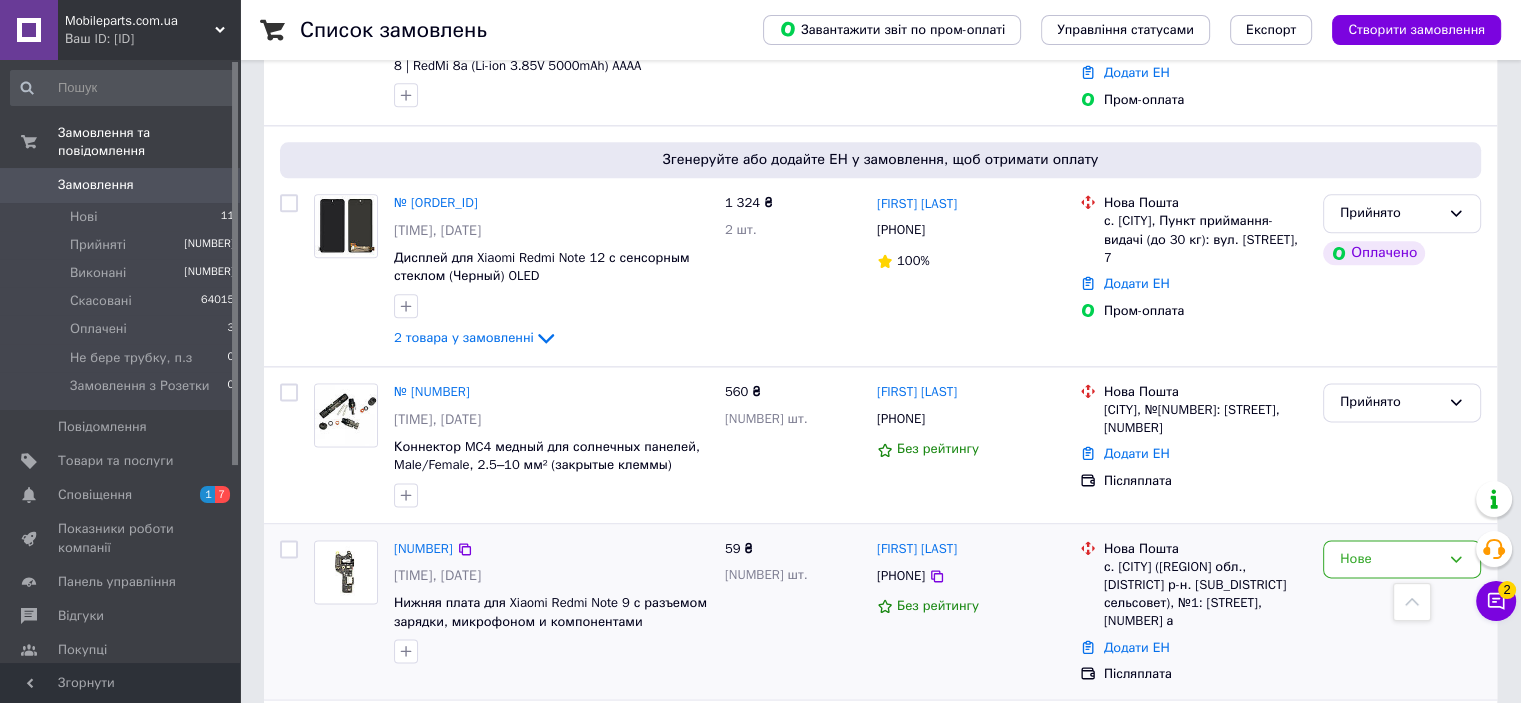 drag, startPoint x: 976, startPoint y: 535, endPoint x: 930, endPoint y: 546, distance: 47.296936 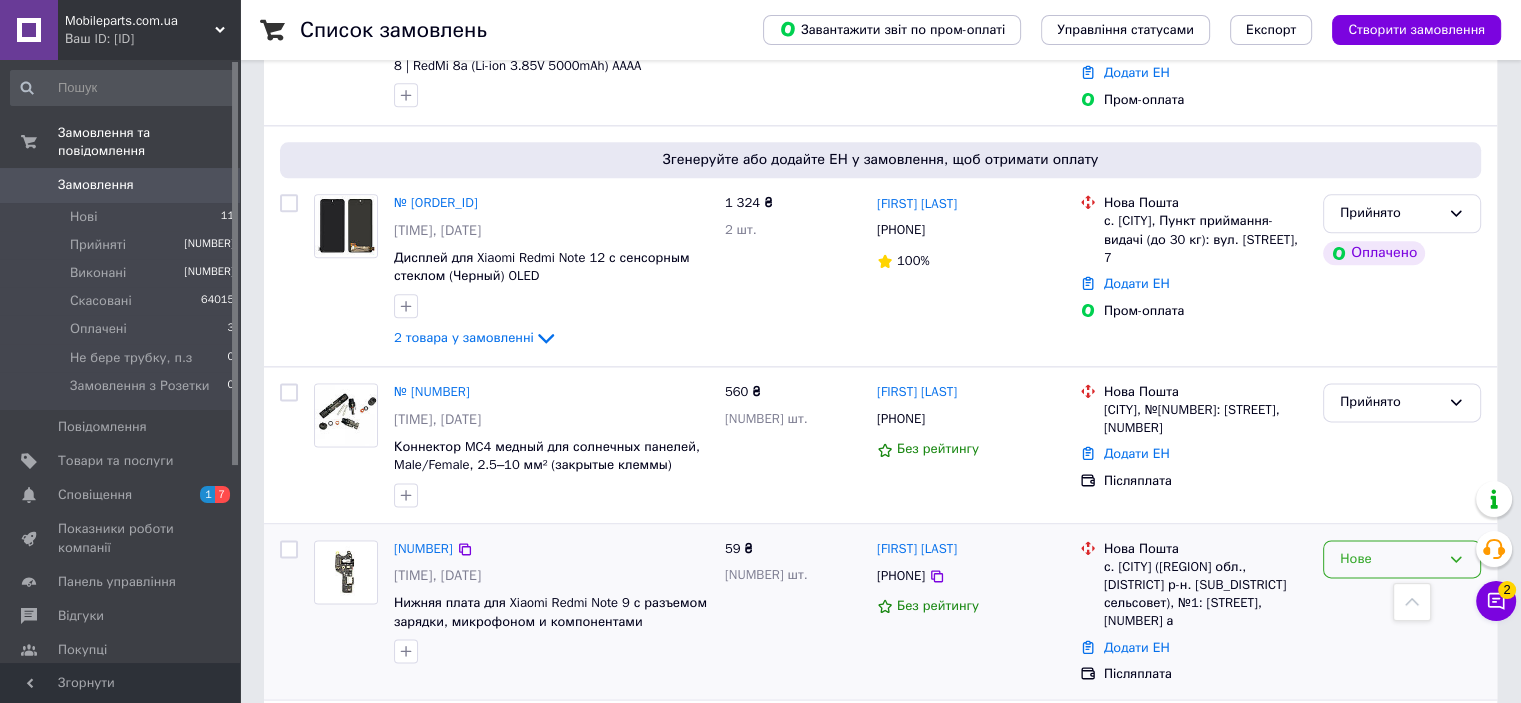 click on "Нове" at bounding box center (1402, 559) 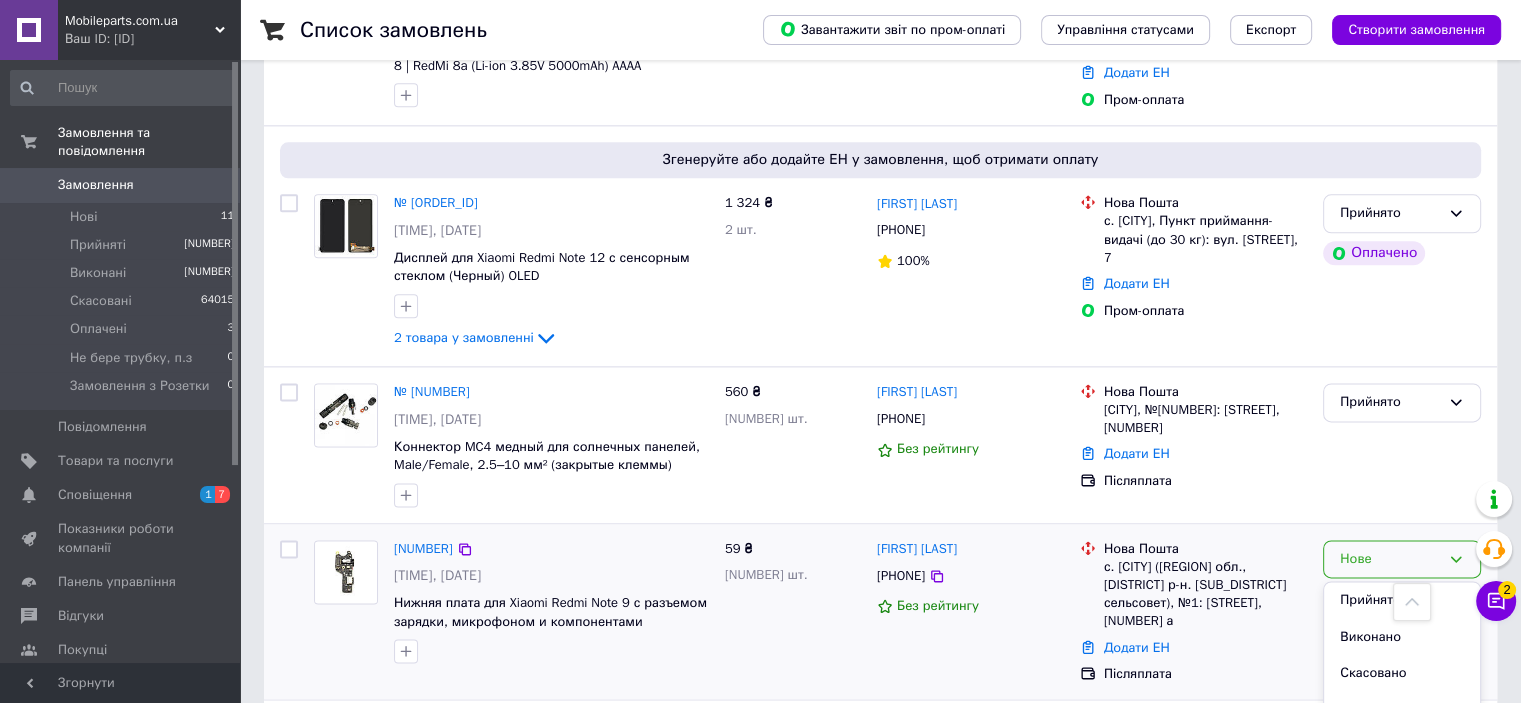 click on "Прийнято" at bounding box center [1402, 600] 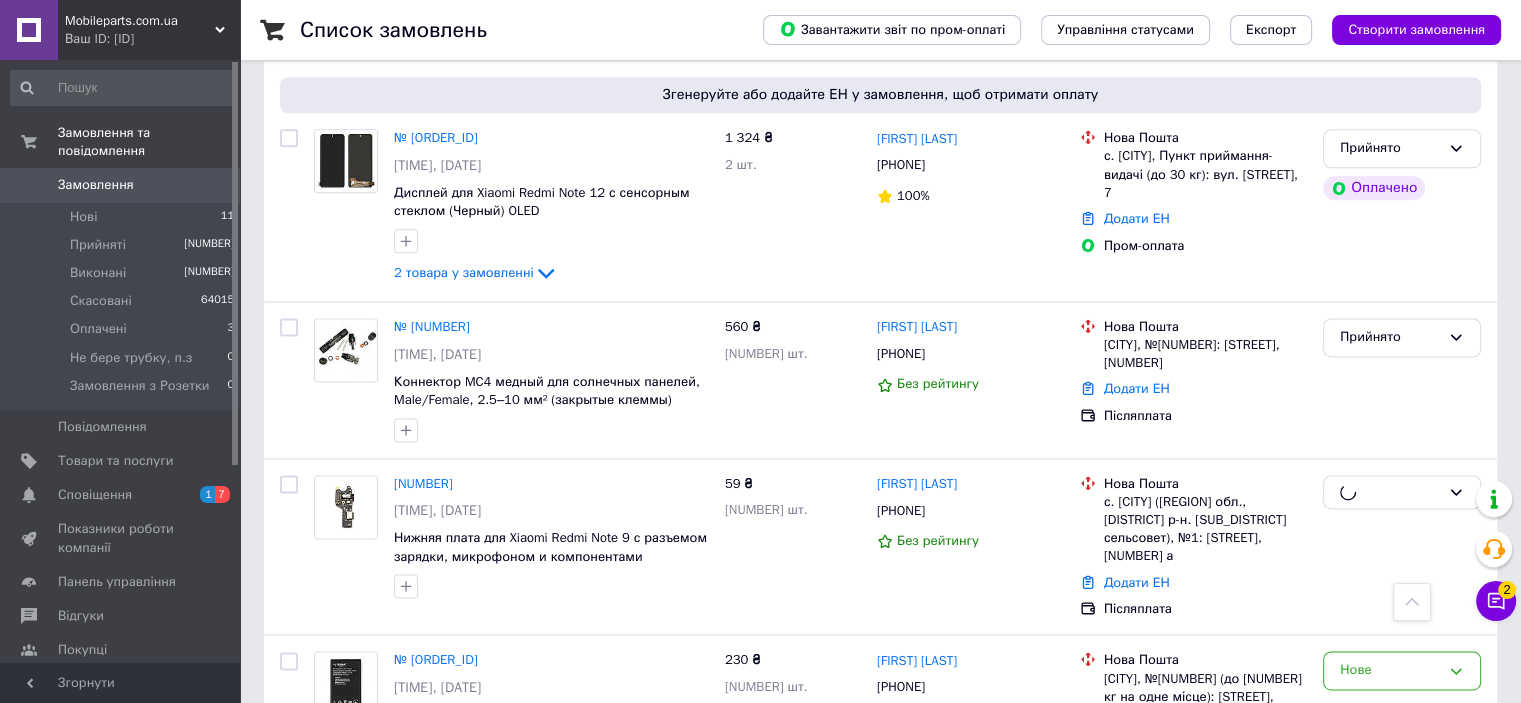 scroll, scrollTop: 2816, scrollLeft: 0, axis: vertical 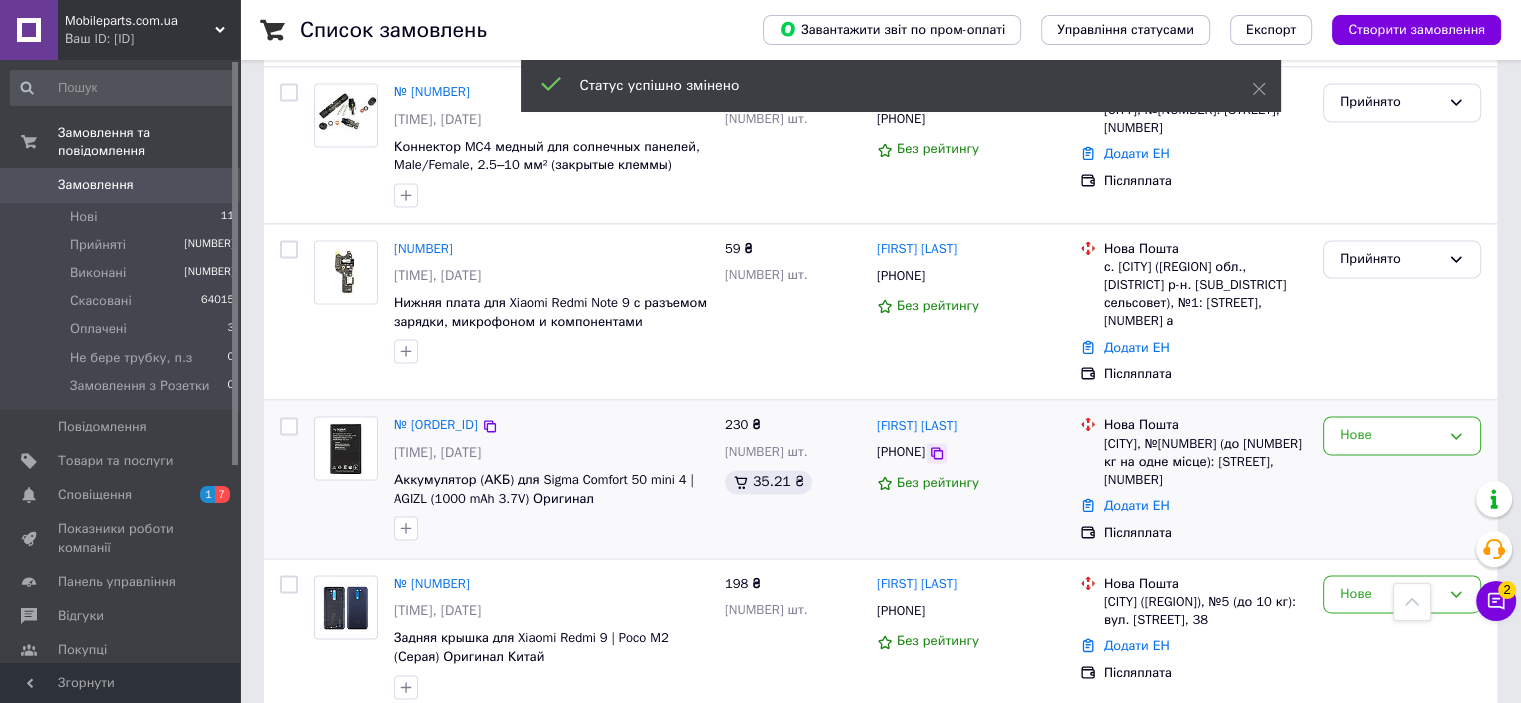 drag, startPoint x: 980, startPoint y: 408, endPoint x: 1278, endPoint y: 408, distance: 298 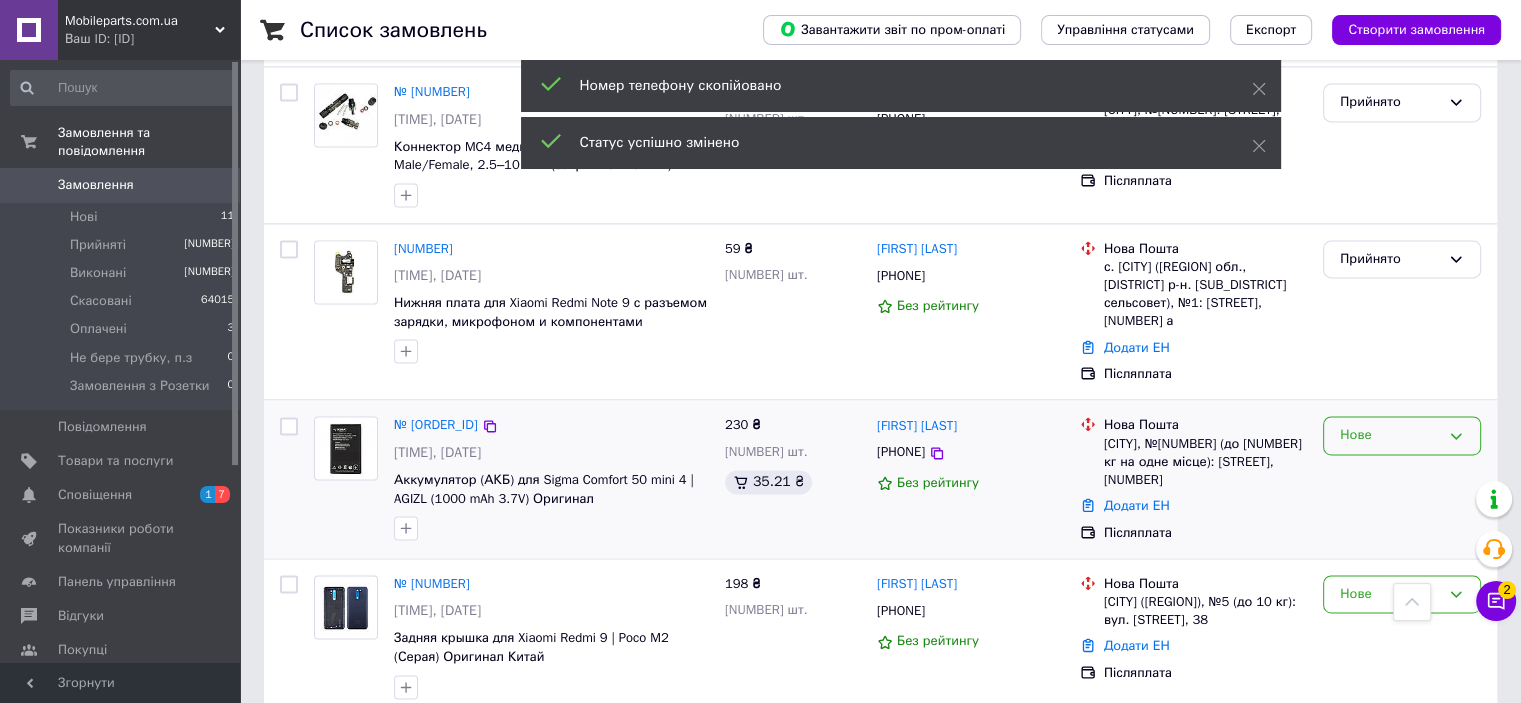 click on "Нове" at bounding box center [1390, 435] 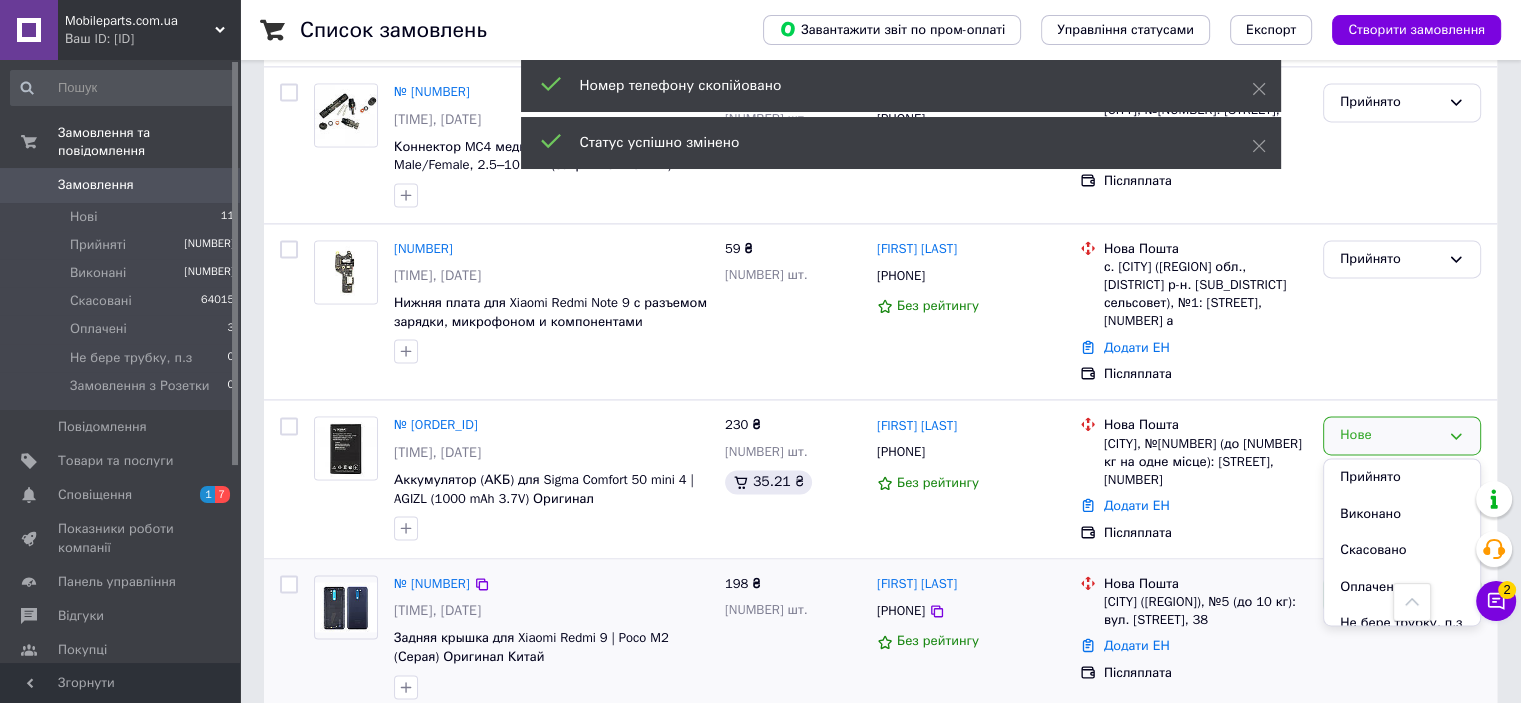 drag, startPoint x: 1371, startPoint y: 428, endPoint x: 1172, endPoint y: 517, distance: 217.9954 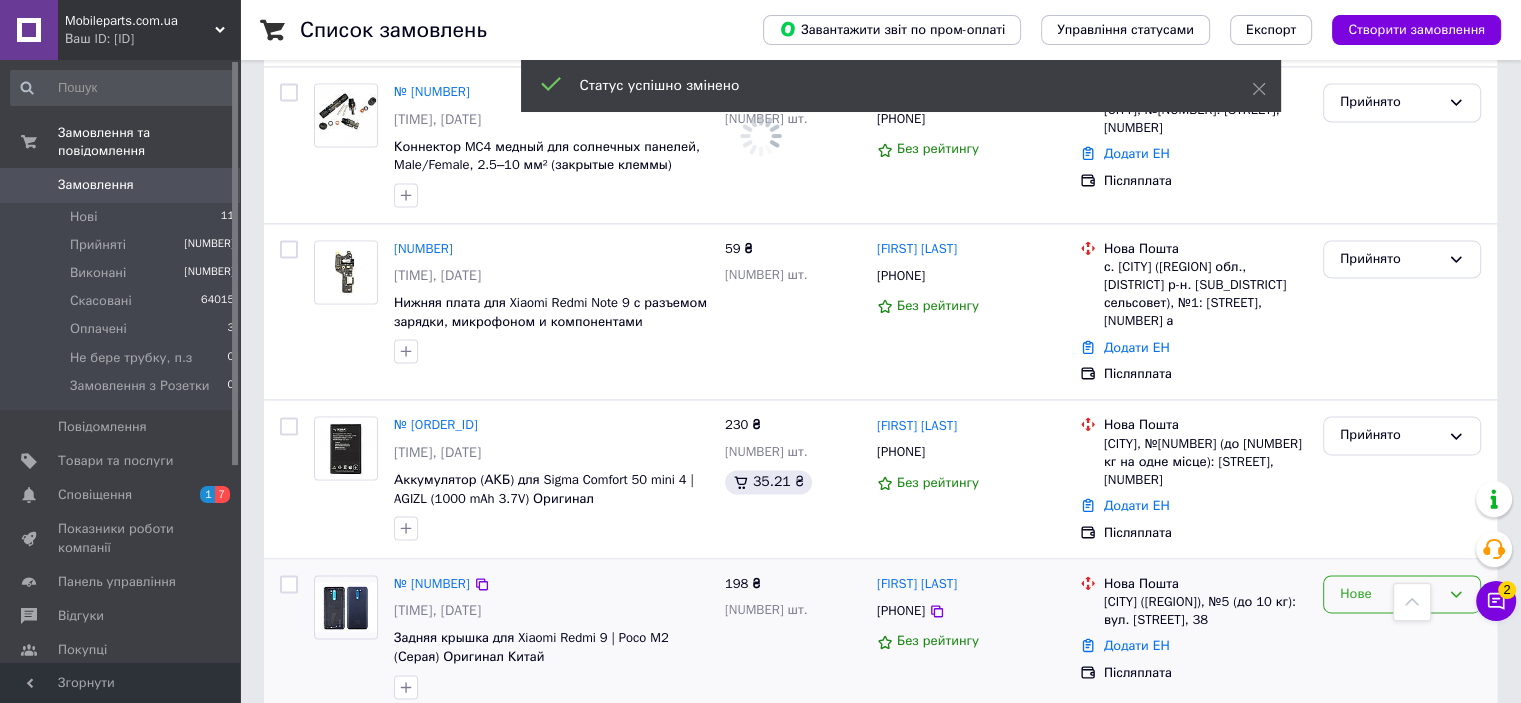 drag, startPoint x: 1352, startPoint y: 557, endPoint x: 1348, endPoint y: 569, distance: 12.649111 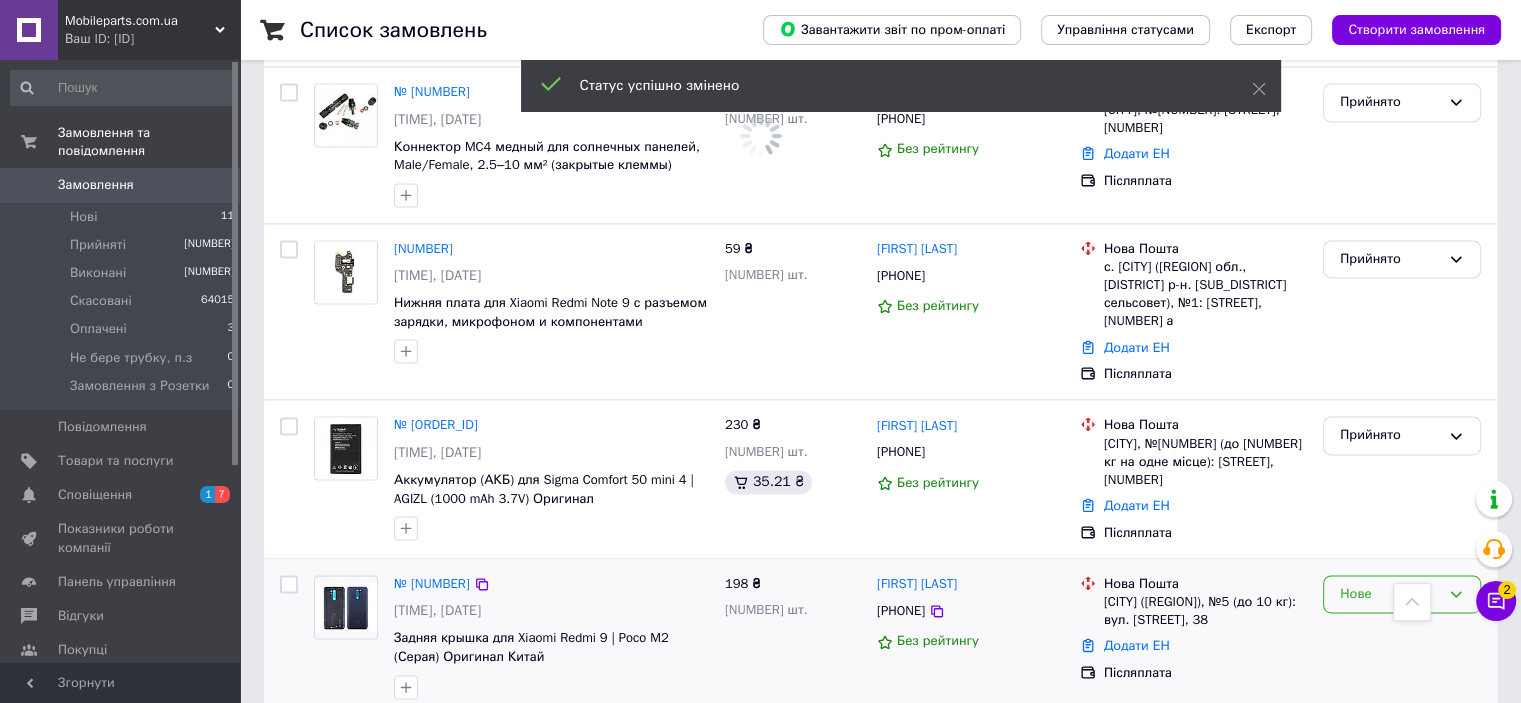 click on "Нове" at bounding box center (1390, 594) 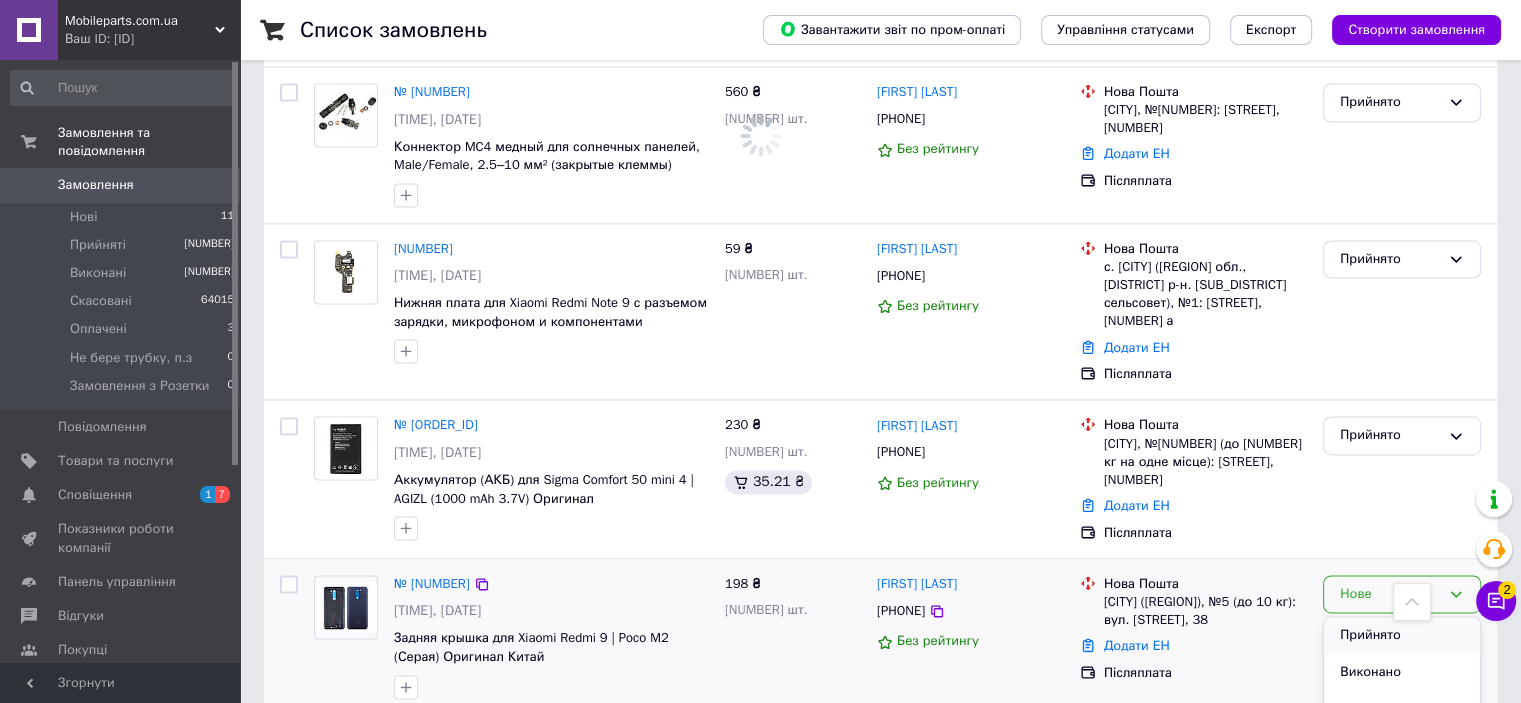 drag, startPoint x: 1345, startPoint y: 587, endPoint x: 879, endPoint y: 575, distance: 466.15448 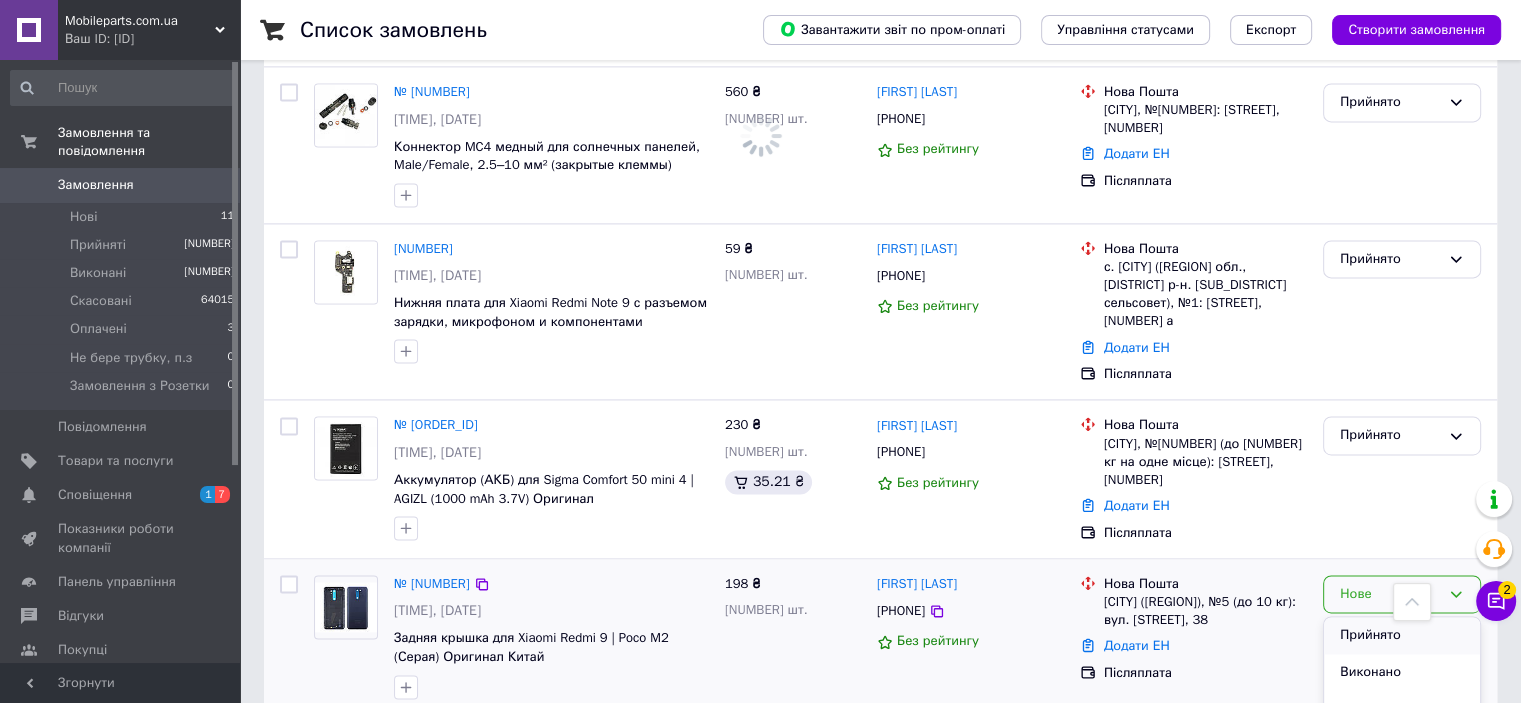 click on "Прийнято" at bounding box center [1402, 635] 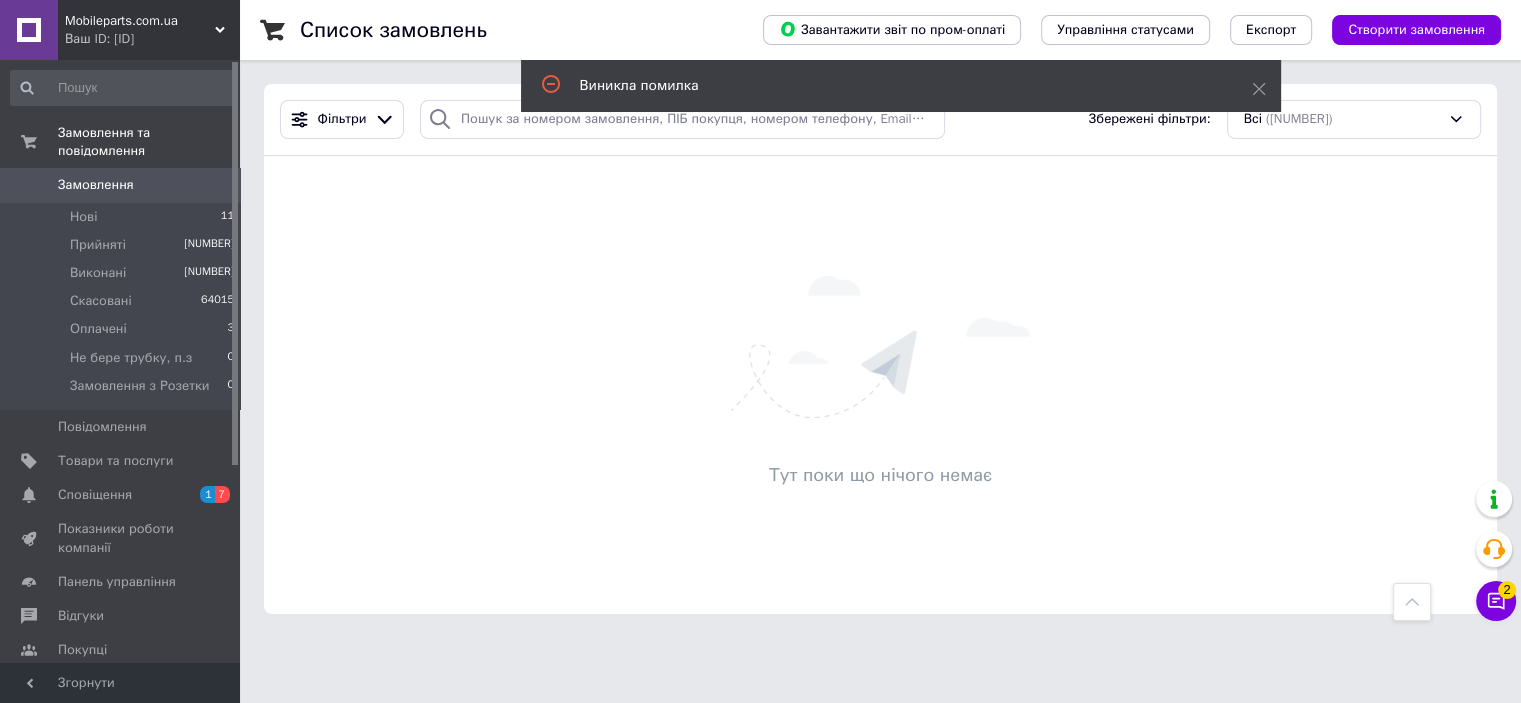 scroll, scrollTop: 0, scrollLeft: 0, axis: both 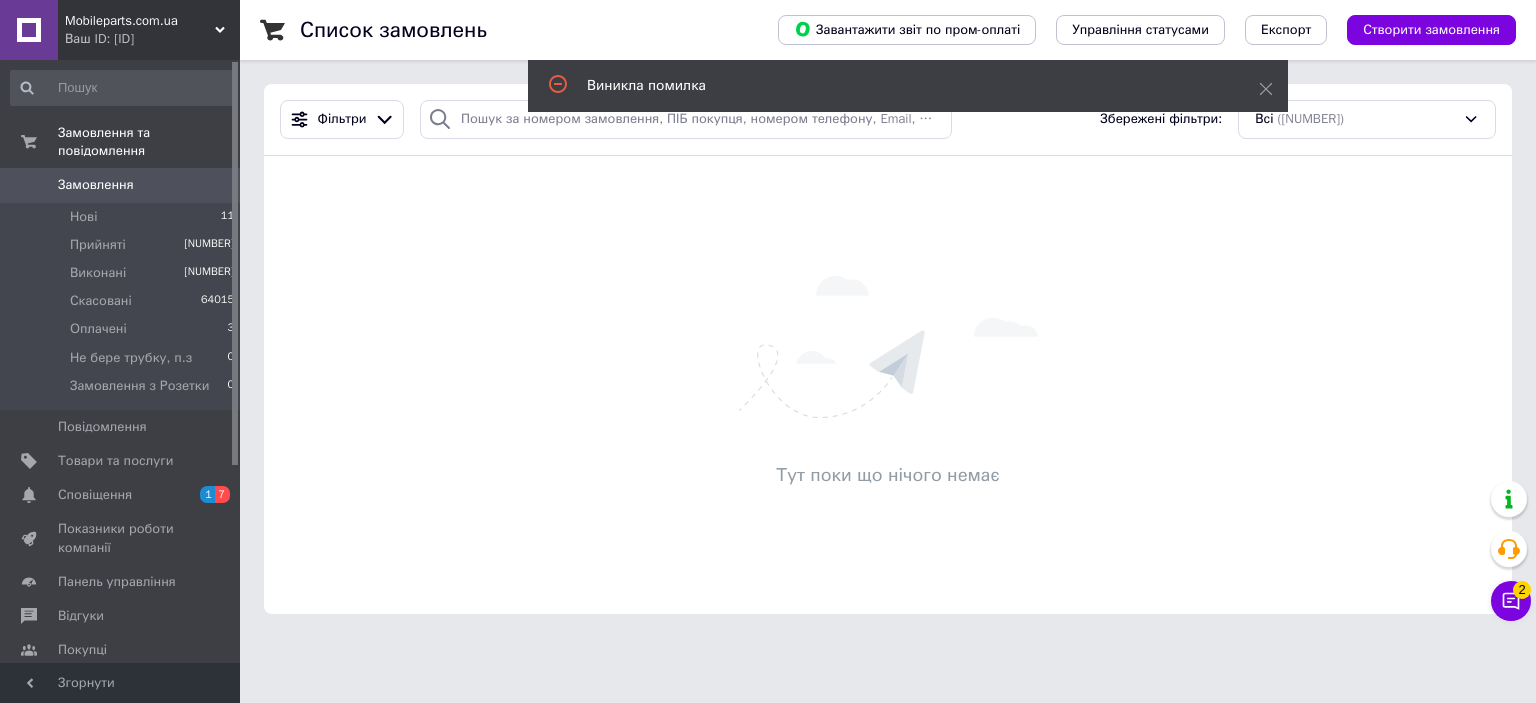 click on "Замовлення" at bounding box center [96, 185] 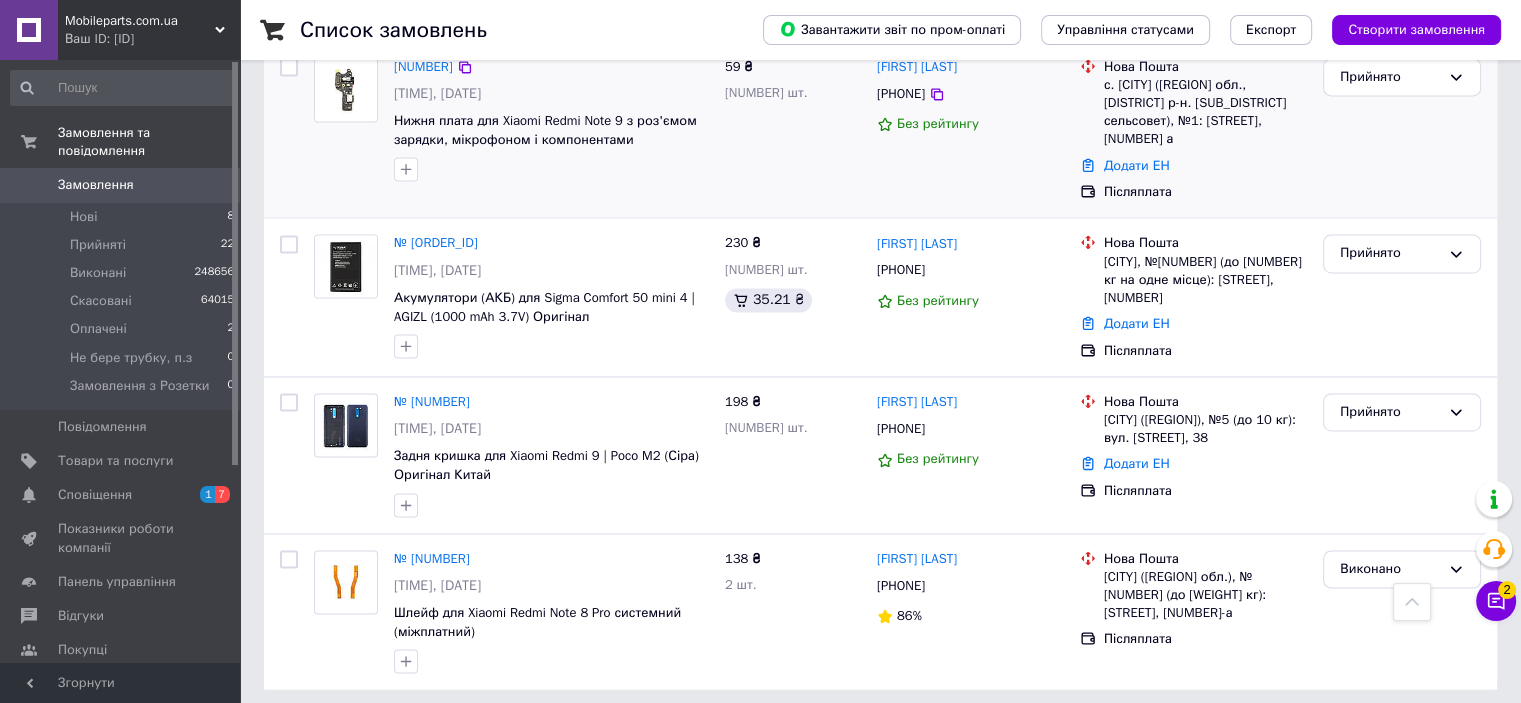 scroll, scrollTop: 3000, scrollLeft: 0, axis: vertical 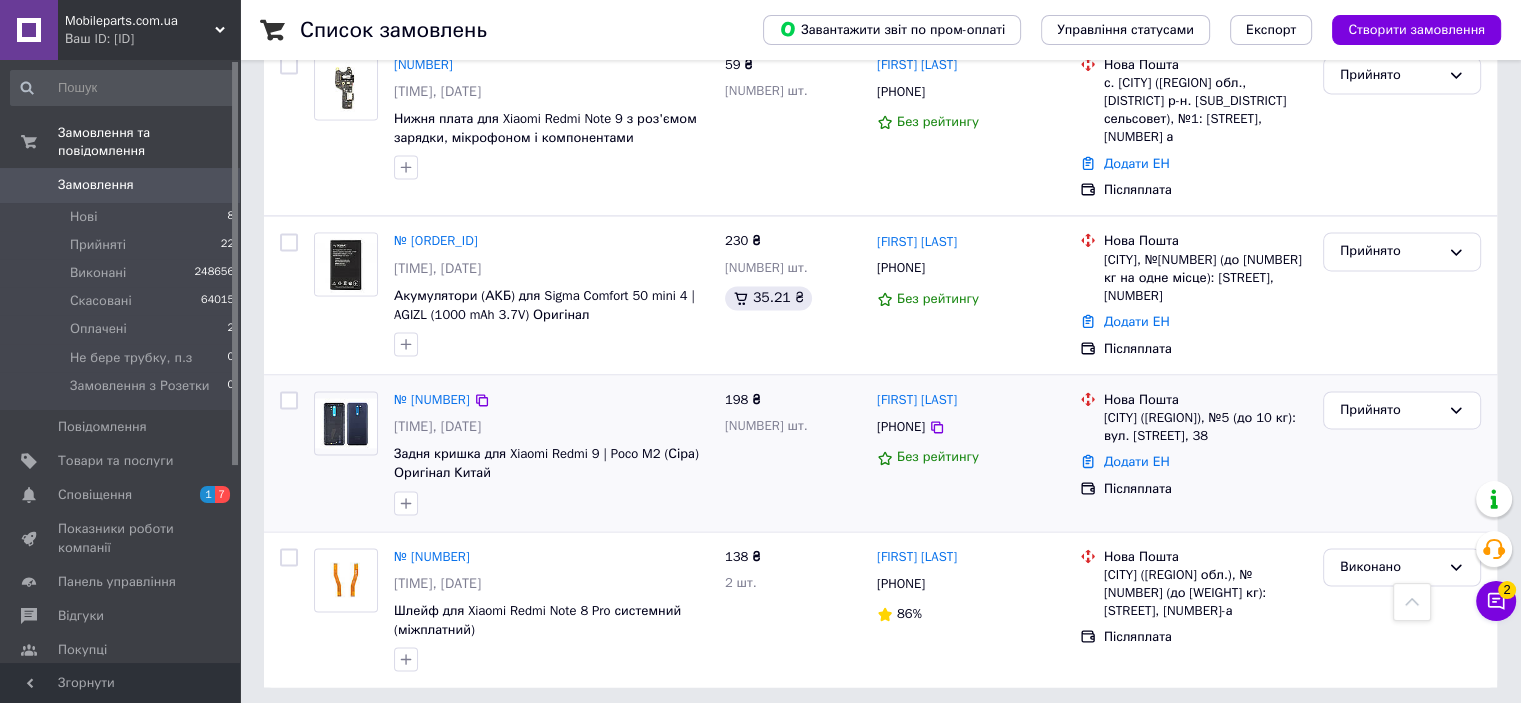 click 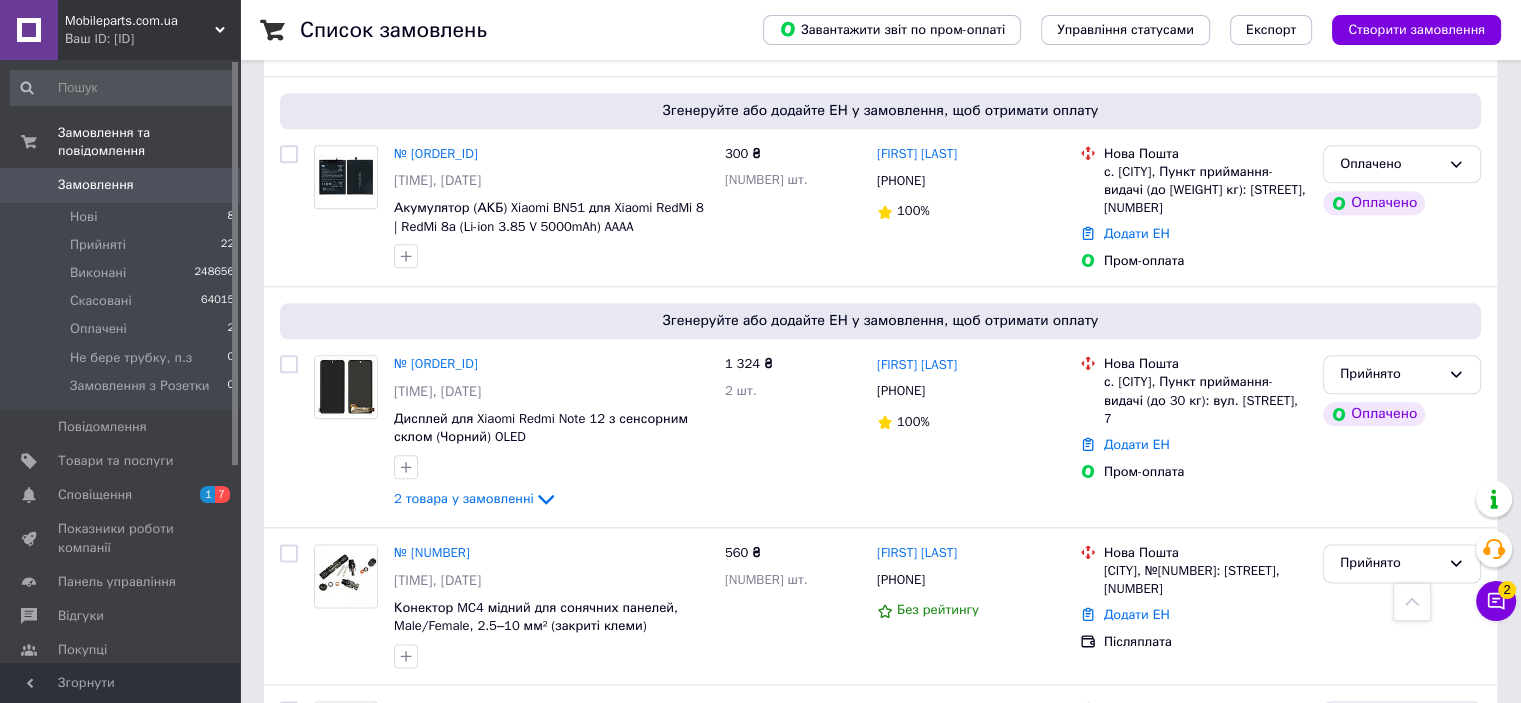 scroll, scrollTop: 2300, scrollLeft: 0, axis: vertical 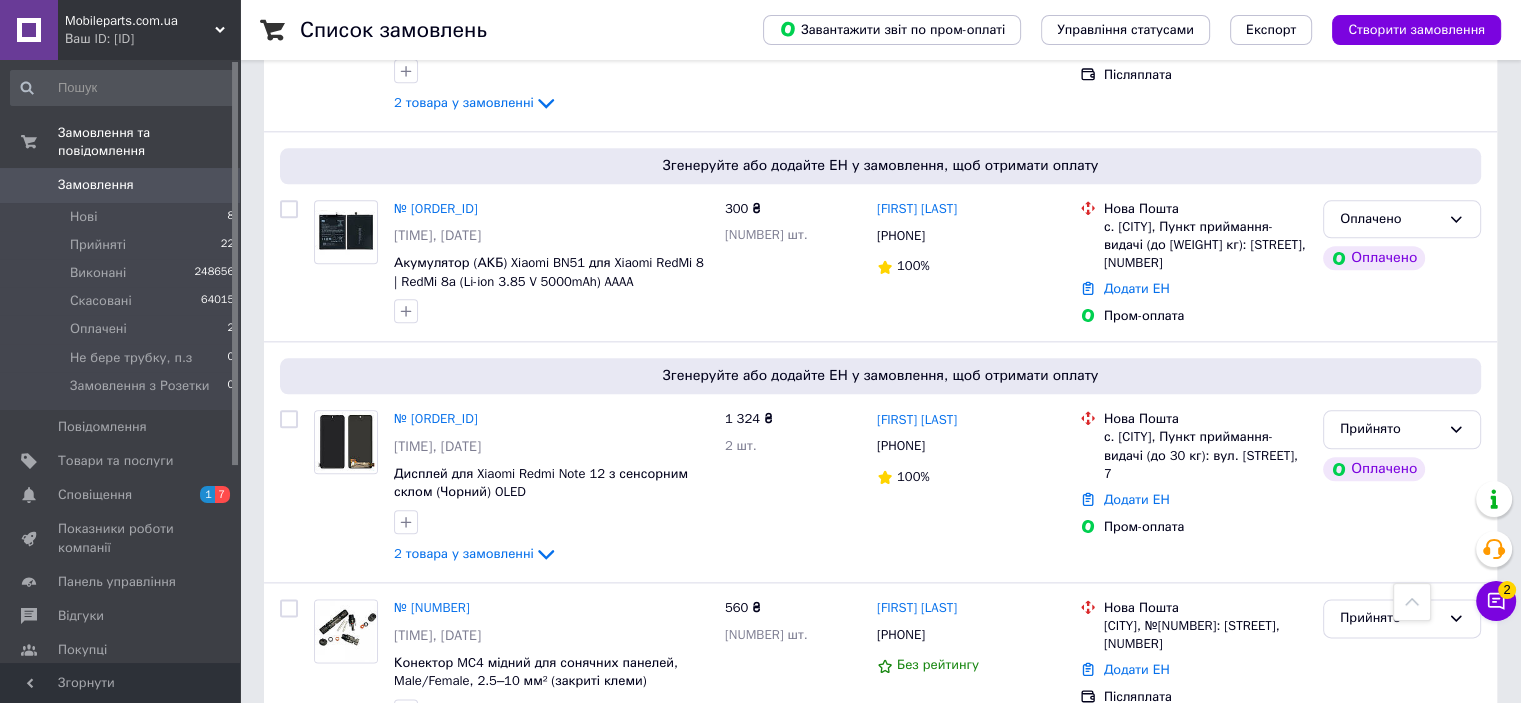 click on "Замовлення 0" at bounding box center (123, 185) 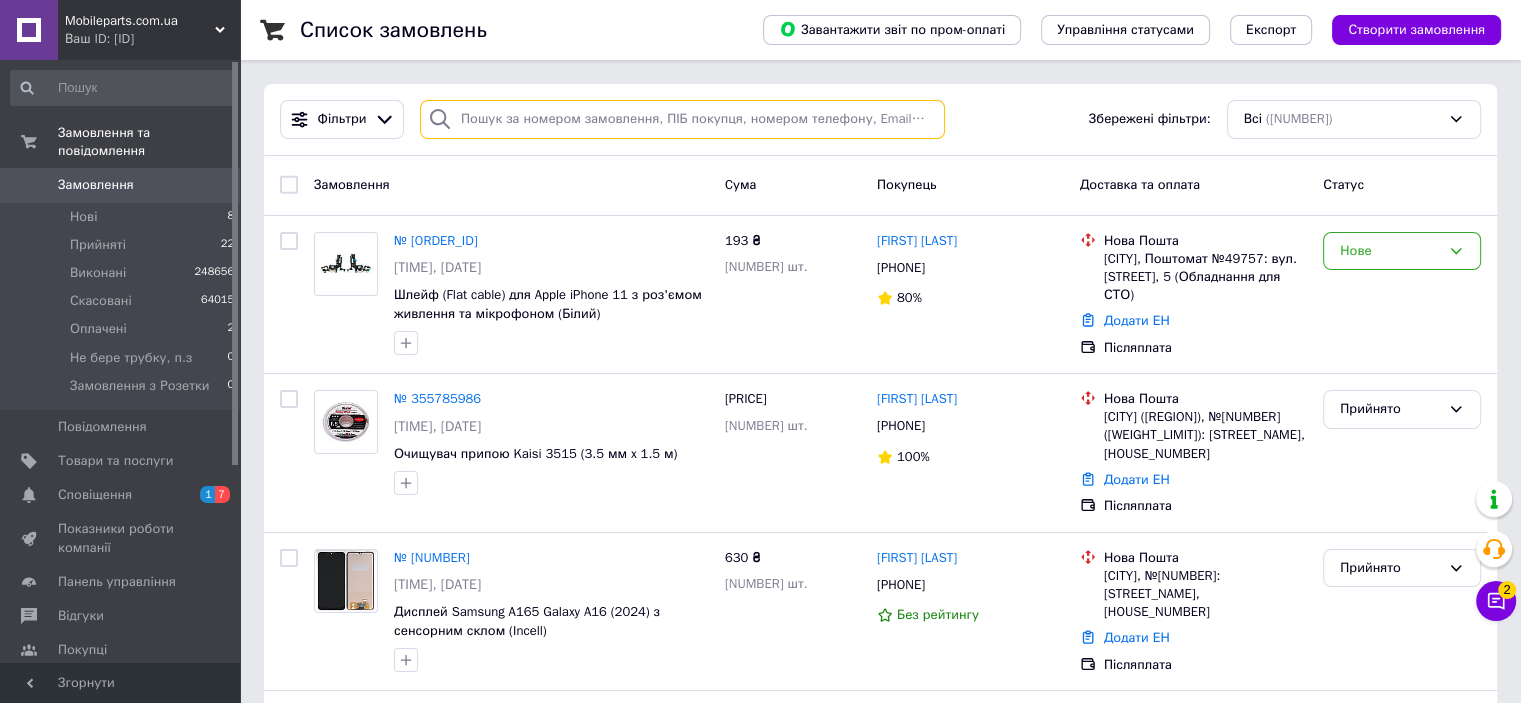 click at bounding box center [682, 119] 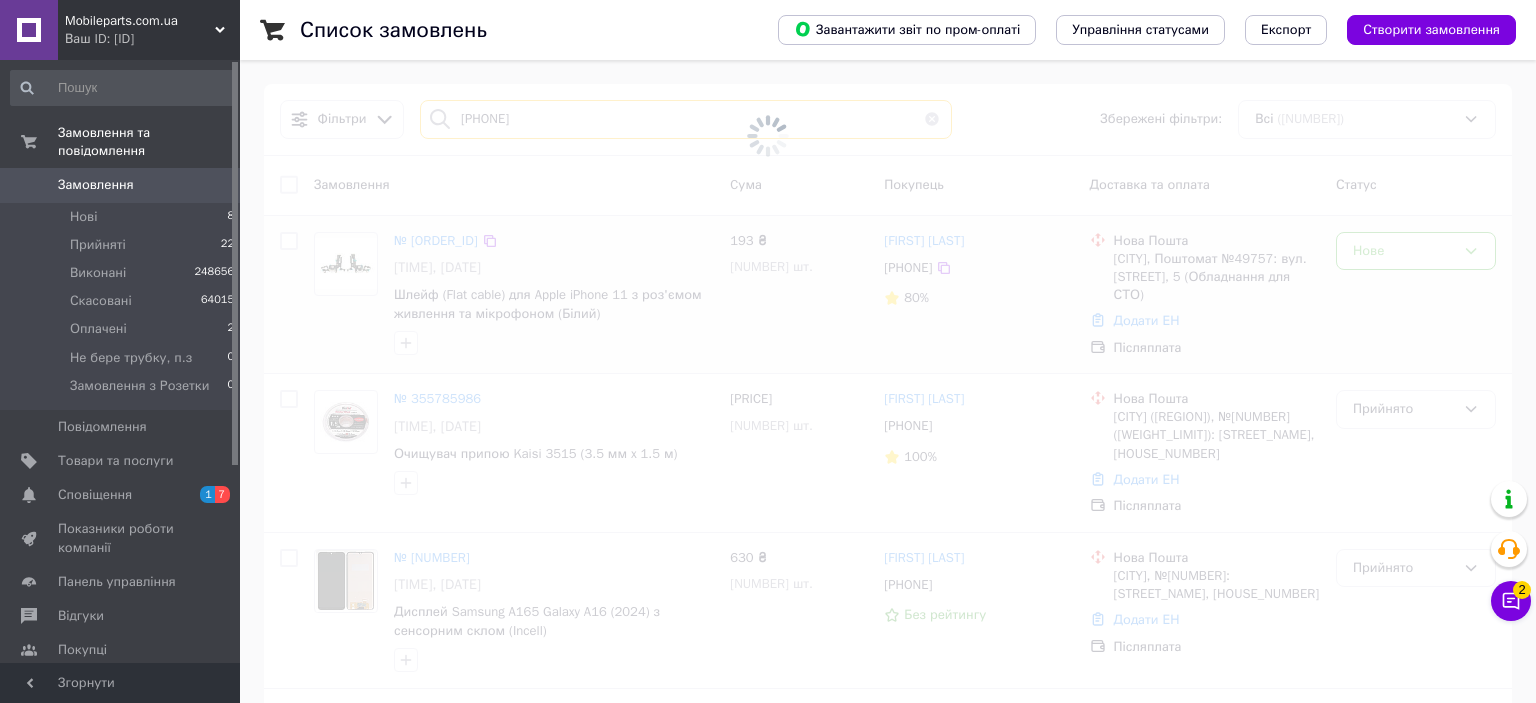 type on "[PHONE]" 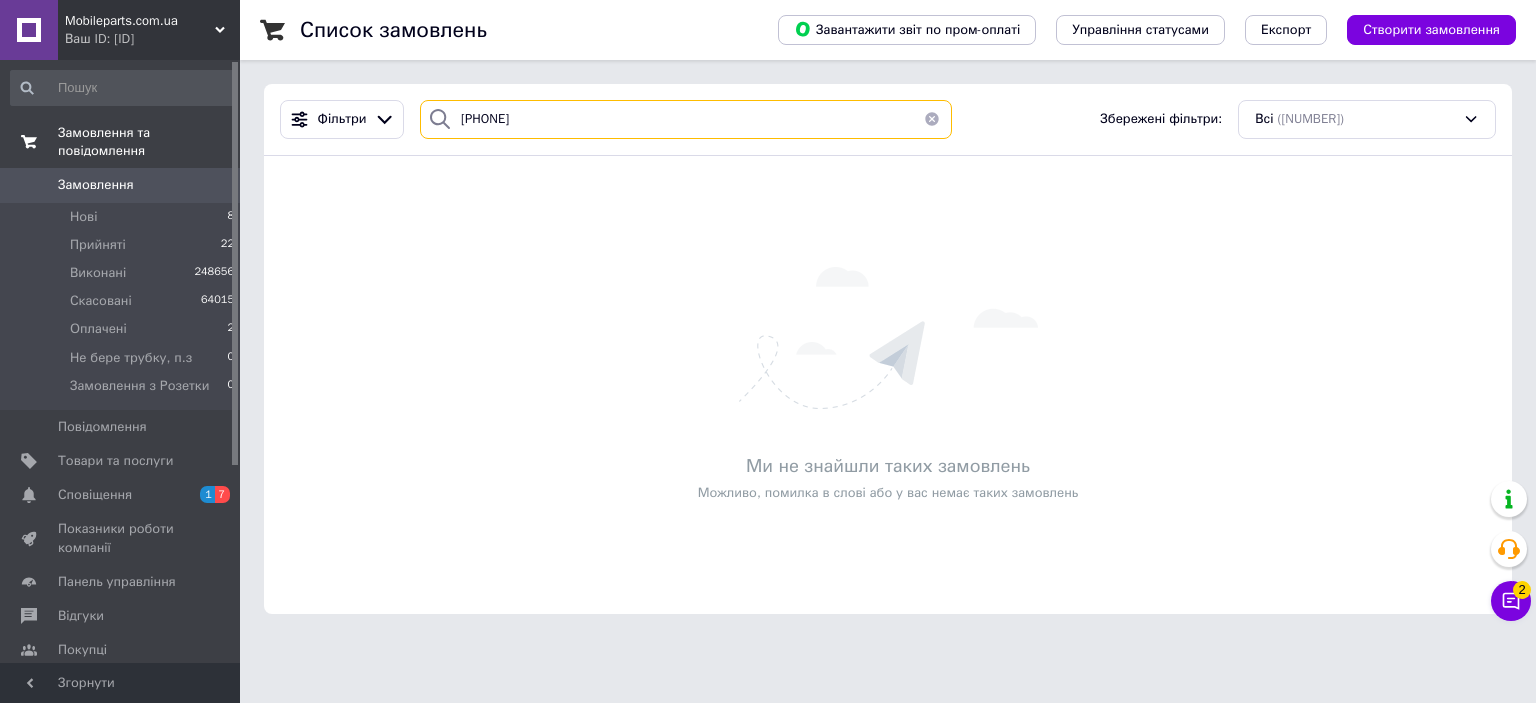 drag, startPoint x: 309, startPoint y: 115, endPoint x: 114, endPoint y: 115, distance: 195 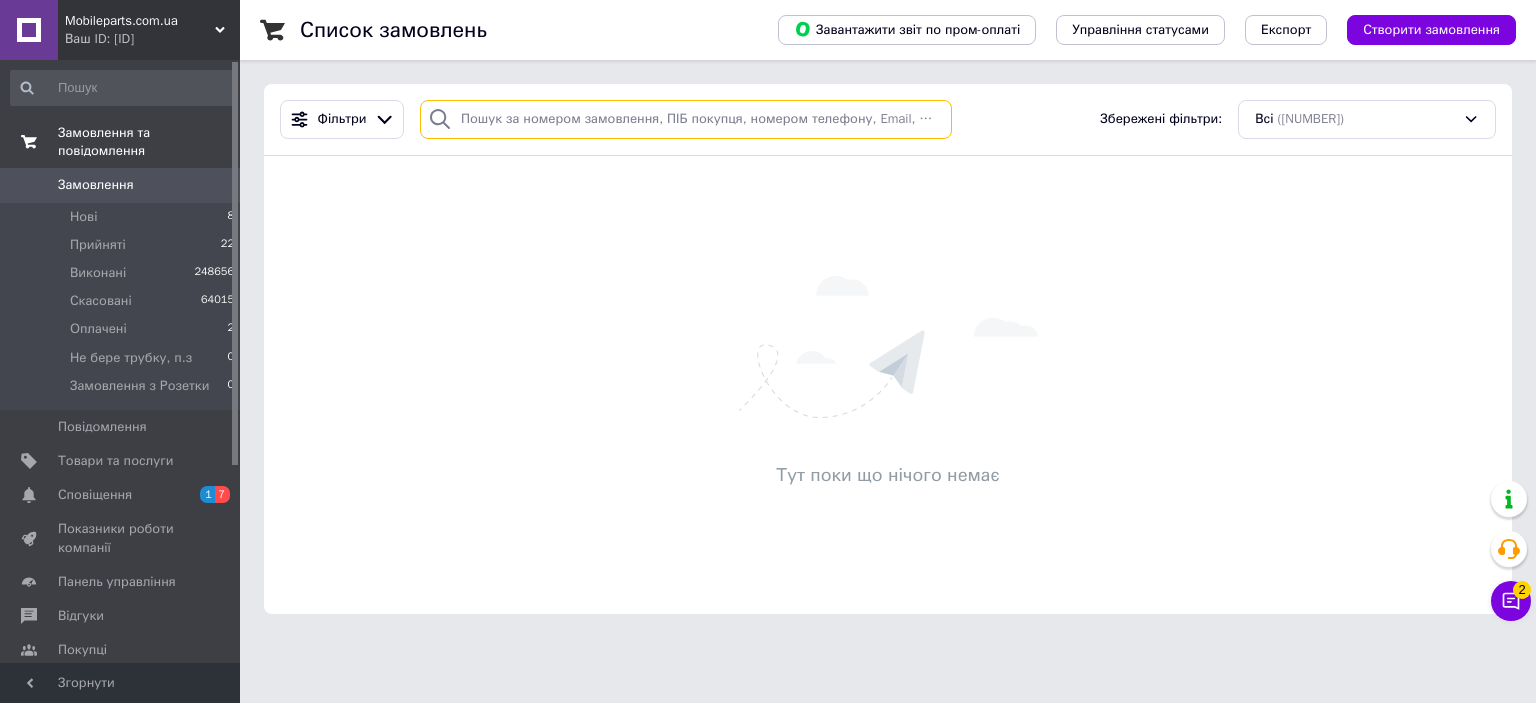 paste on "[PHONE]" 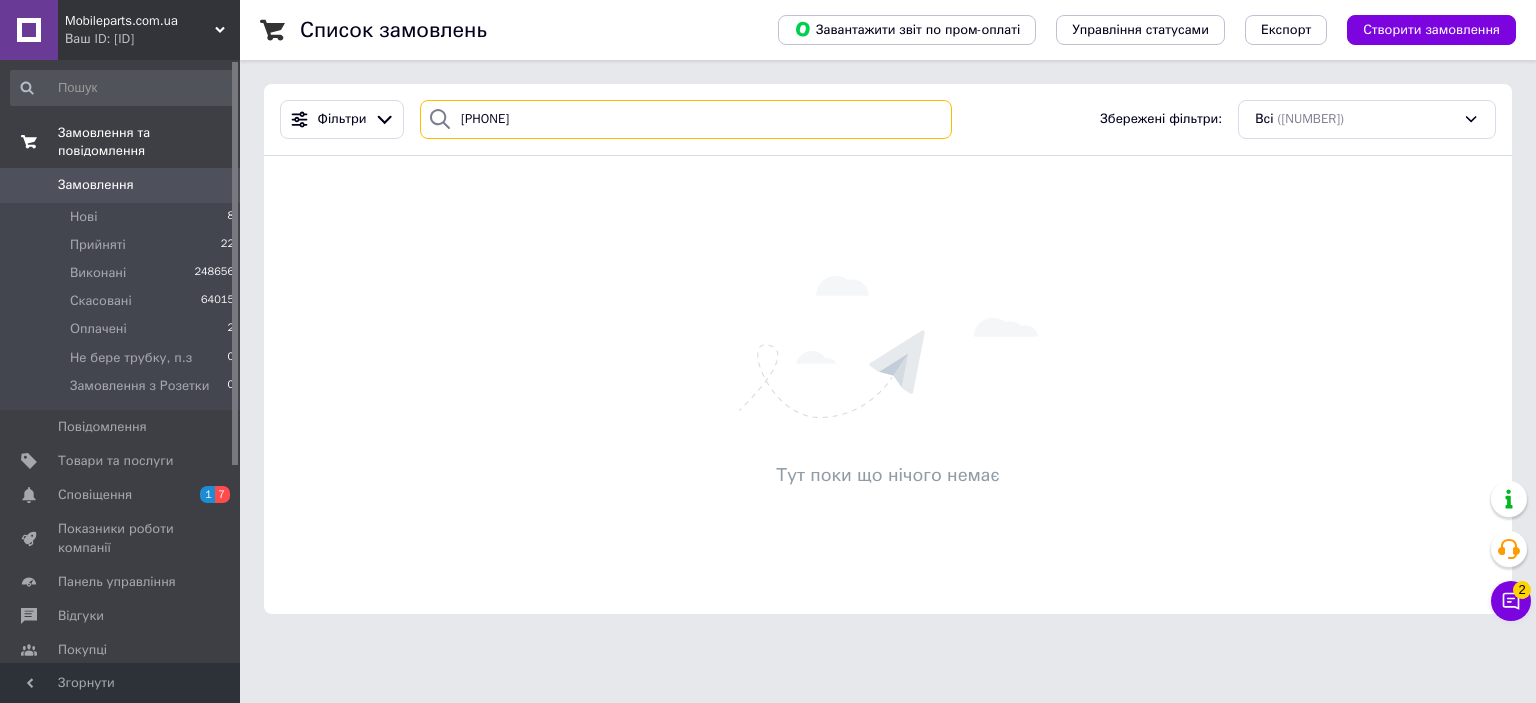 type on "[PHONE]" 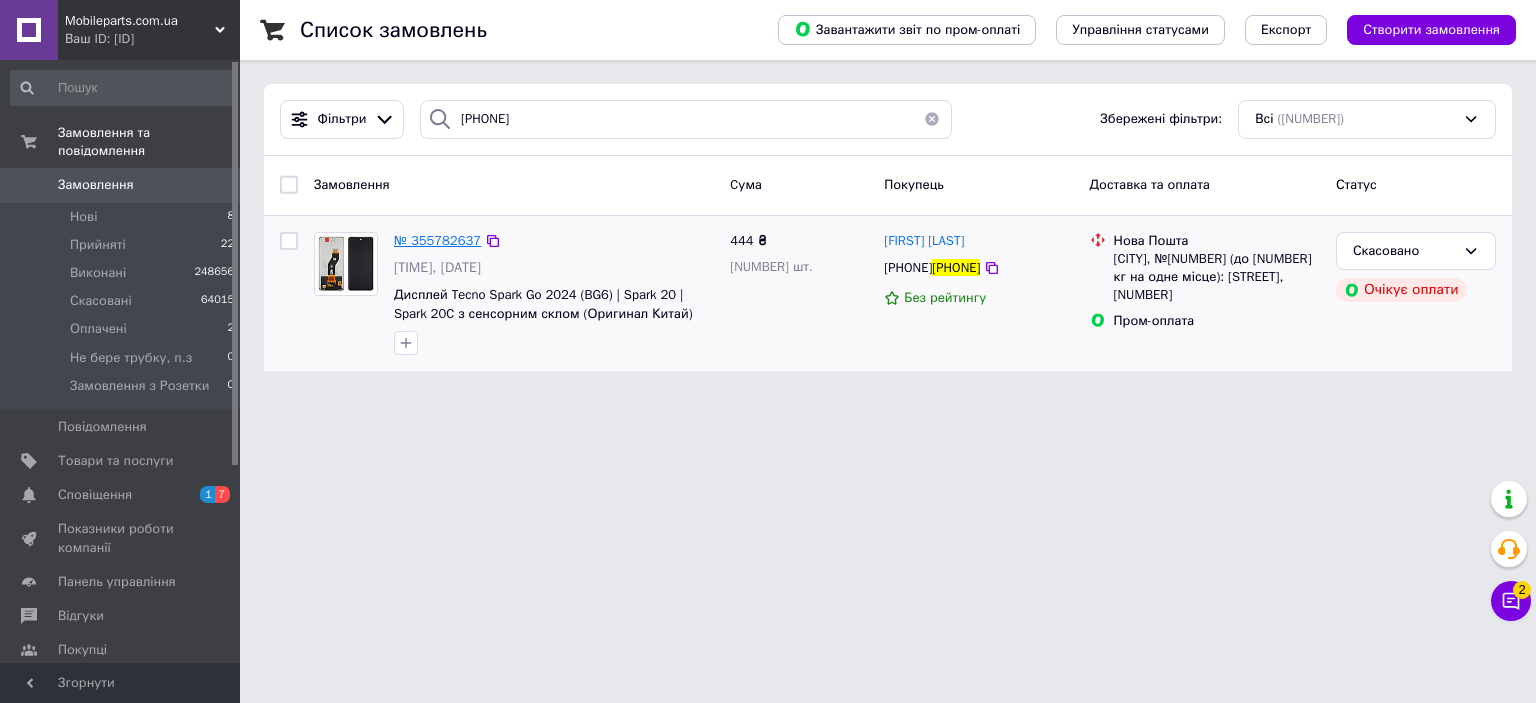 click on "№ 355782637" at bounding box center [437, 240] 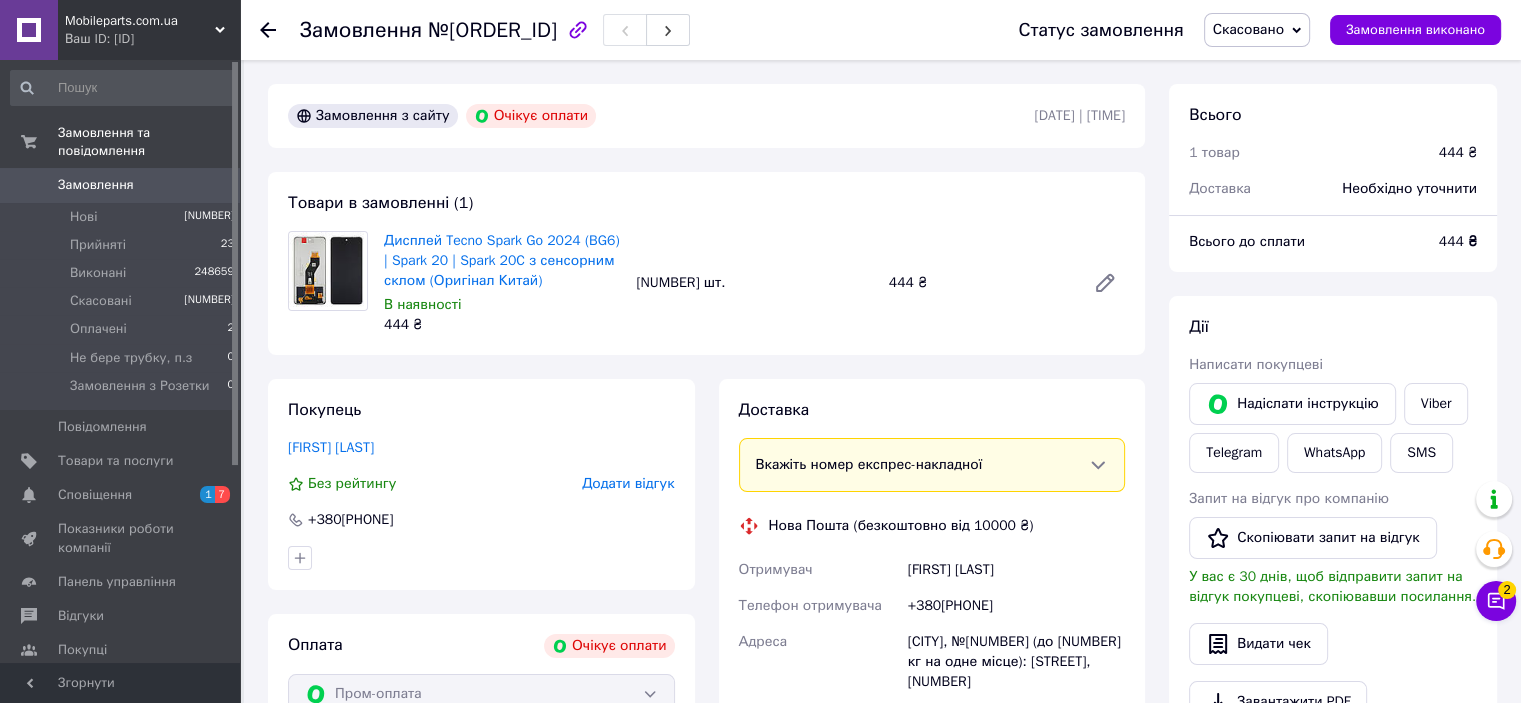 click on "Замовлення" at bounding box center [96, 185] 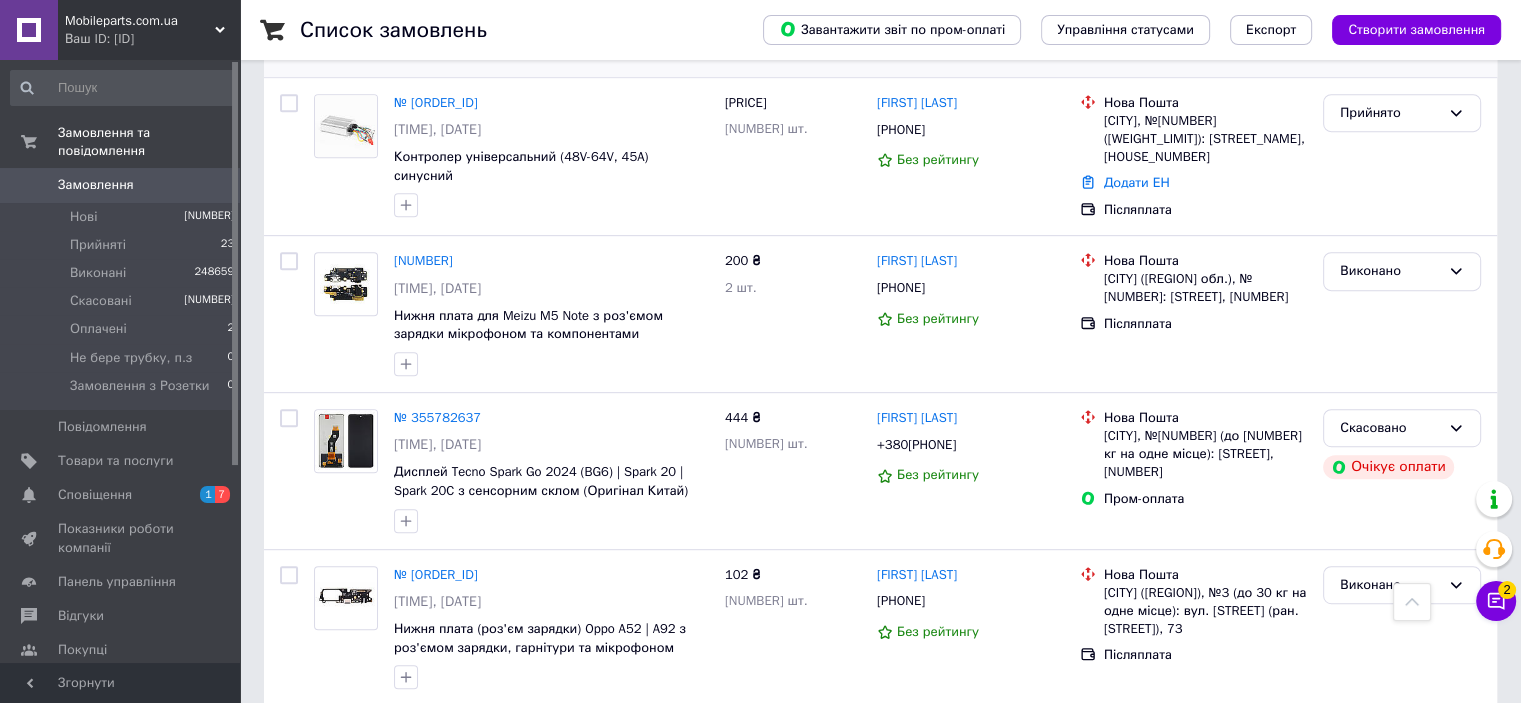scroll, scrollTop: 1000, scrollLeft: 0, axis: vertical 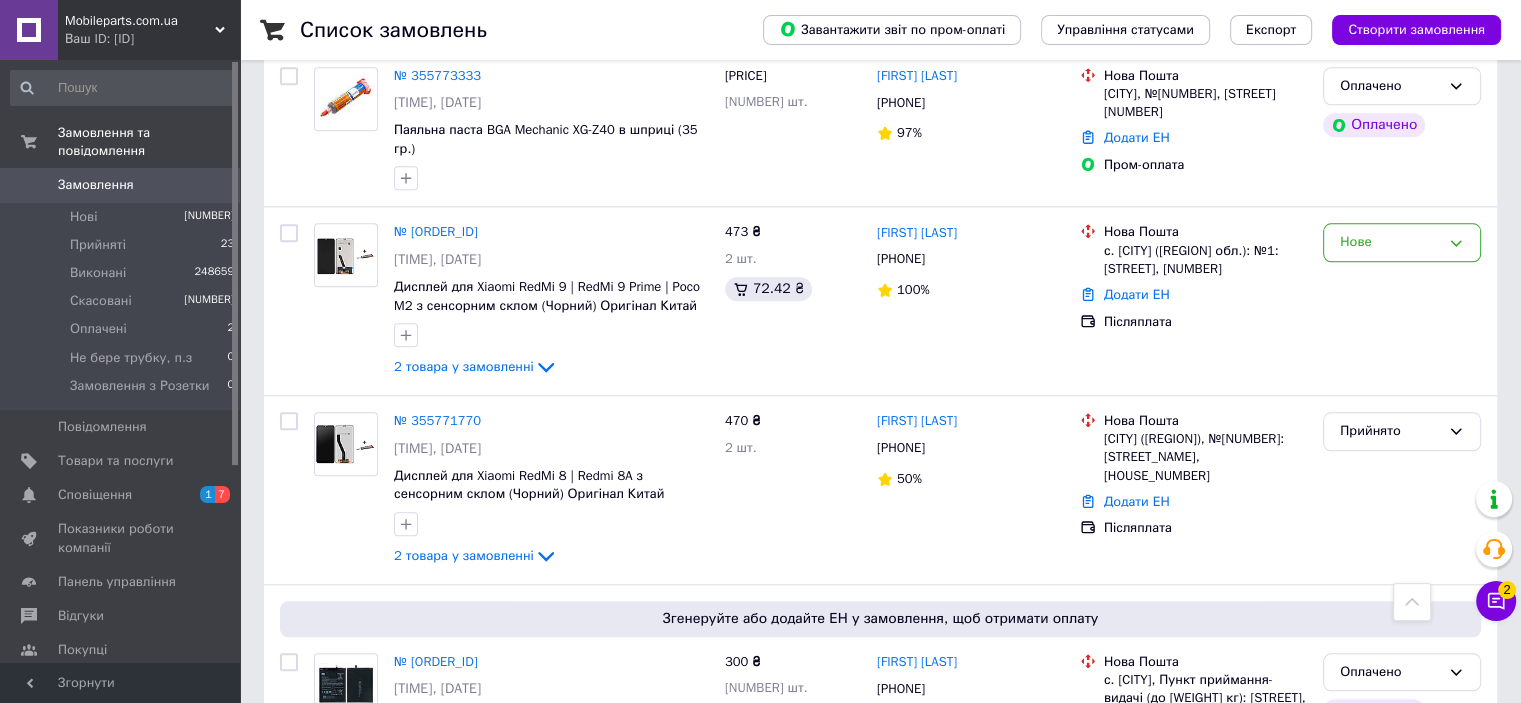 click on "Замовлення" at bounding box center (96, 185) 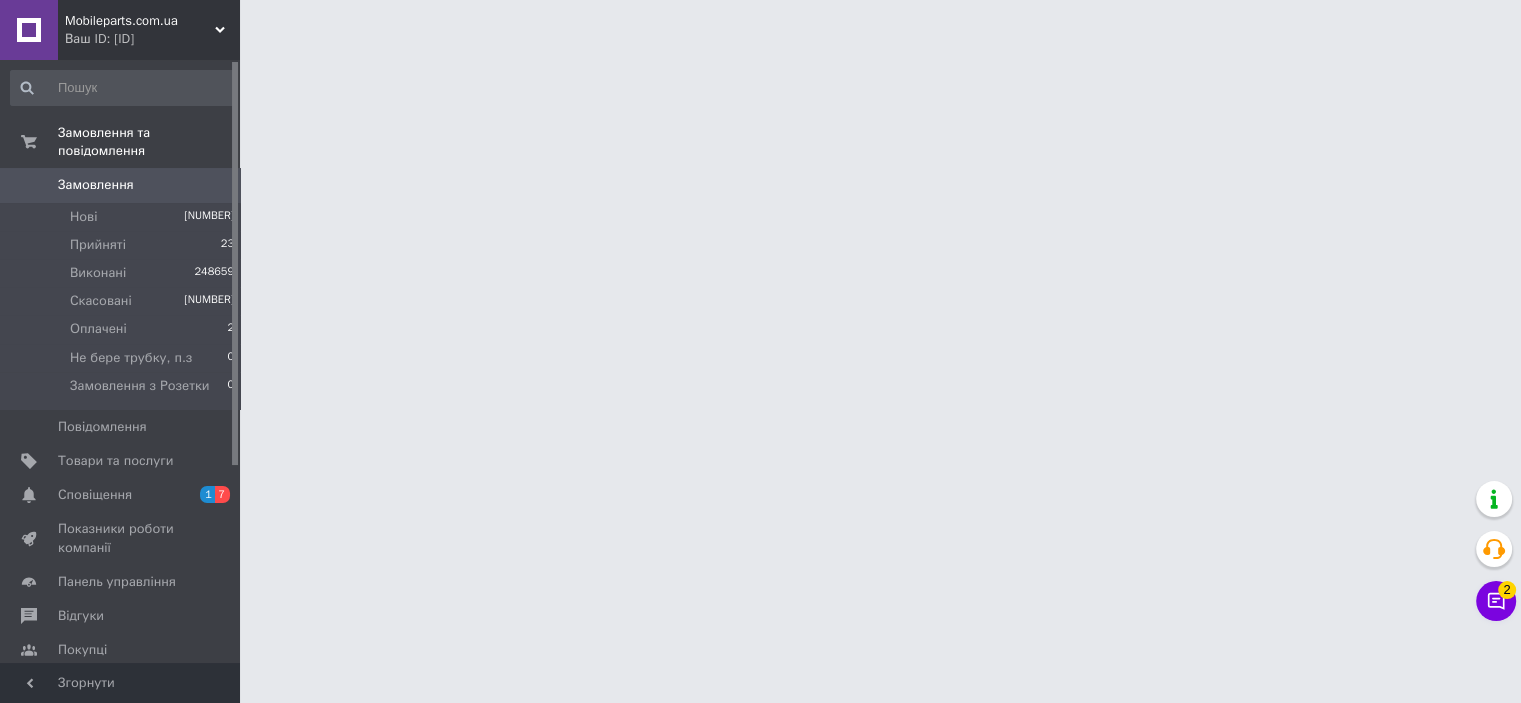 scroll, scrollTop: 0, scrollLeft: 0, axis: both 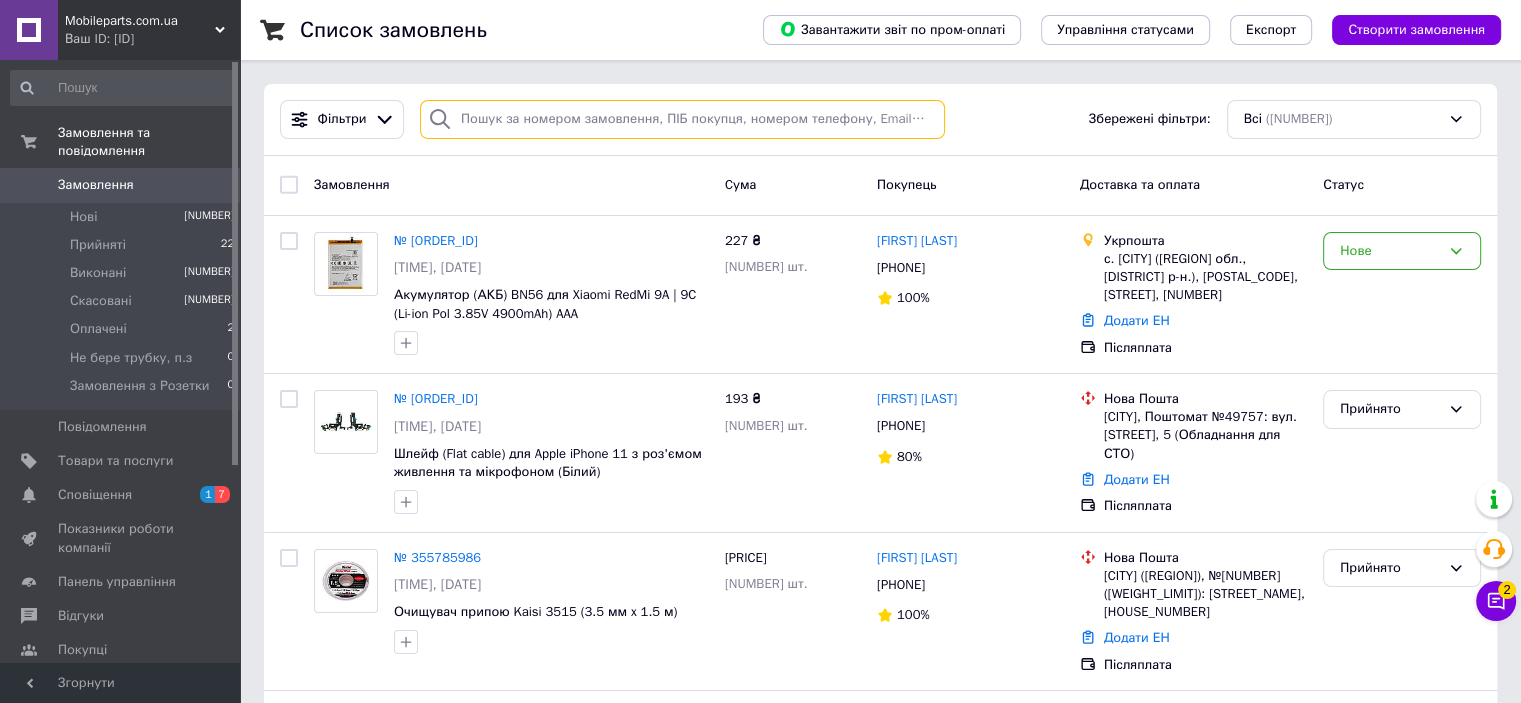 click at bounding box center (682, 119) 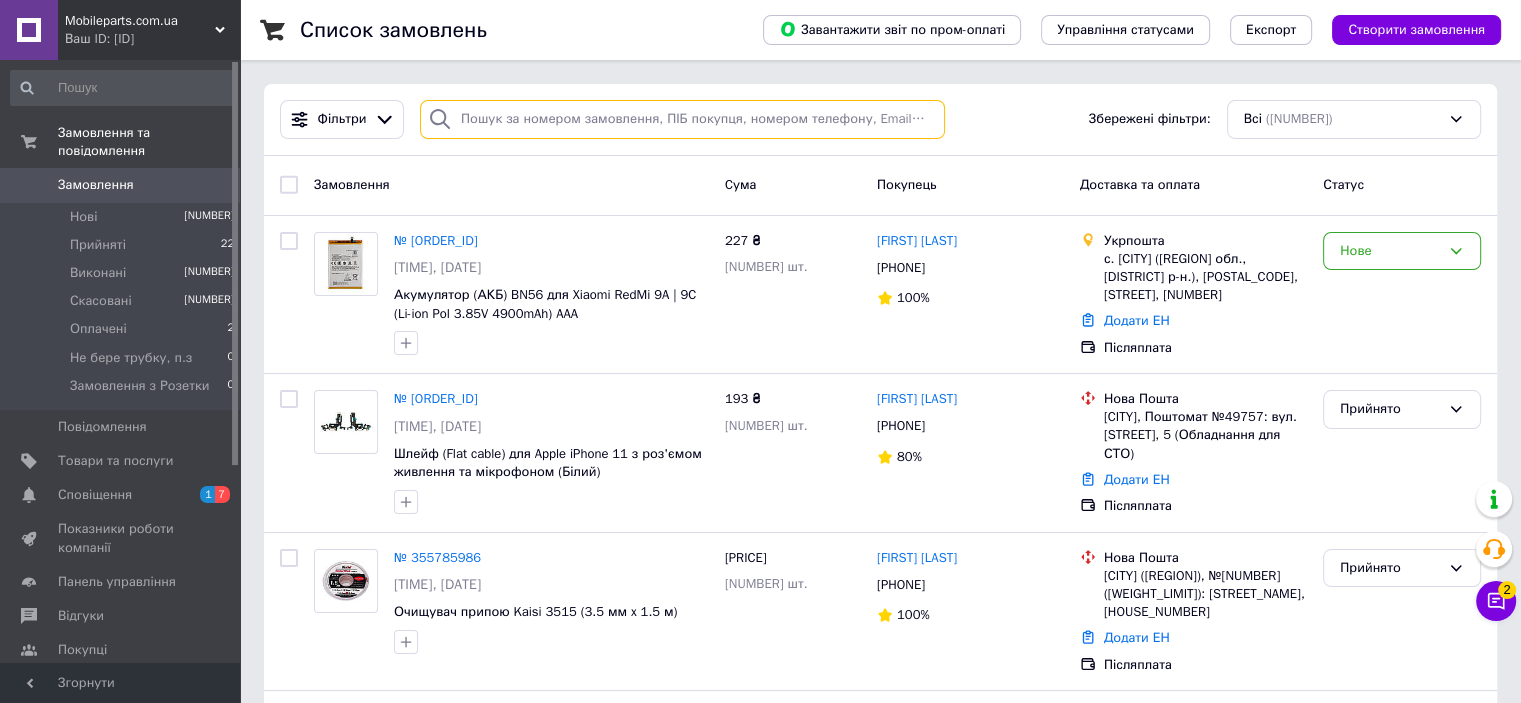 paste on "[PHONE]" 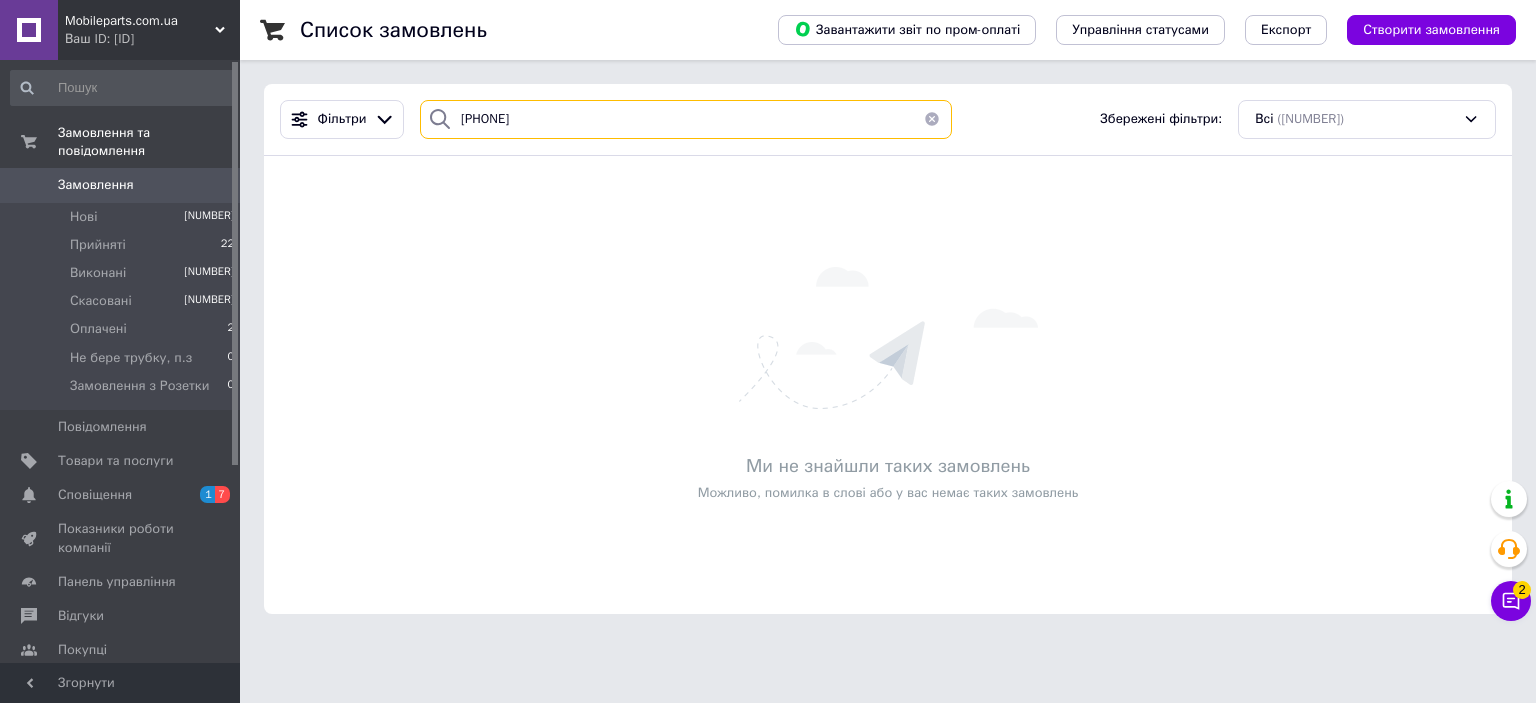 type on "[PHONE]" 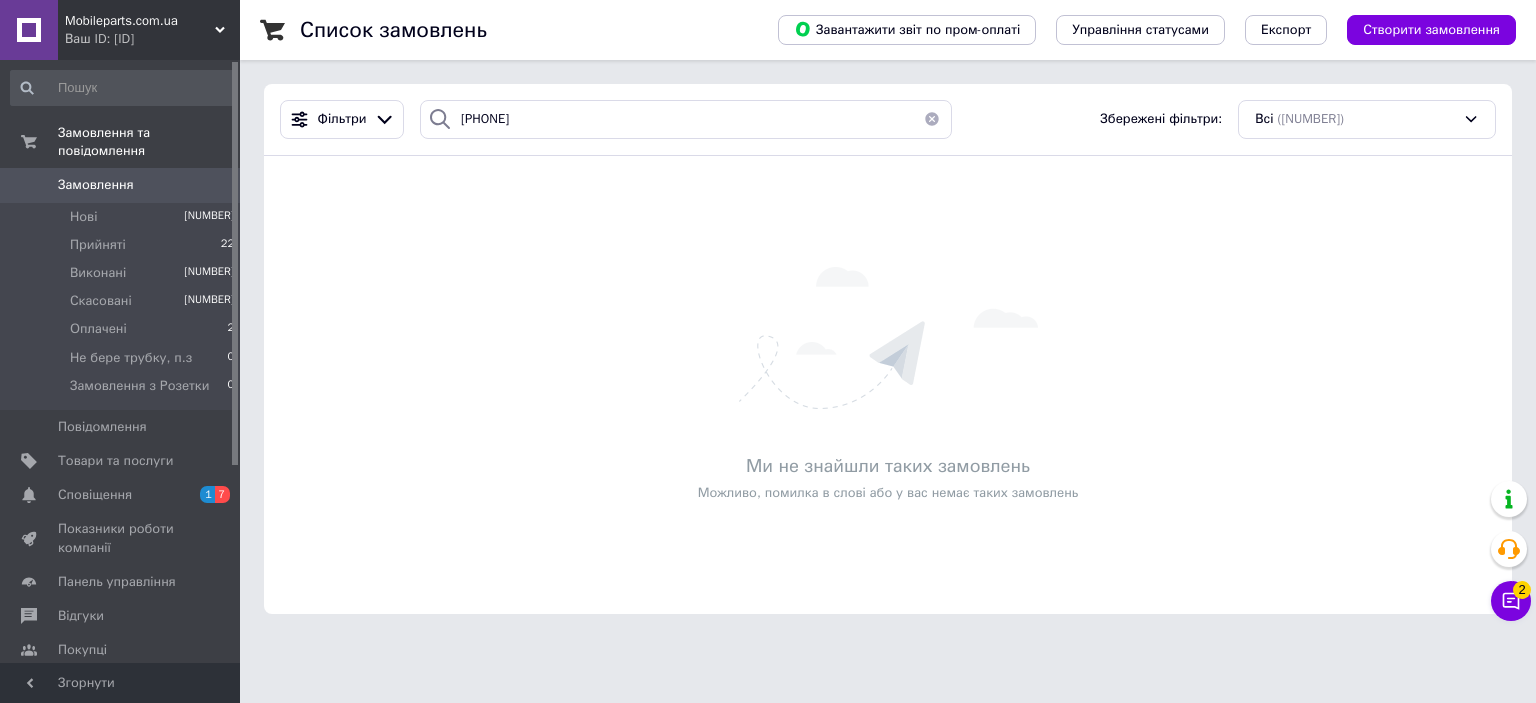 click on "Замовлення" at bounding box center [96, 185] 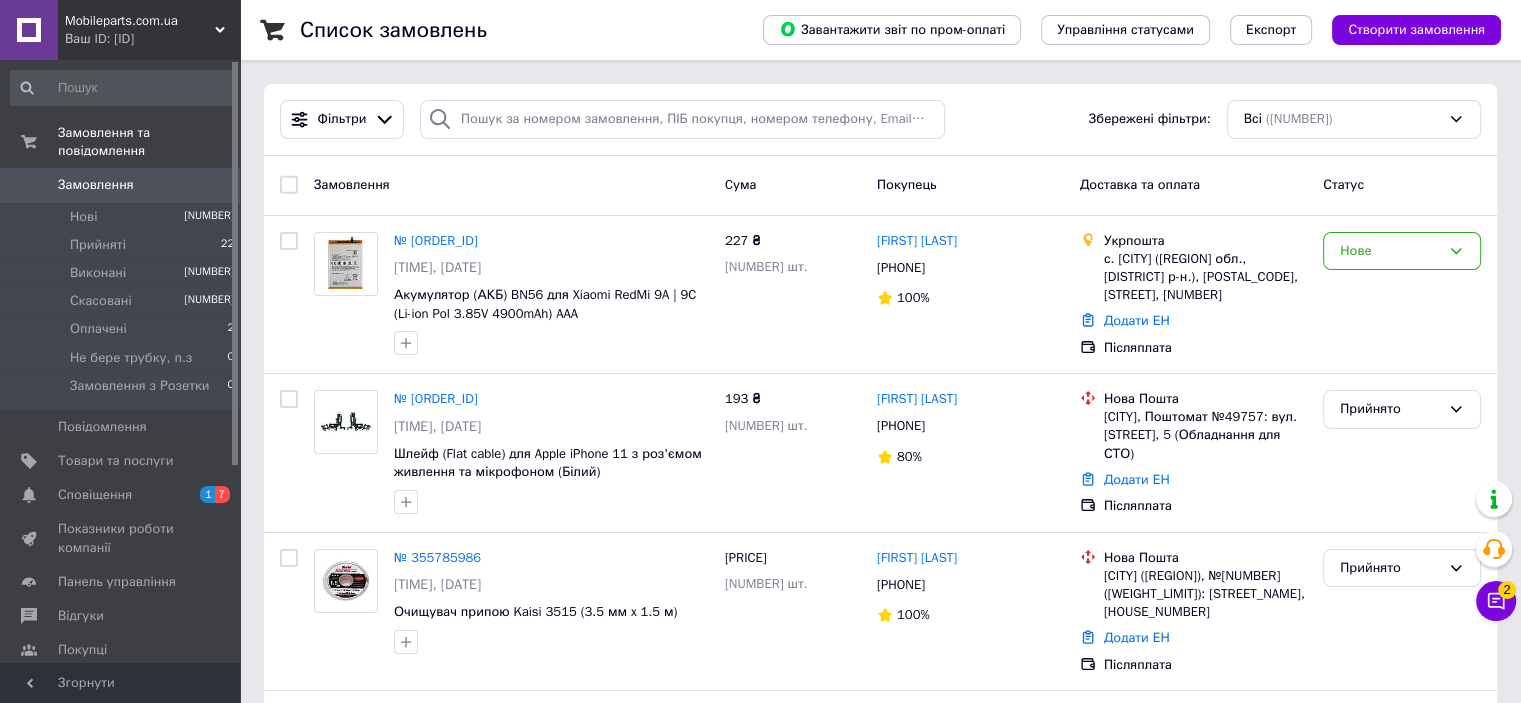 click on "Замовлення" at bounding box center (96, 185) 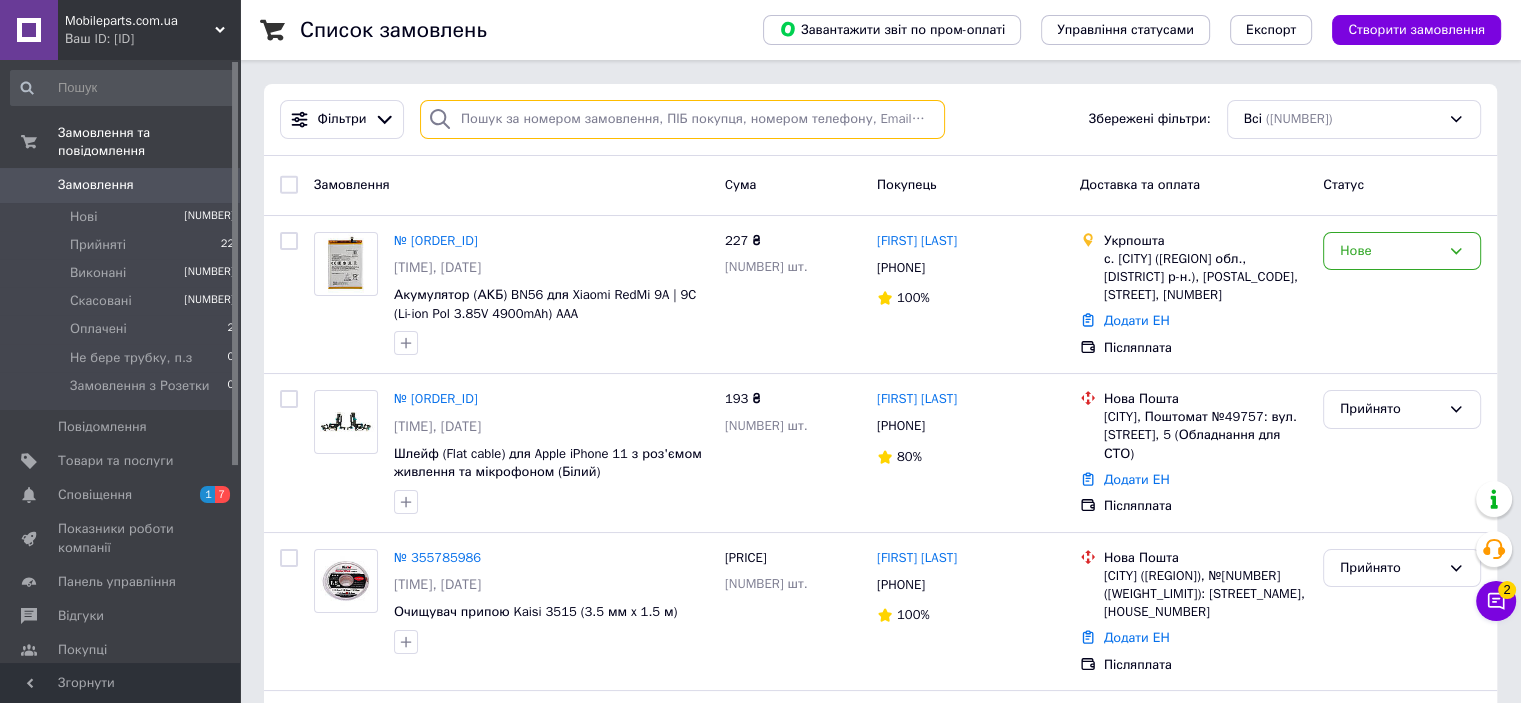 click at bounding box center [682, 119] 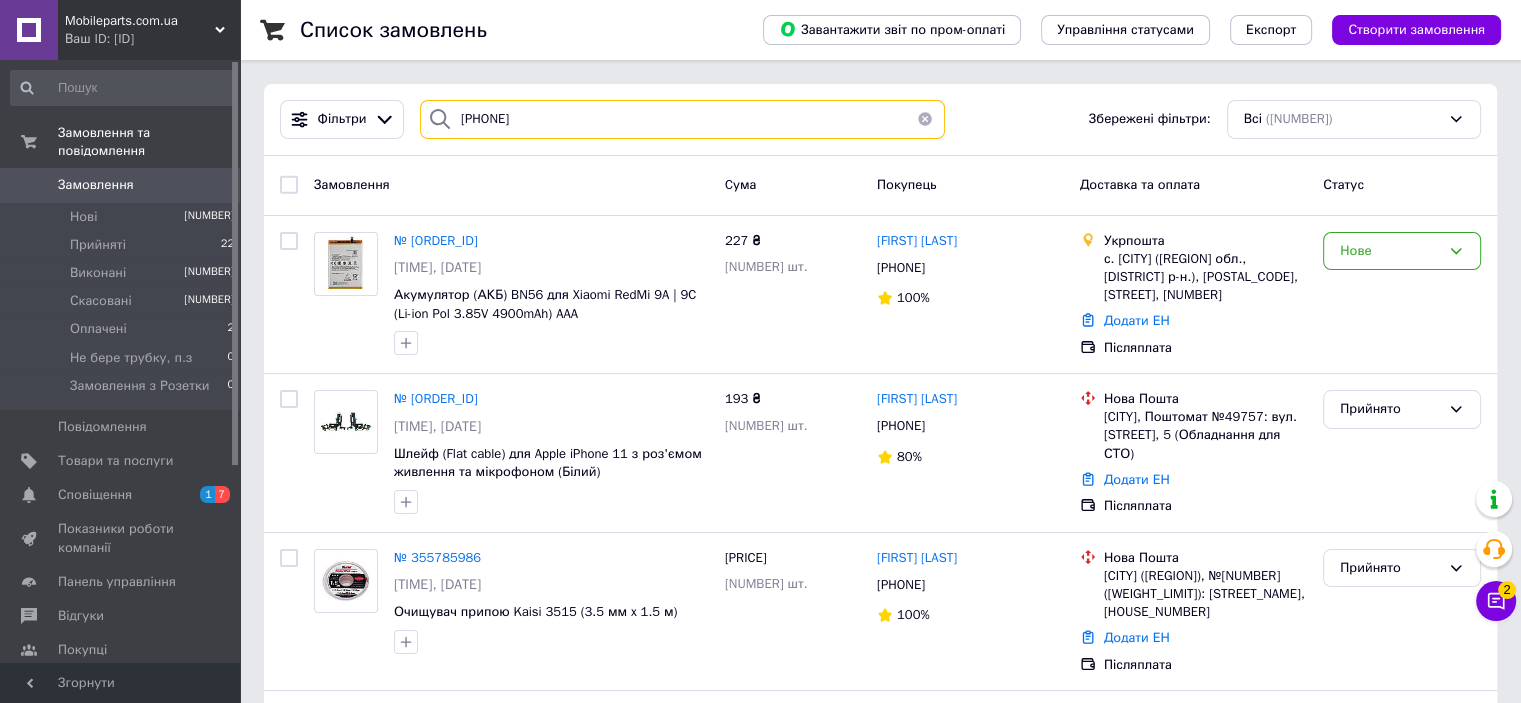 type on "[PHONE]" 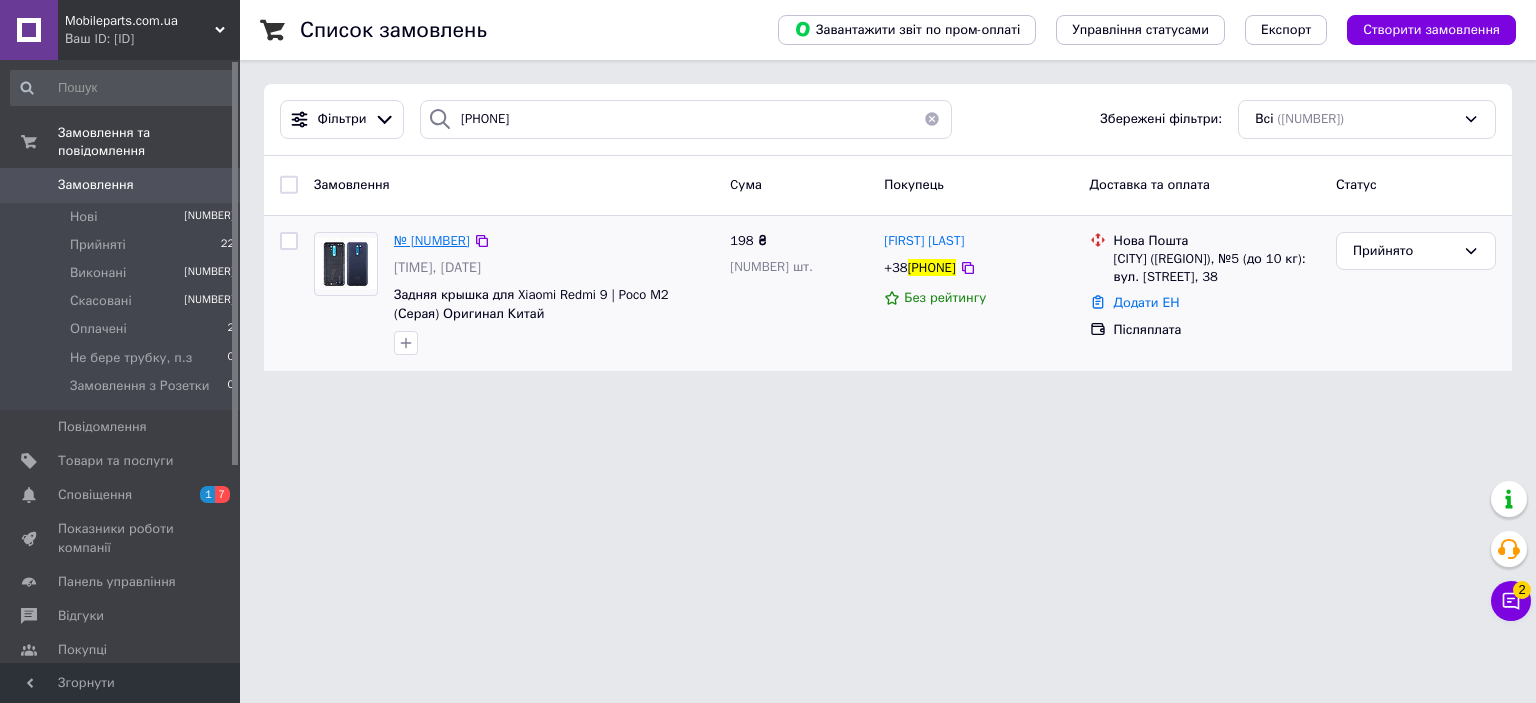 click on "№ [NUMBER]" at bounding box center [432, 240] 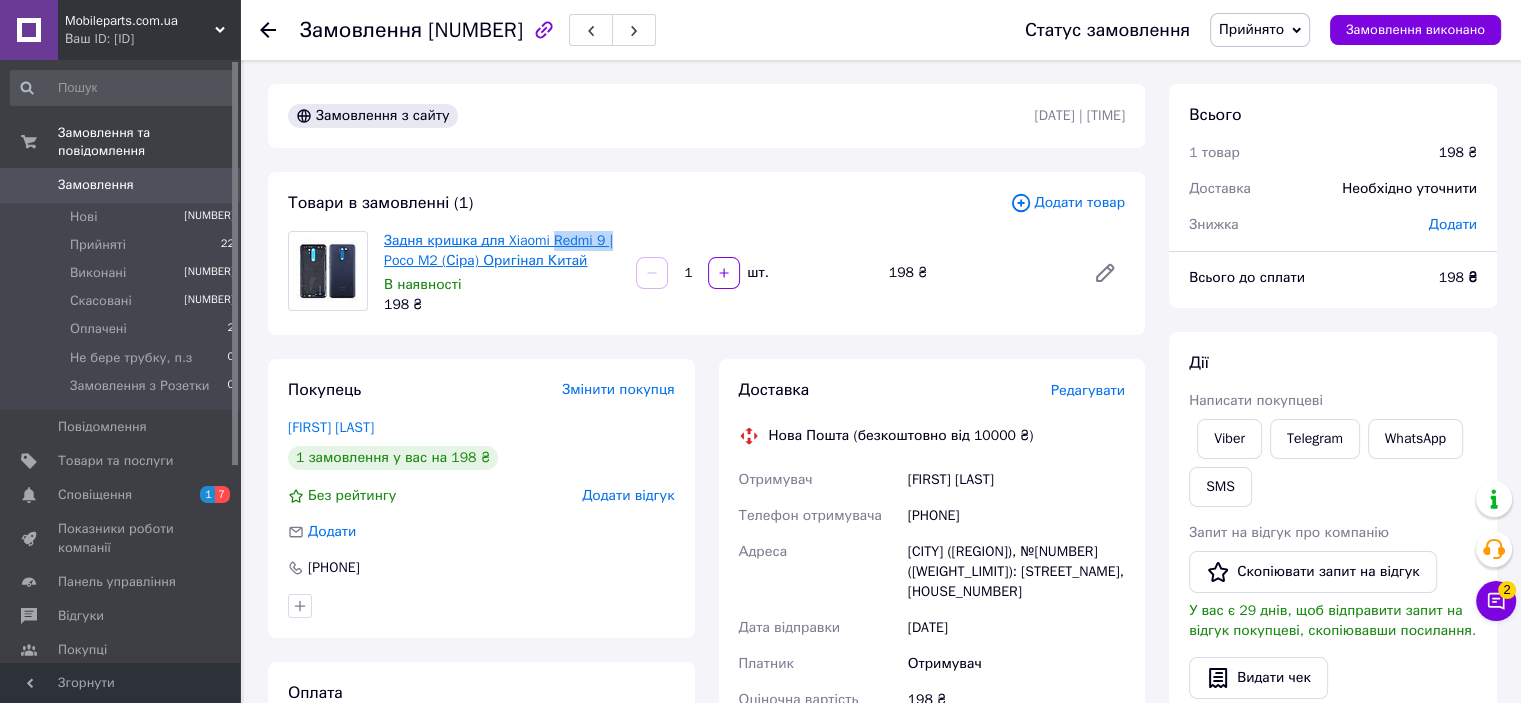copy on "Redmi 9 |" 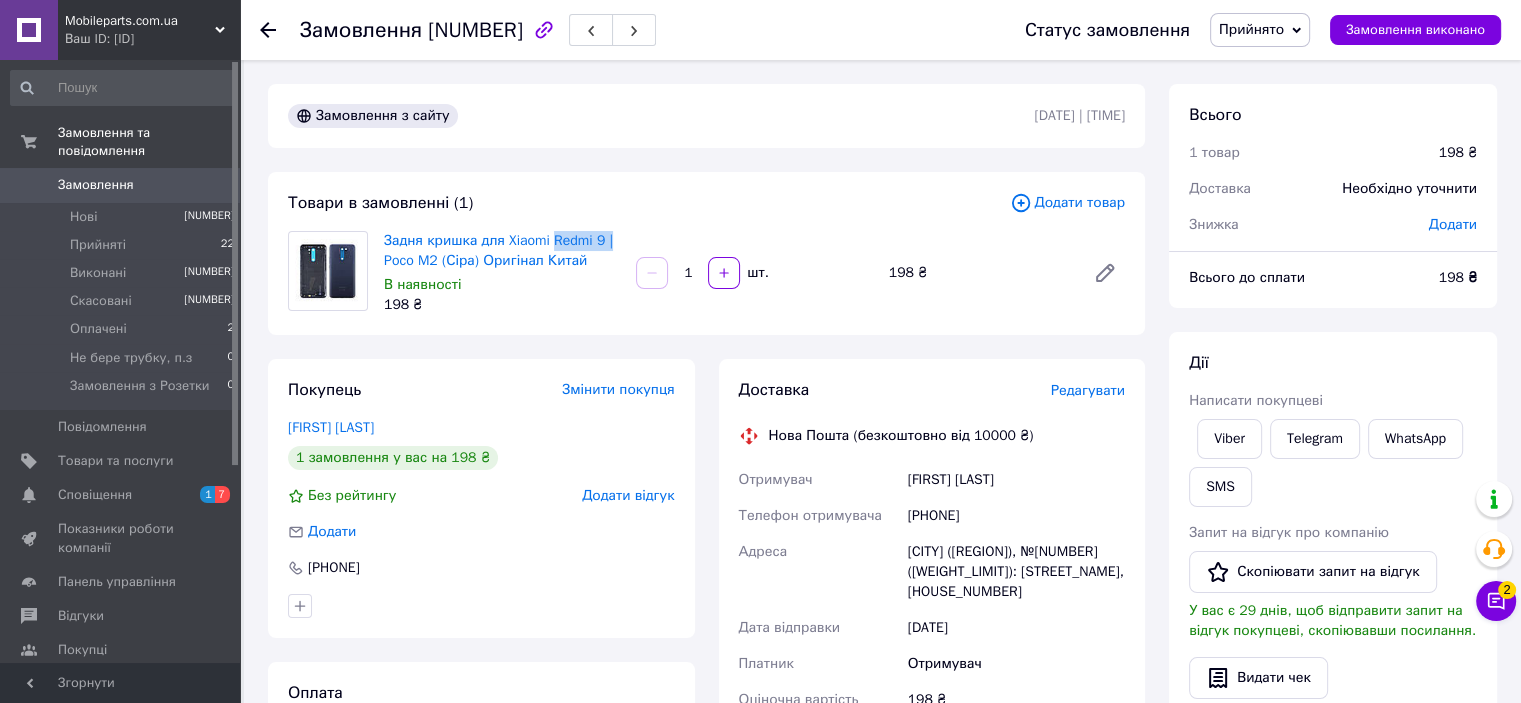 click on "Прийнято" at bounding box center (1251, 29) 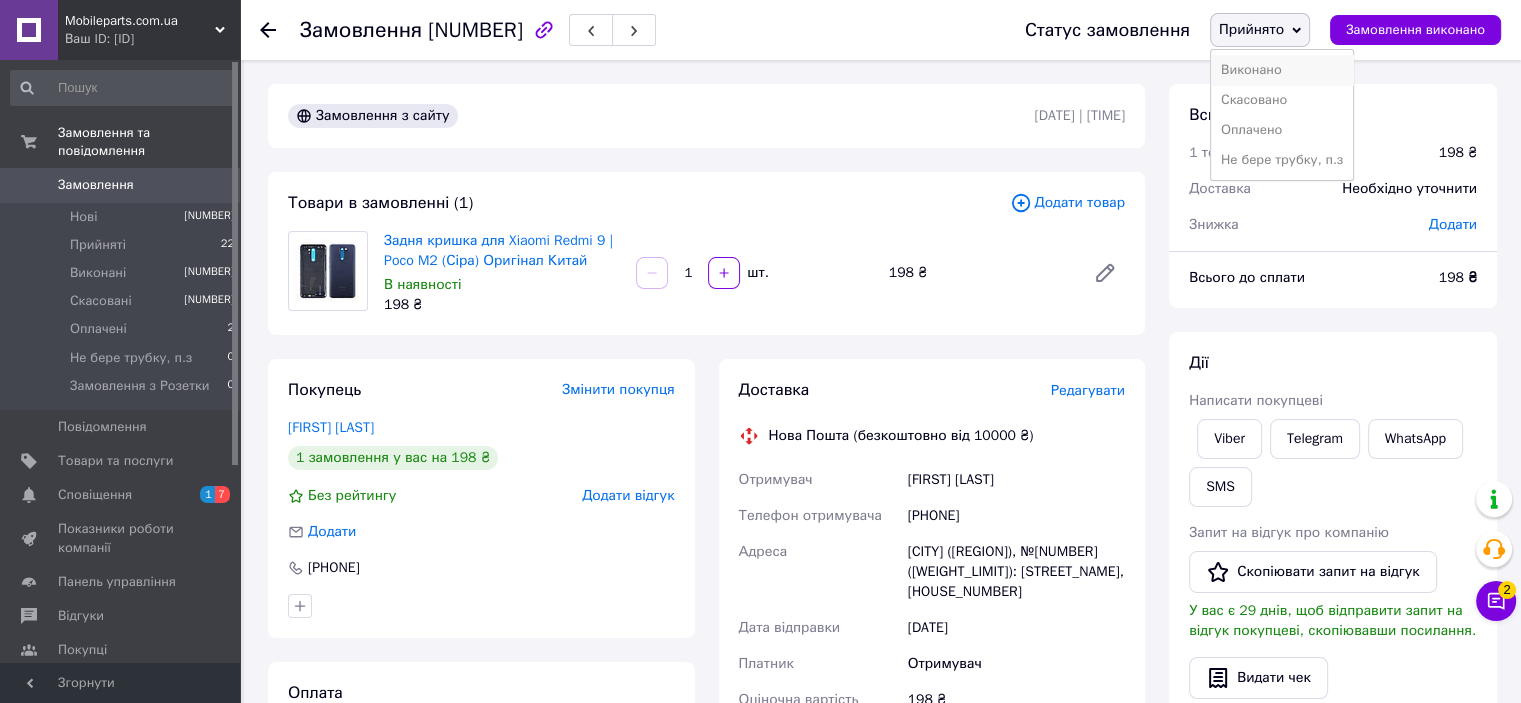 click on "Виконано" at bounding box center [1282, 70] 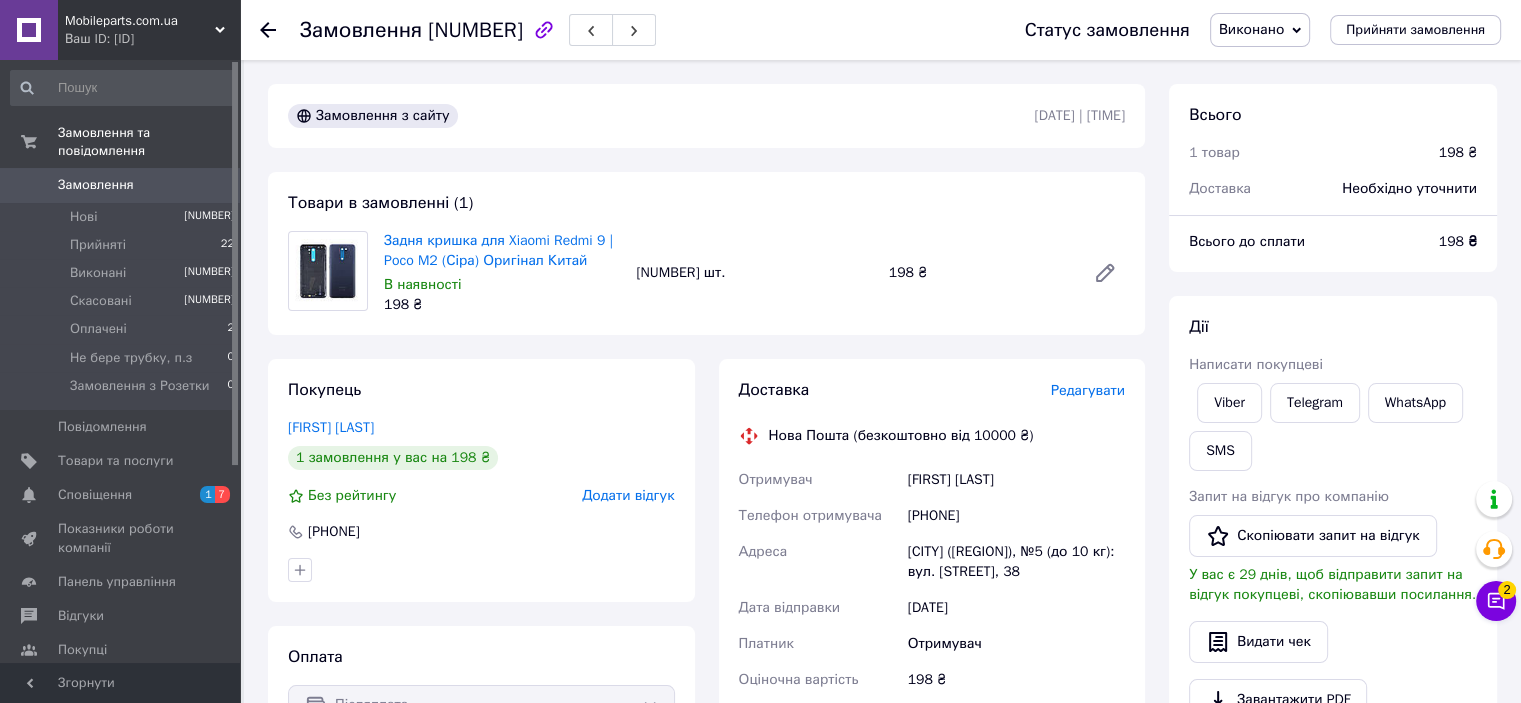 click on "[FIRST] [LAST]" at bounding box center [1016, 480] 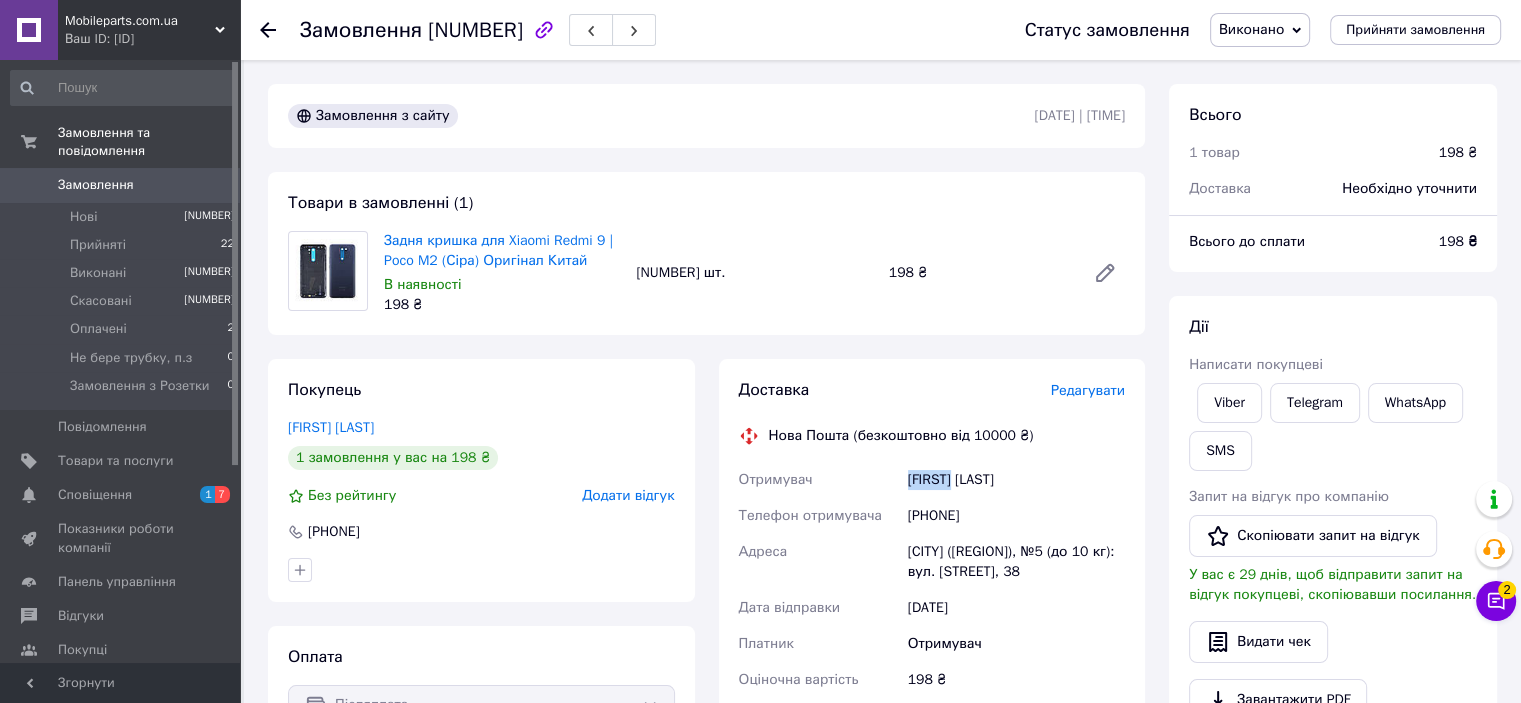 click on "[FIRST] [LAST]" at bounding box center (1016, 480) 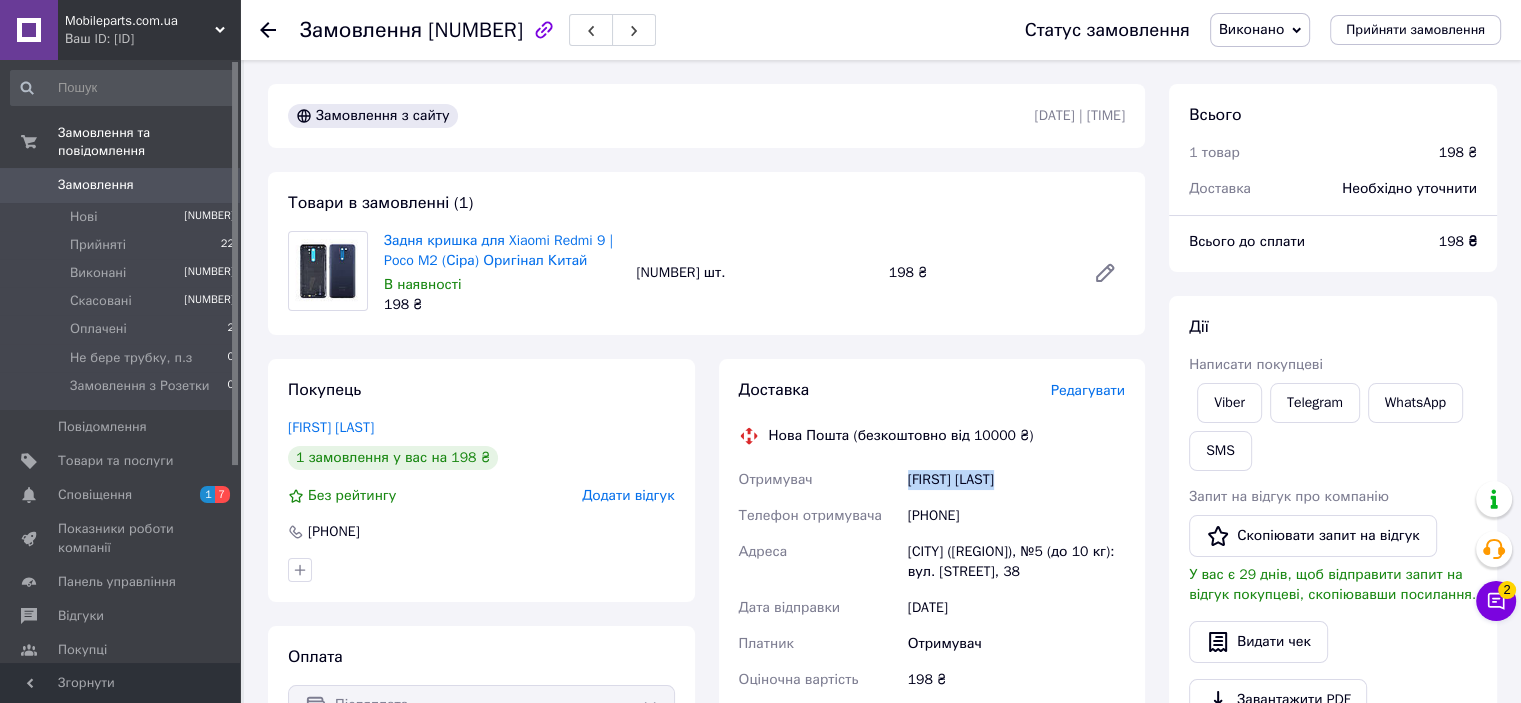 click on "[FIRST] [LAST]" at bounding box center [1016, 480] 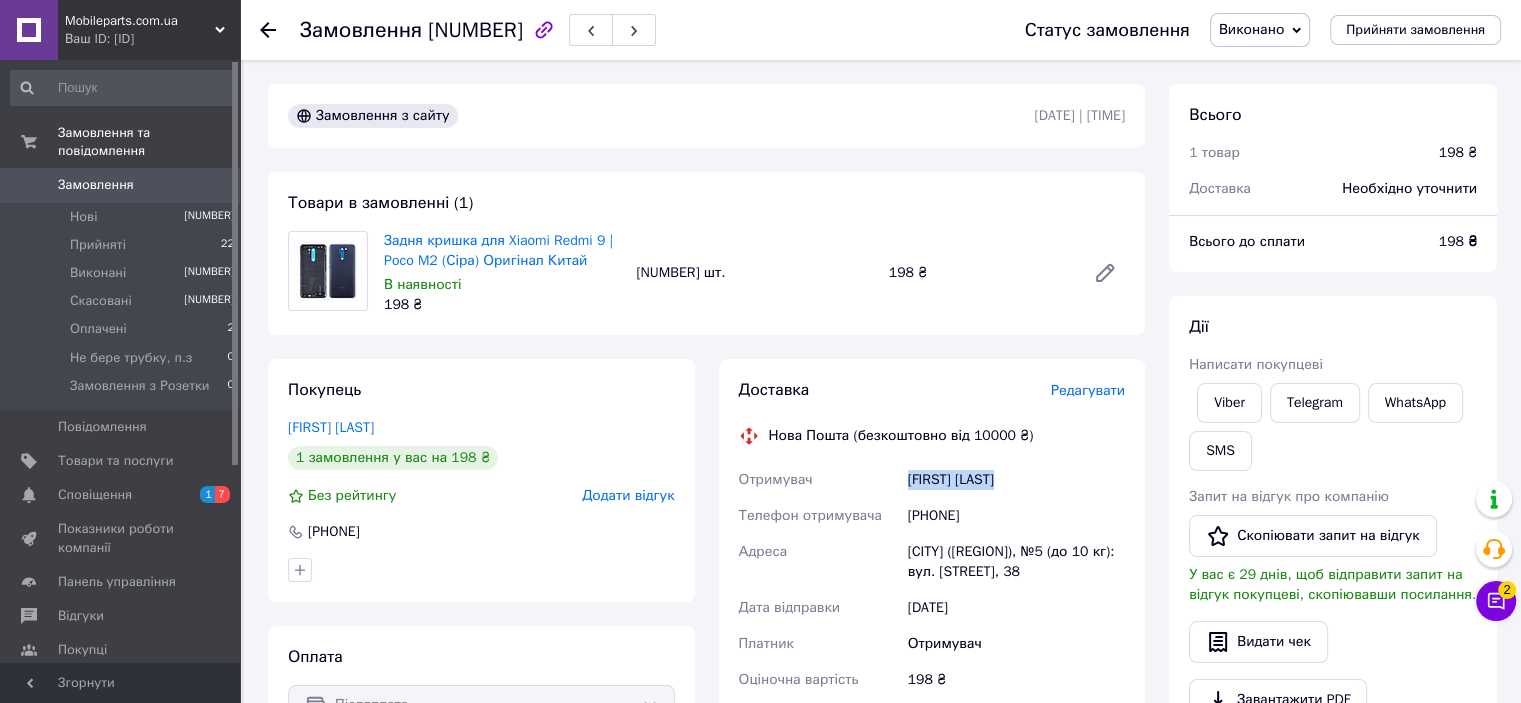 copy on "[PHONE]" 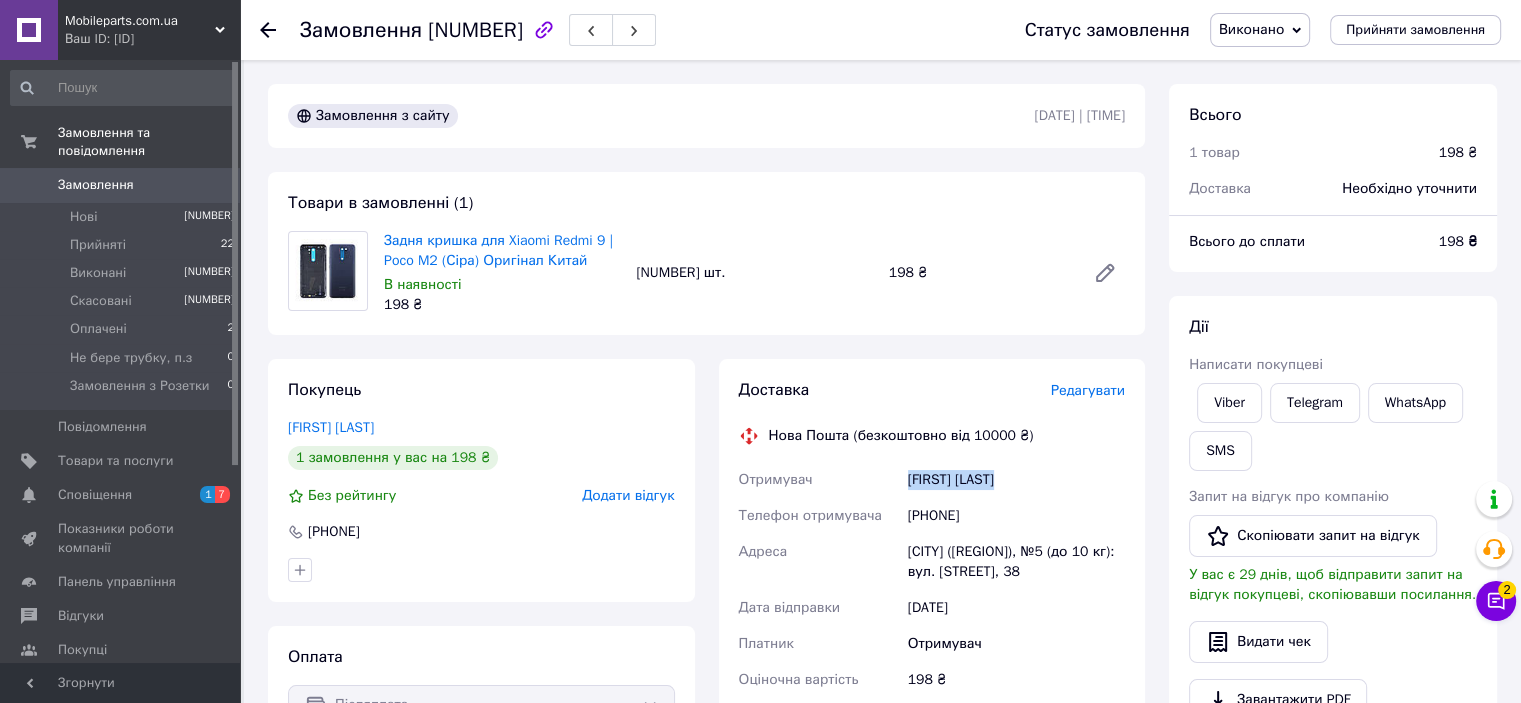 drag, startPoint x: 1007, startPoint y: 516, endPoint x: 926, endPoint y: 520, distance: 81.09871 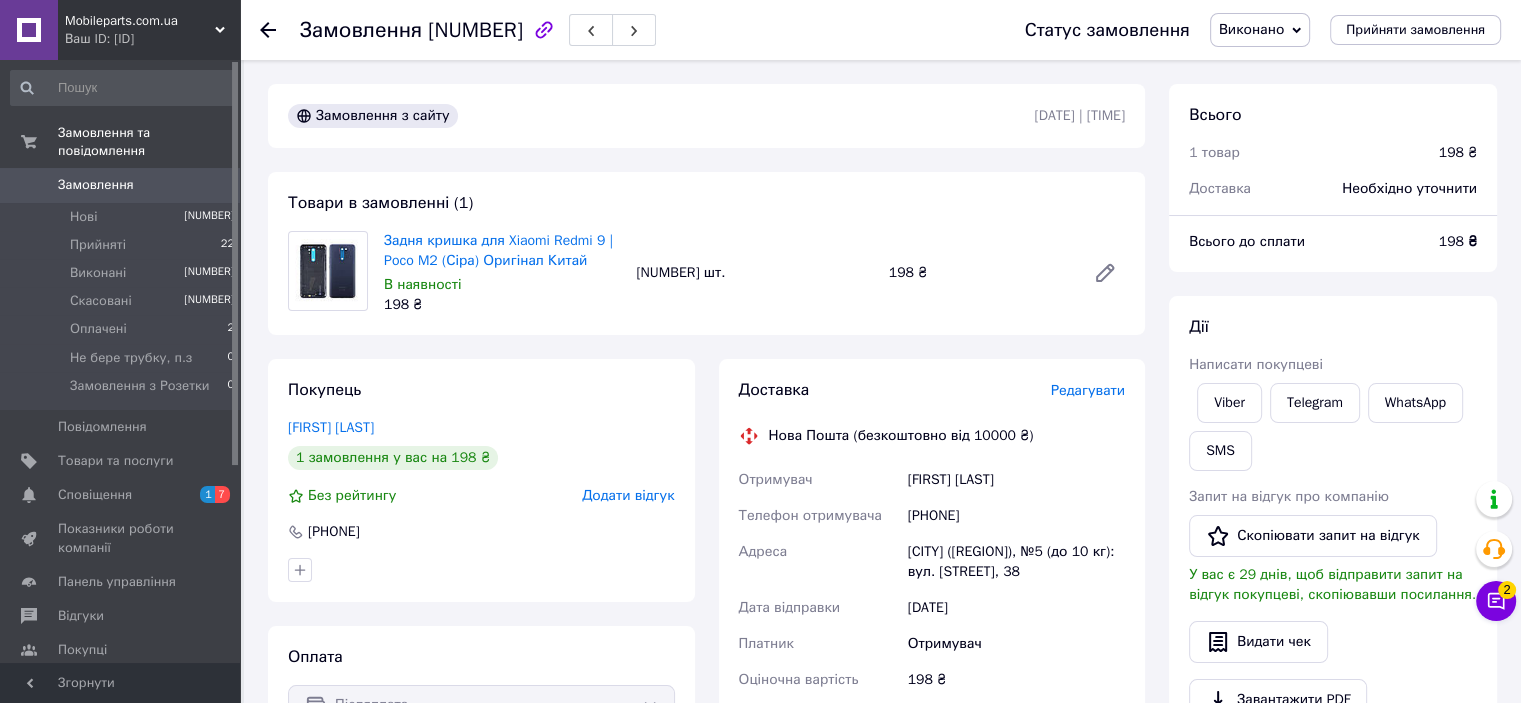click on "[CITY] ([REGION]), №5 (до 10 кг): вул. [STREET], 38" at bounding box center [1016, 562] 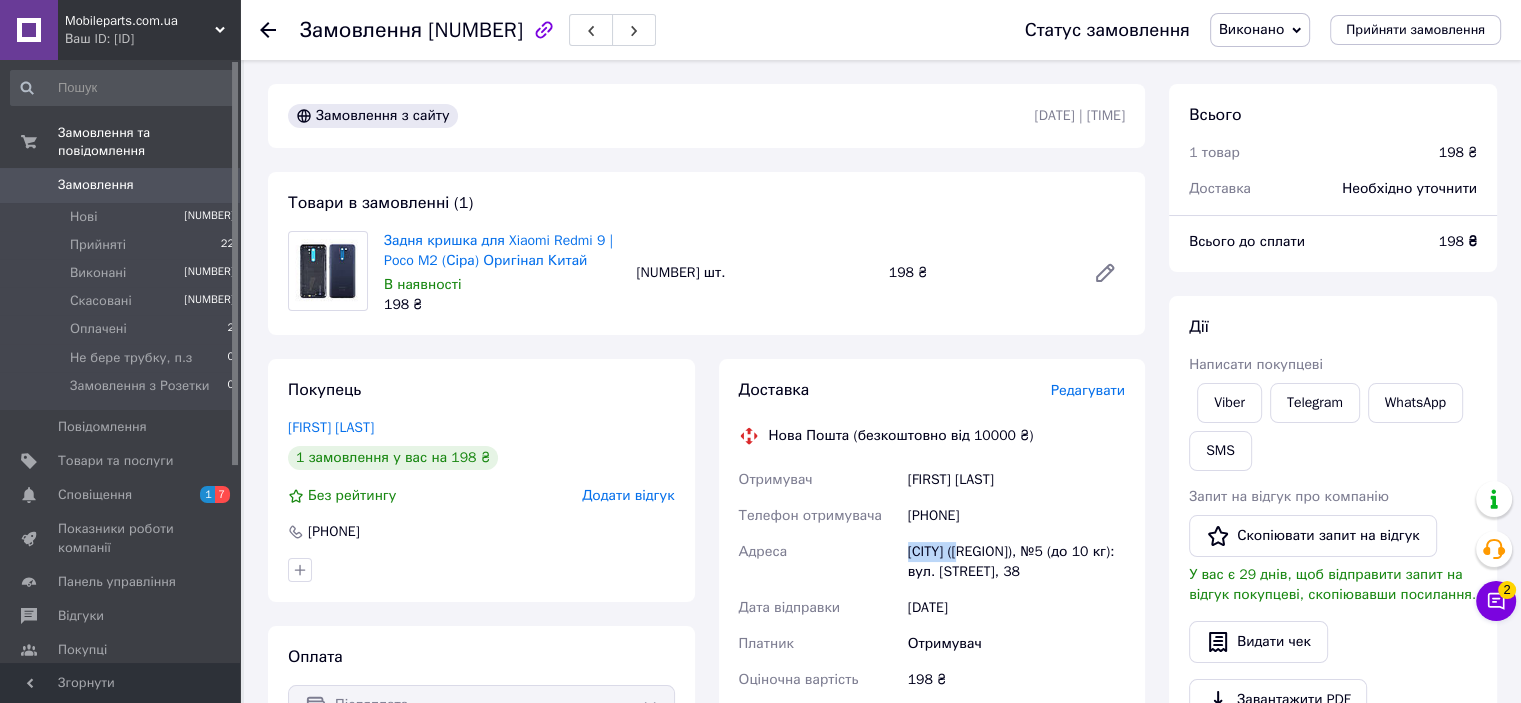 click on "[CITY] ([REGION]), №5 (до 10 кг): вул. [STREET], 38" at bounding box center (1016, 562) 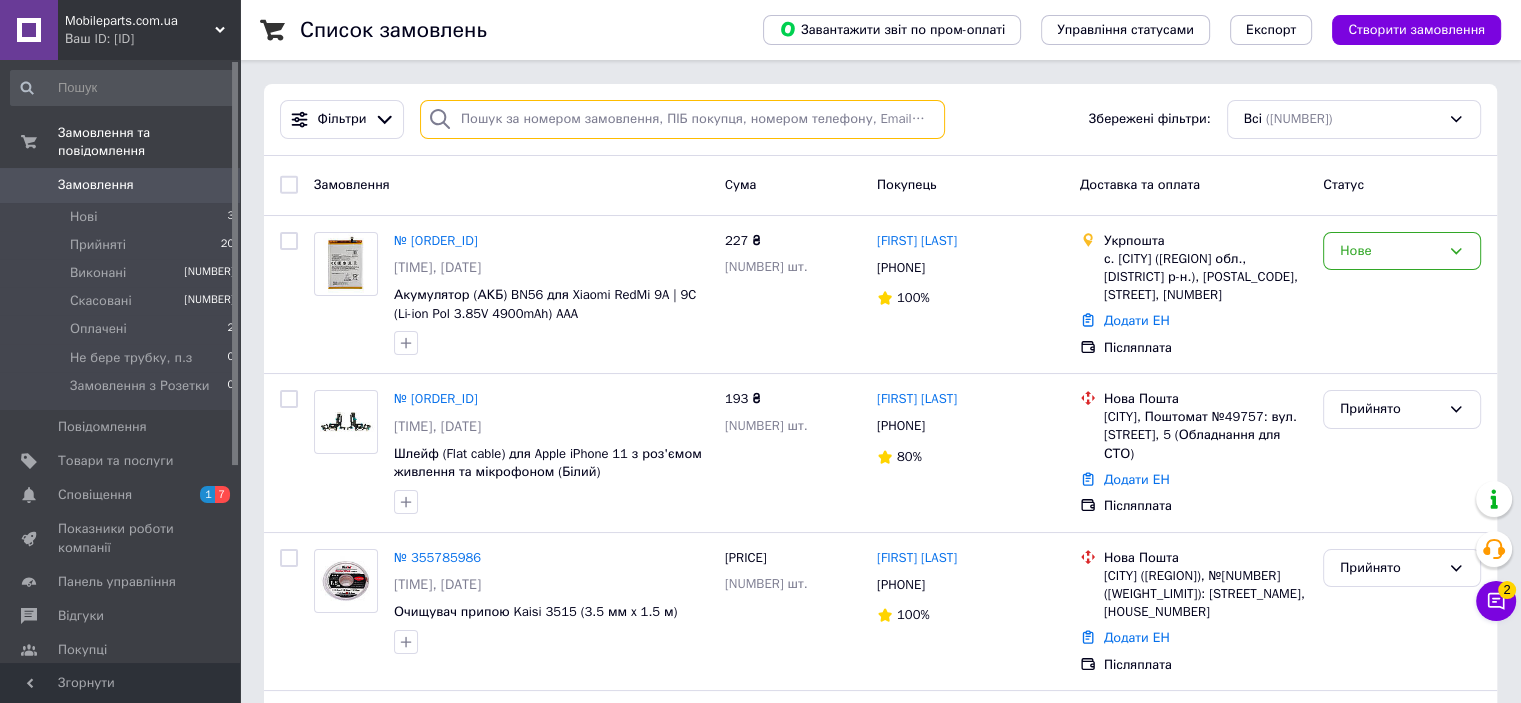 click at bounding box center [682, 119] 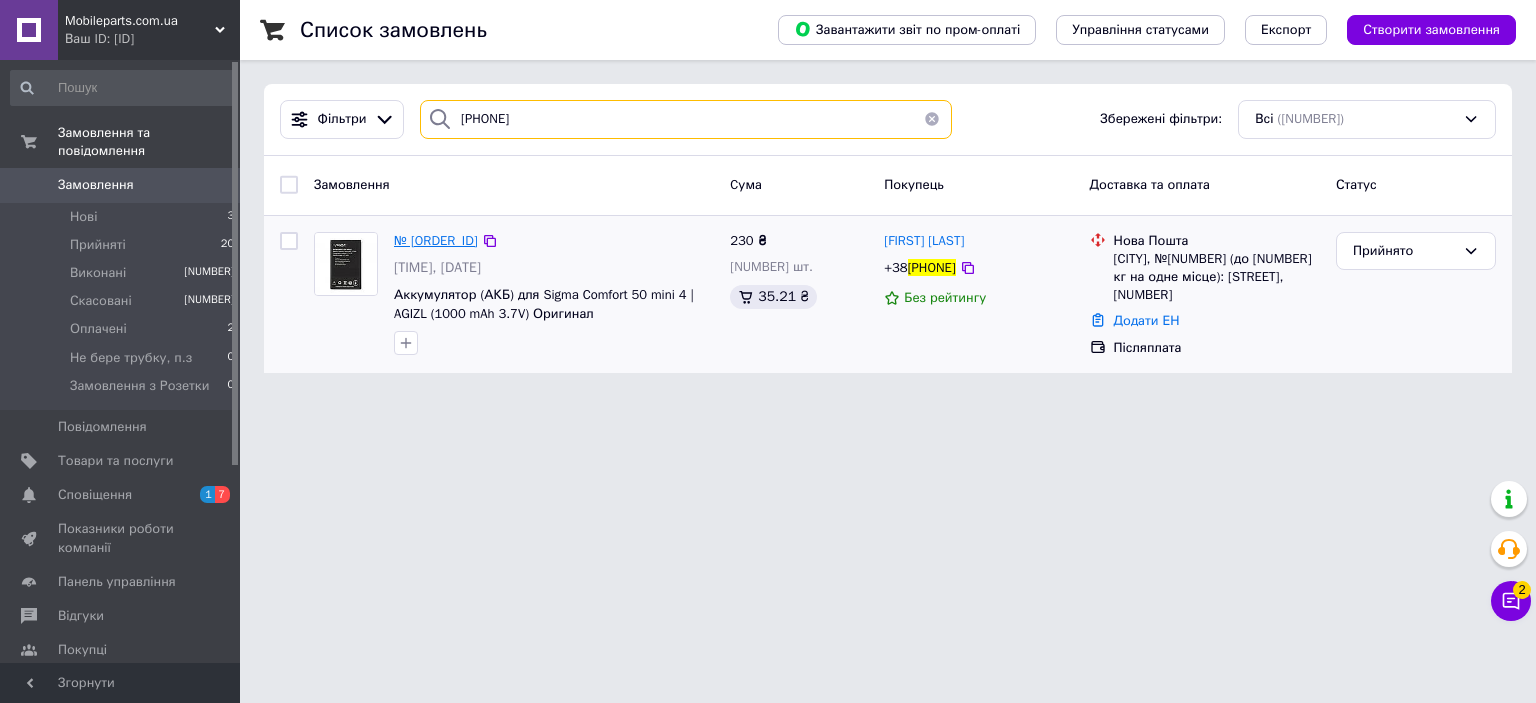 type on "[PHONE]" 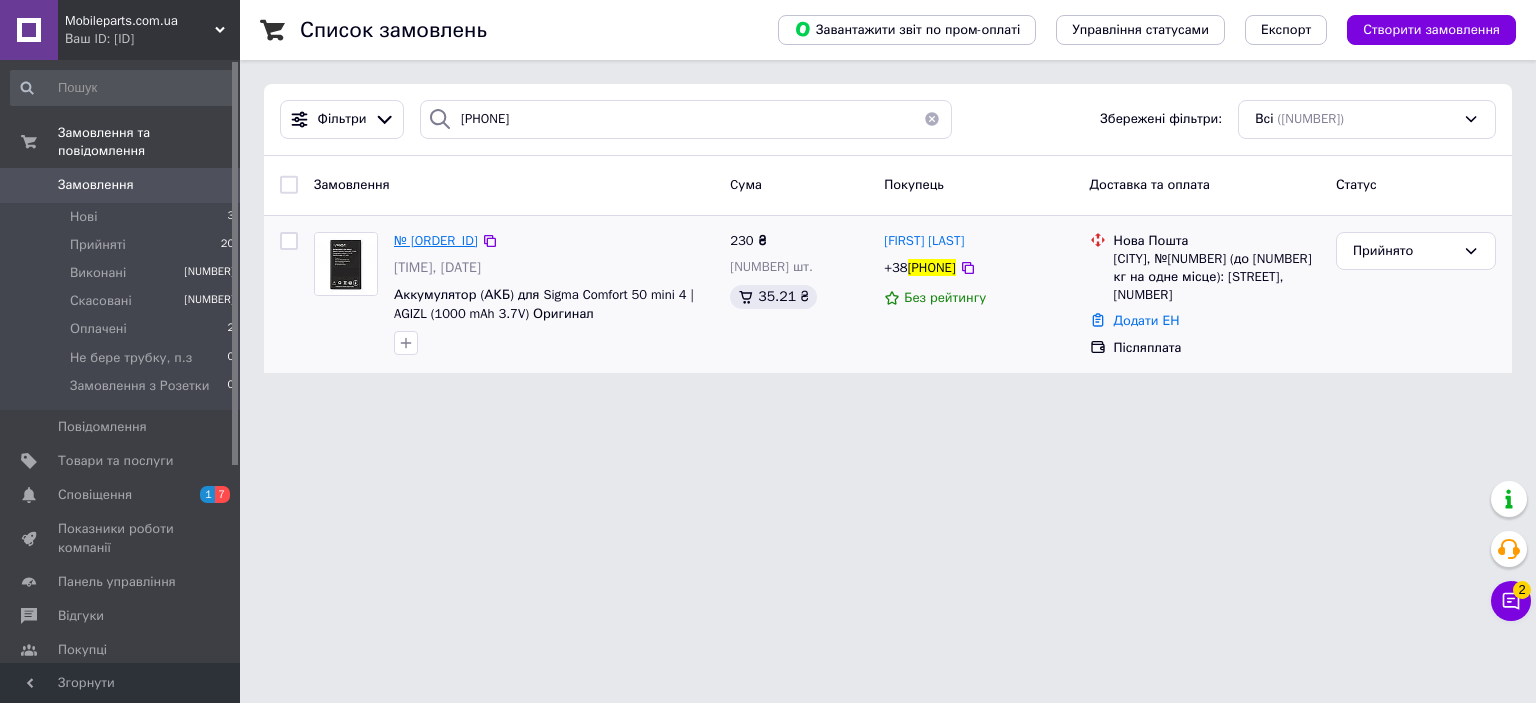 click on "№ [ORDER_ID]" at bounding box center [436, 240] 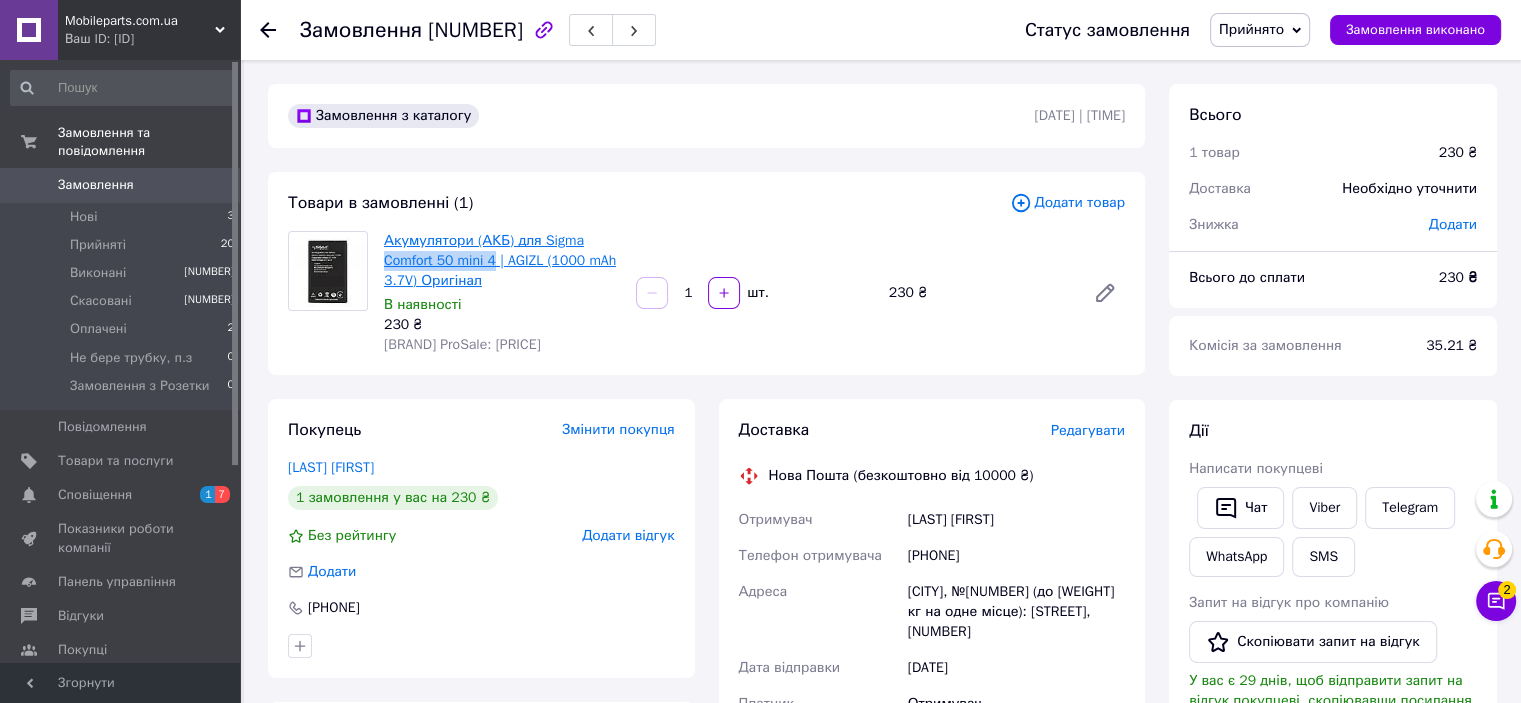 copy on "Comfort 50 mini 4" 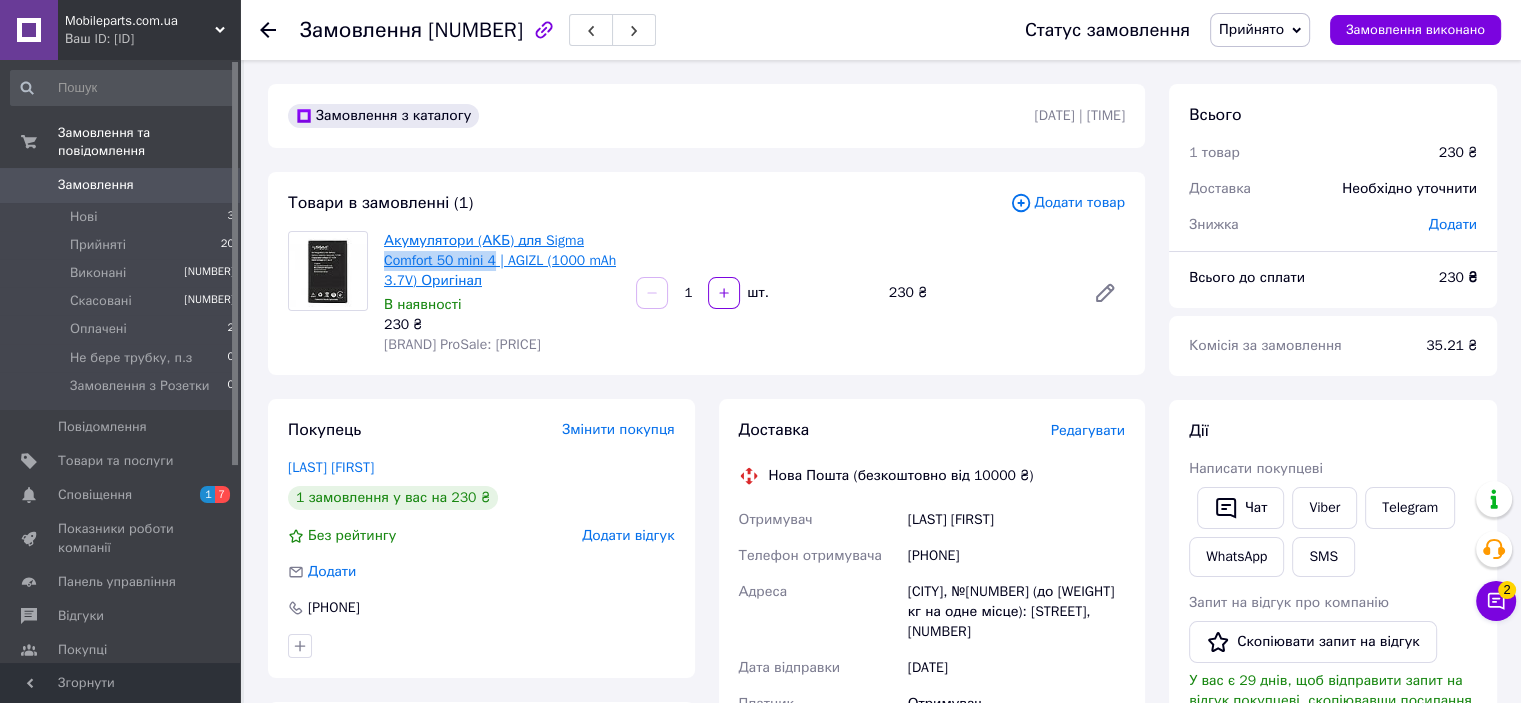 drag, startPoint x: 380, startPoint y: 262, endPoint x: 495, endPoint y: 267, distance: 115.10864 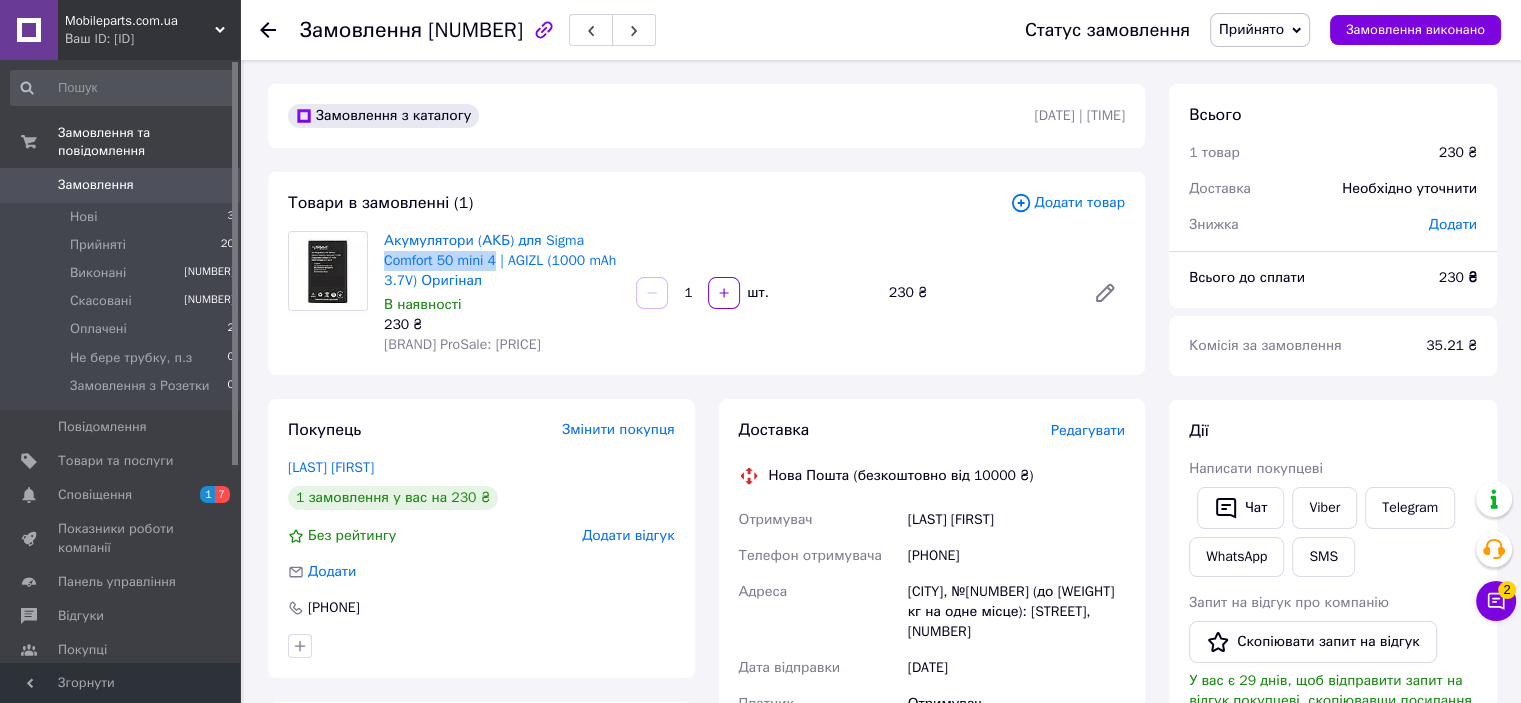 copy on "[PHONE]" 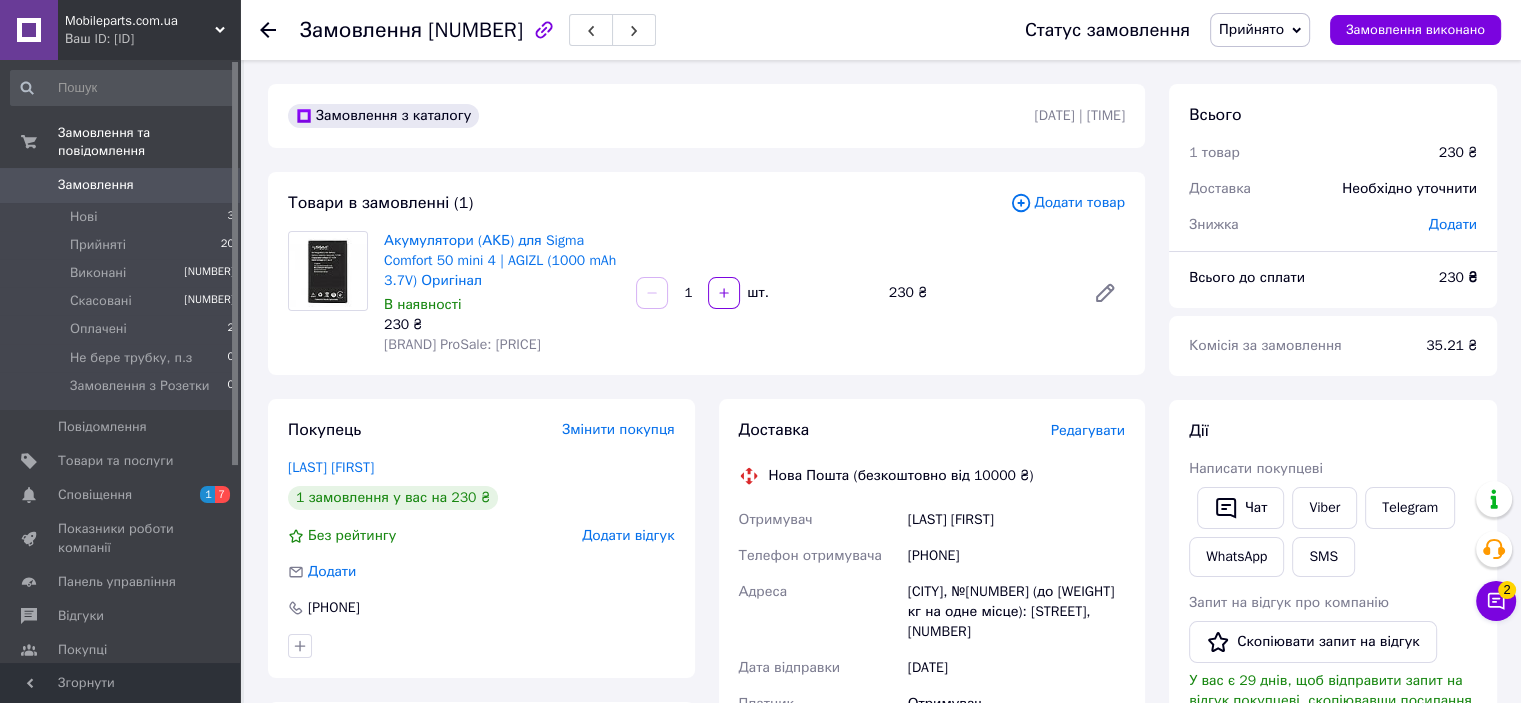 click on "[CITY], №[NUMBER] (до [WEIGHT] кг на одне місце): [STREET], [NUMBER]" at bounding box center [1016, 612] 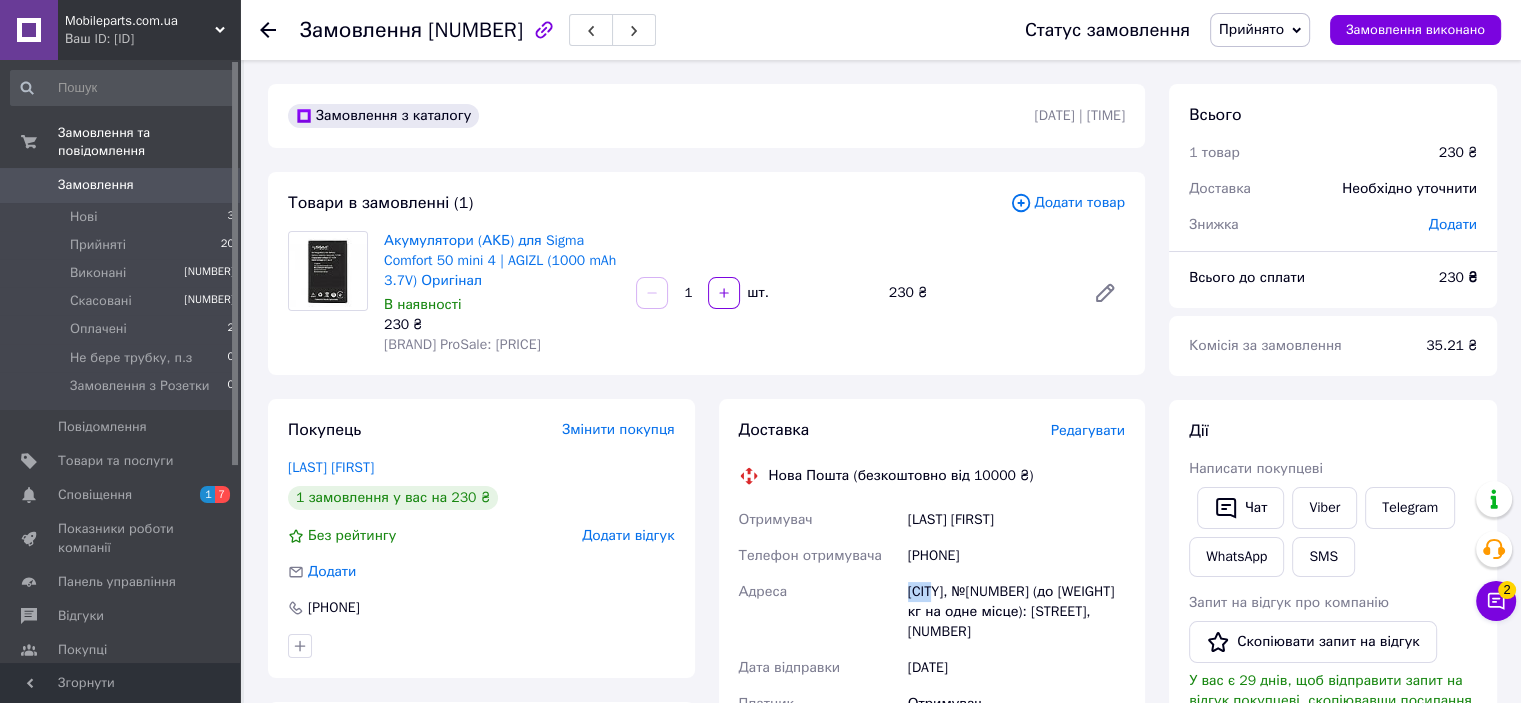 click on "[CITY], №[NUMBER] (до [WEIGHT] кг на одне місце): [STREET], [NUMBER]" at bounding box center (1016, 612) 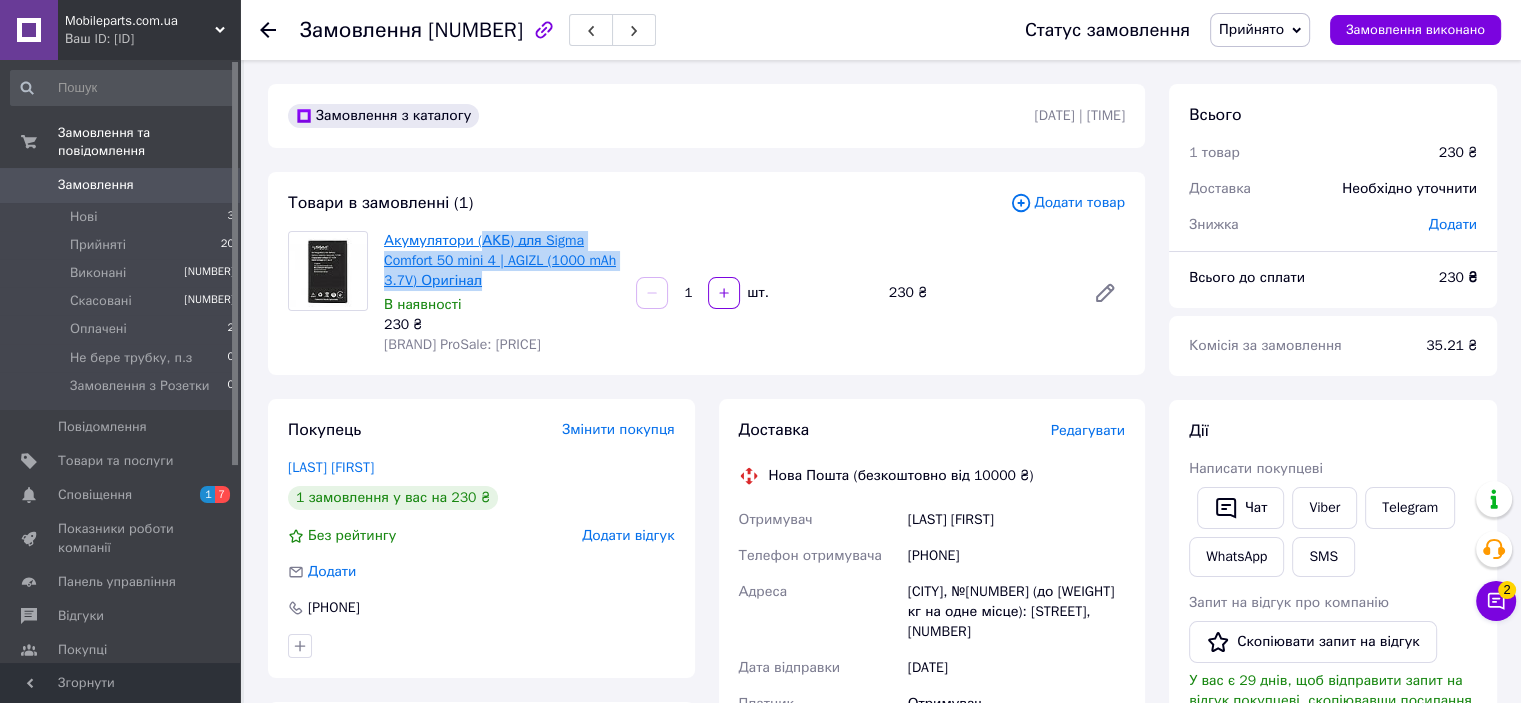 drag, startPoint x: 493, startPoint y: 271, endPoint x: 478, endPoint y: 248, distance: 27.45906 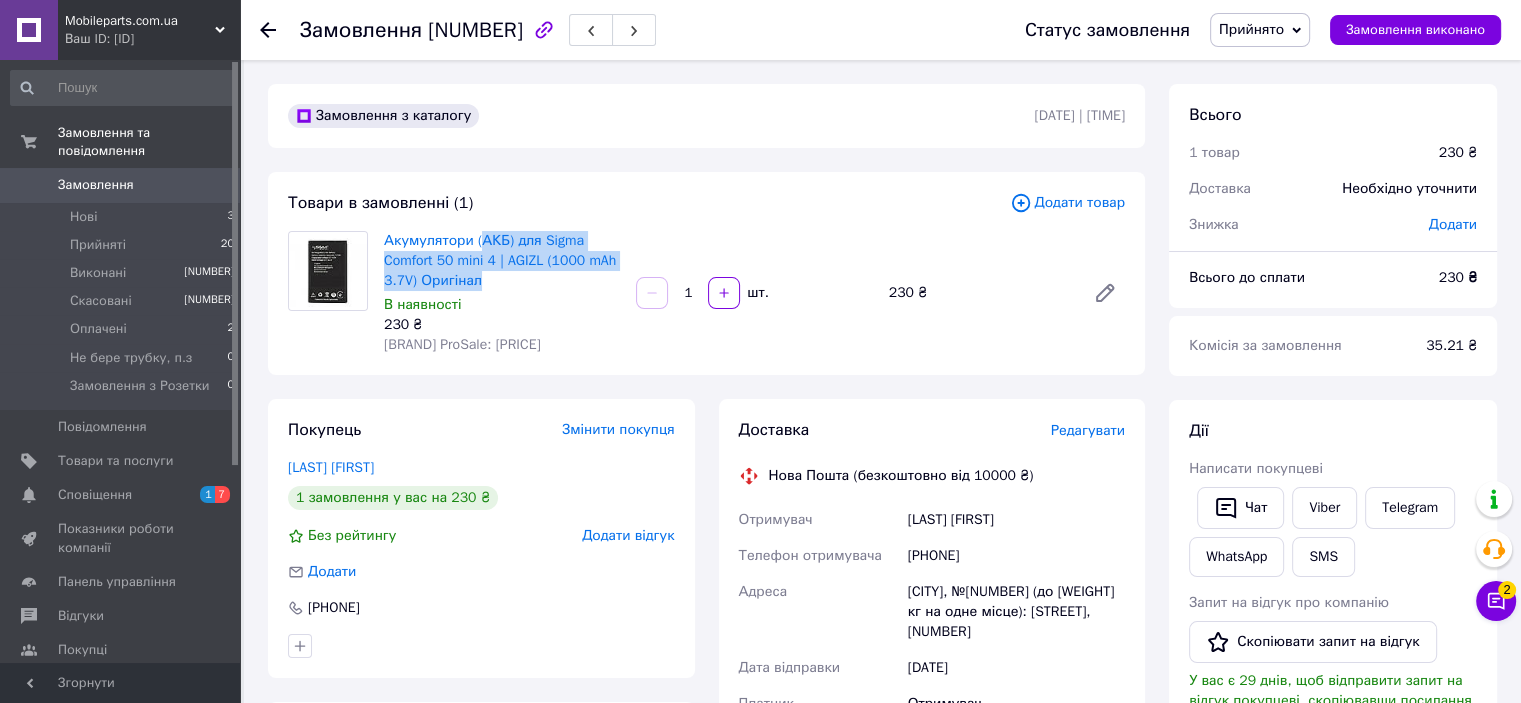 click on "Прийнято" at bounding box center [1260, 30] 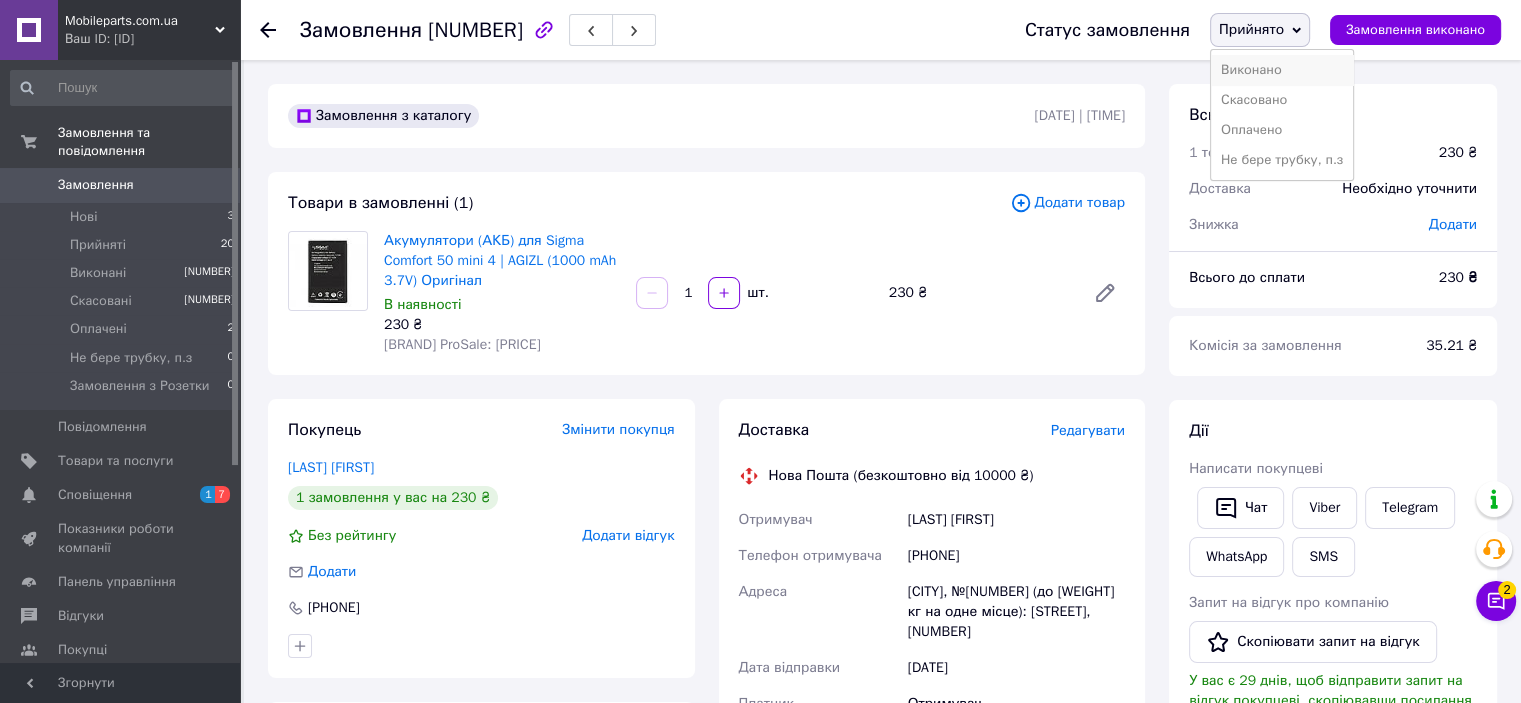 drag, startPoint x: 1278, startPoint y: 79, endPoint x: 1188, endPoint y: 137, distance: 107.07007 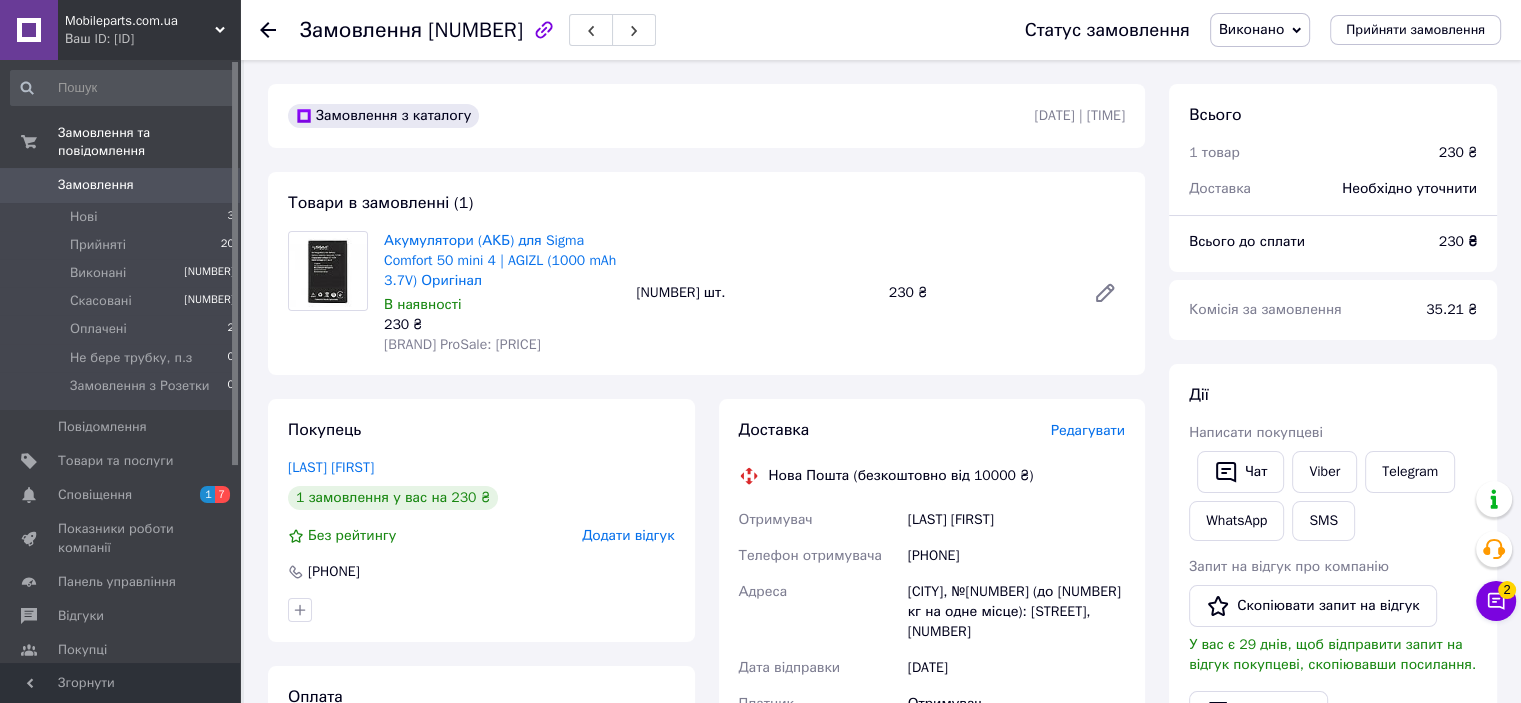 drag, startPoint x: 77, startPoint y: 155, endPoint x: 196, endPoint y: 502, distance: 366.83783 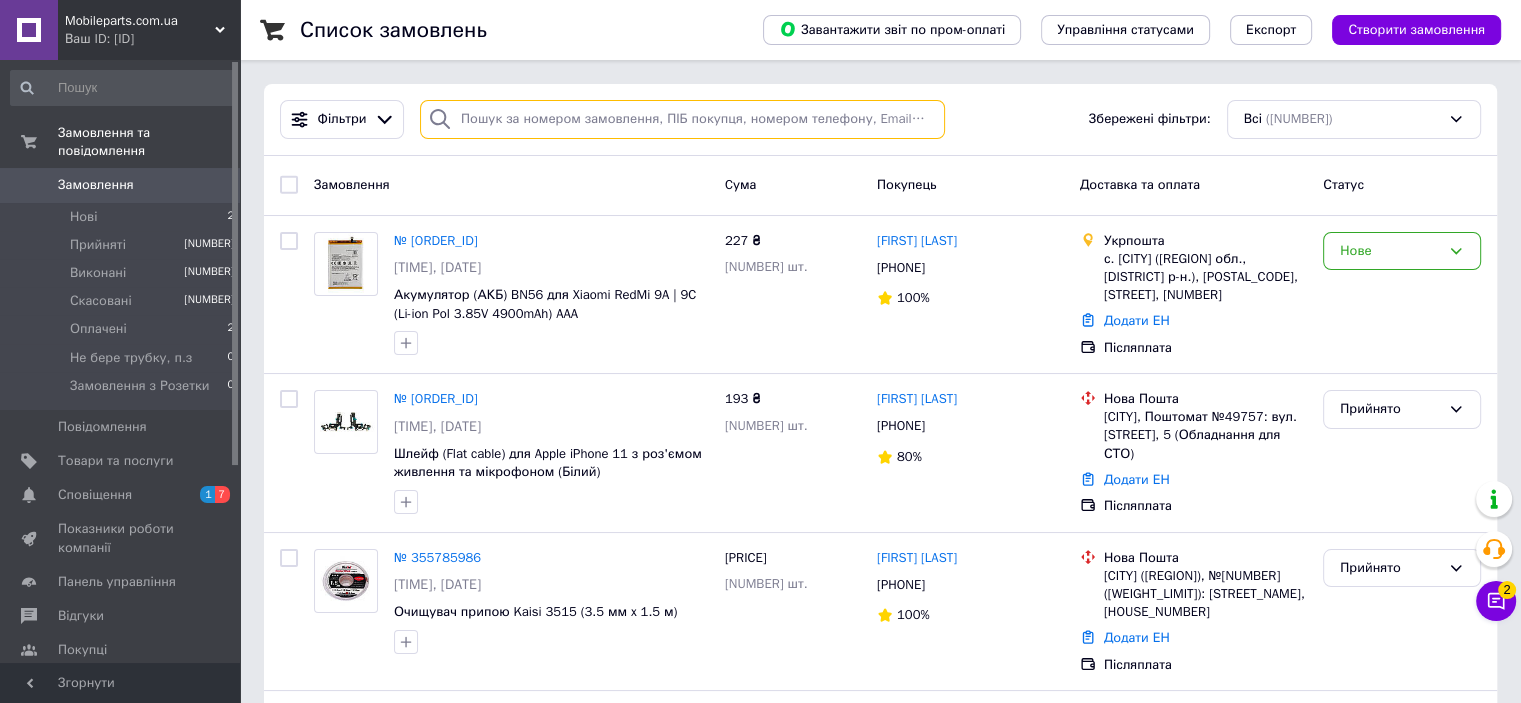 click at bounding box center (682, 119) 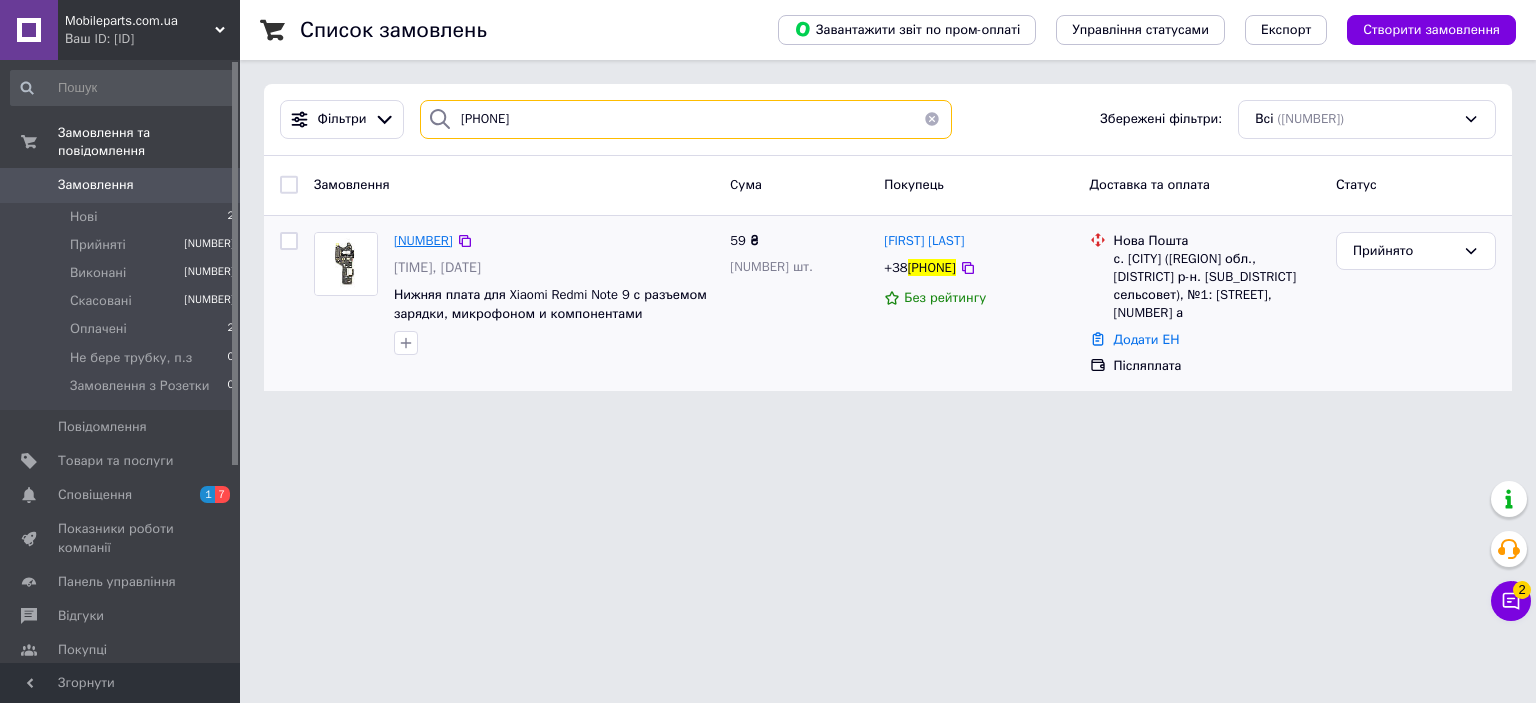 type on "[PHONE]" 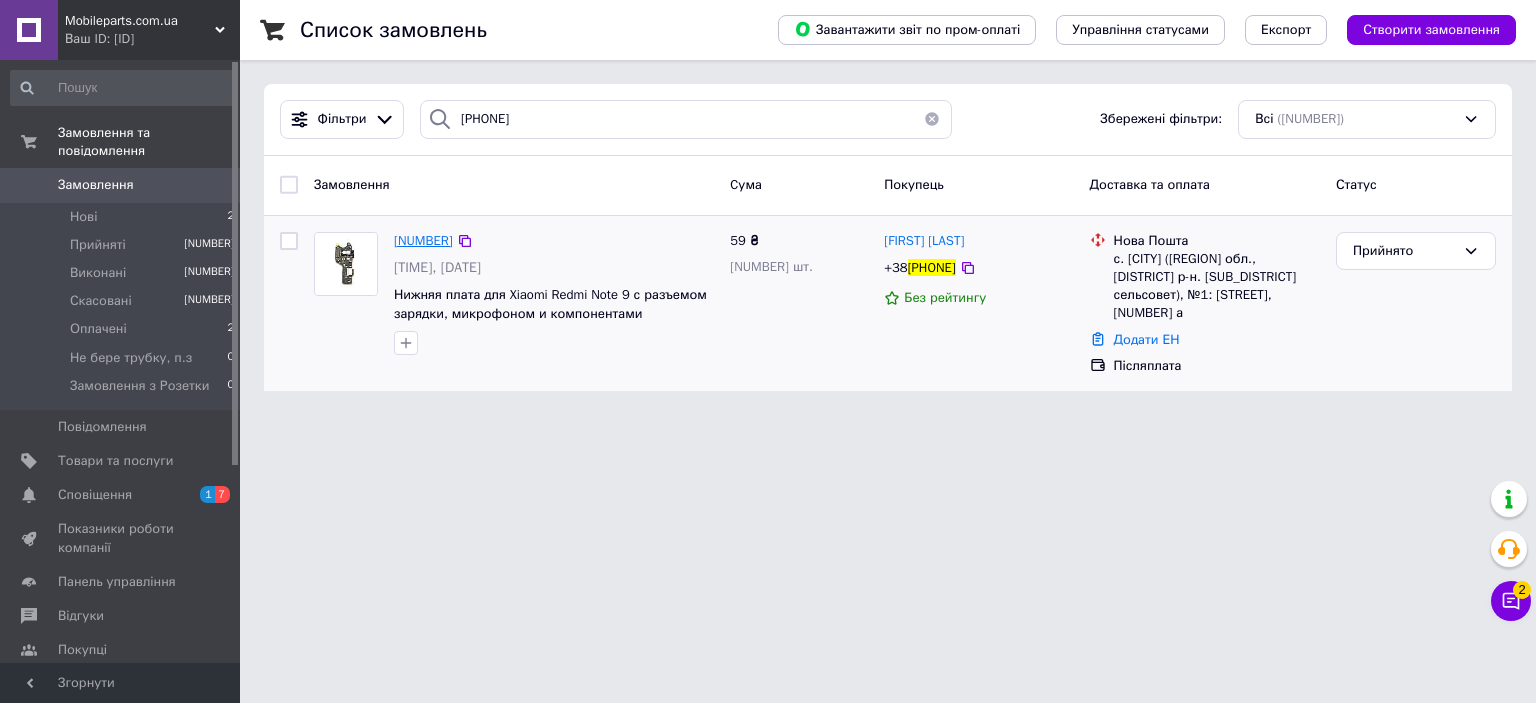 click on "[NUMBER]" at bounding box center (423, 240) 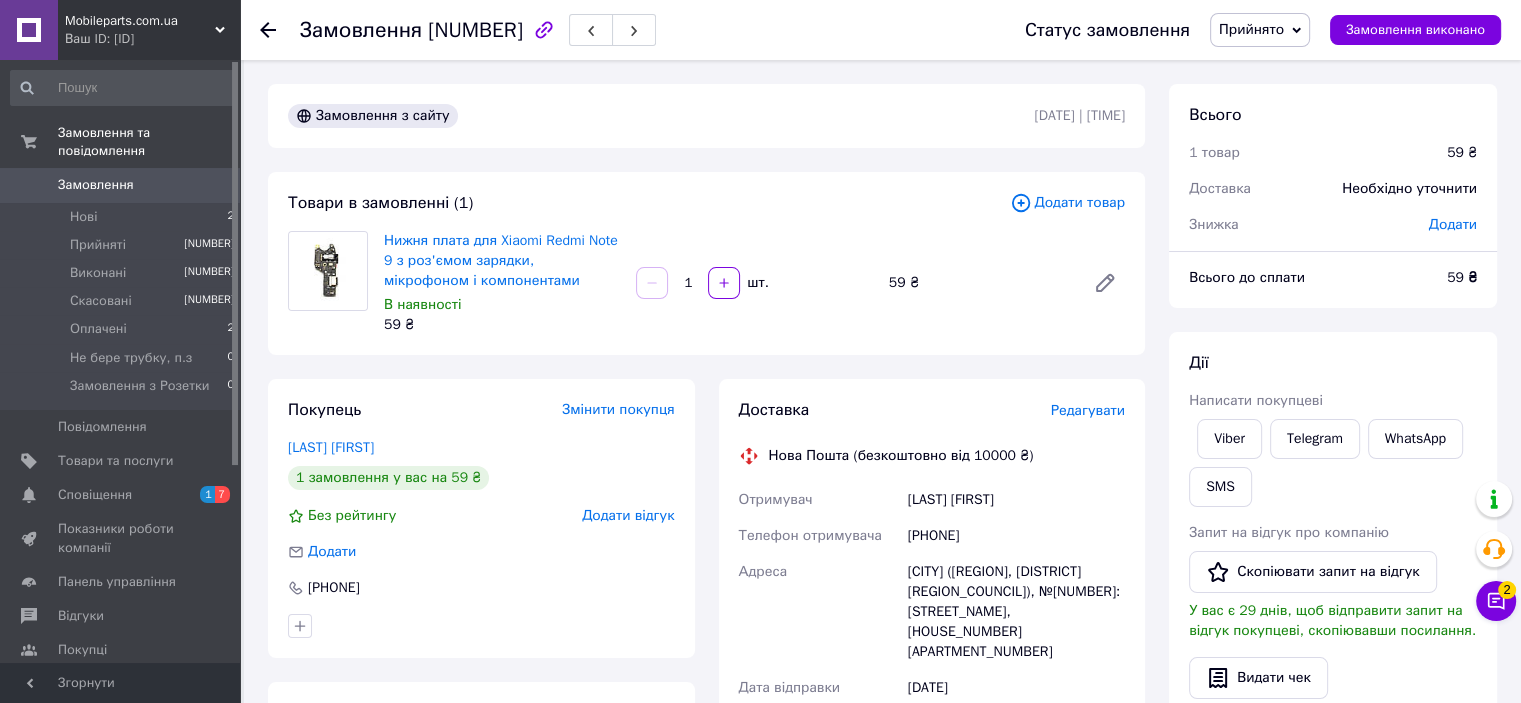 click on "Прийнято" at bounding box center [1251, 29] 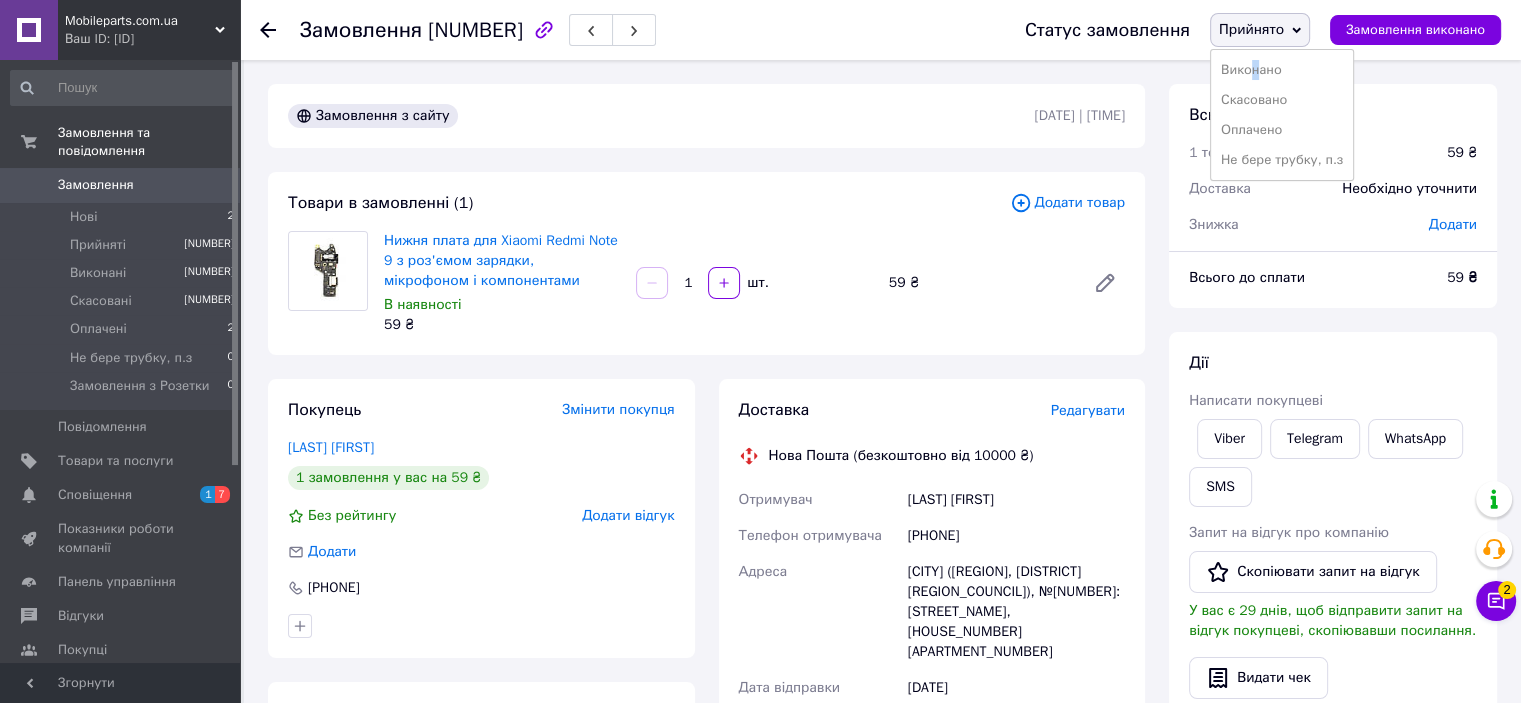 drag, startPoint x: 1264, startPoint y: 72, endPoint x: 1146, endPoint y: 111, distance: 124.277916 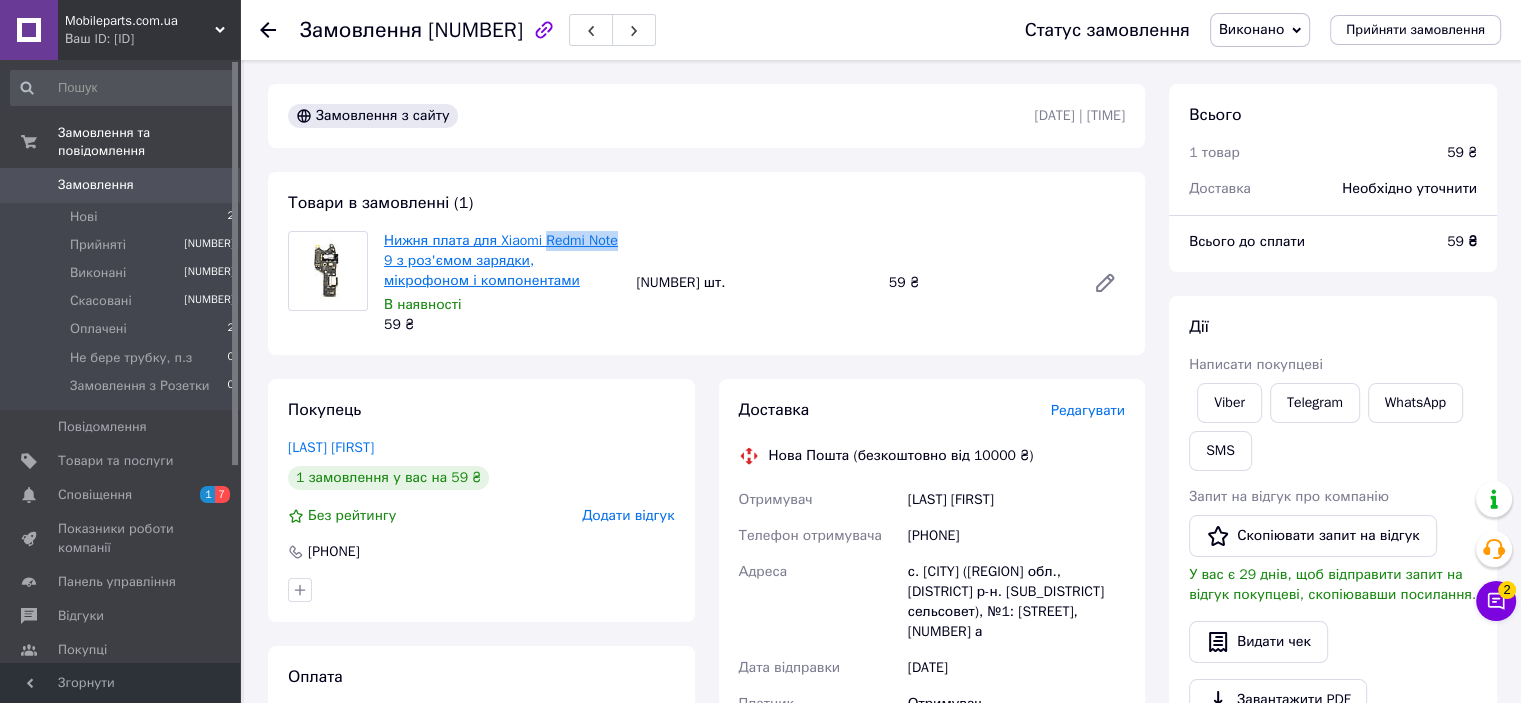 drag, startPoint x: 623, startPoint y: 243, endPoint x: 544, endPoint y: 243, distance: 79 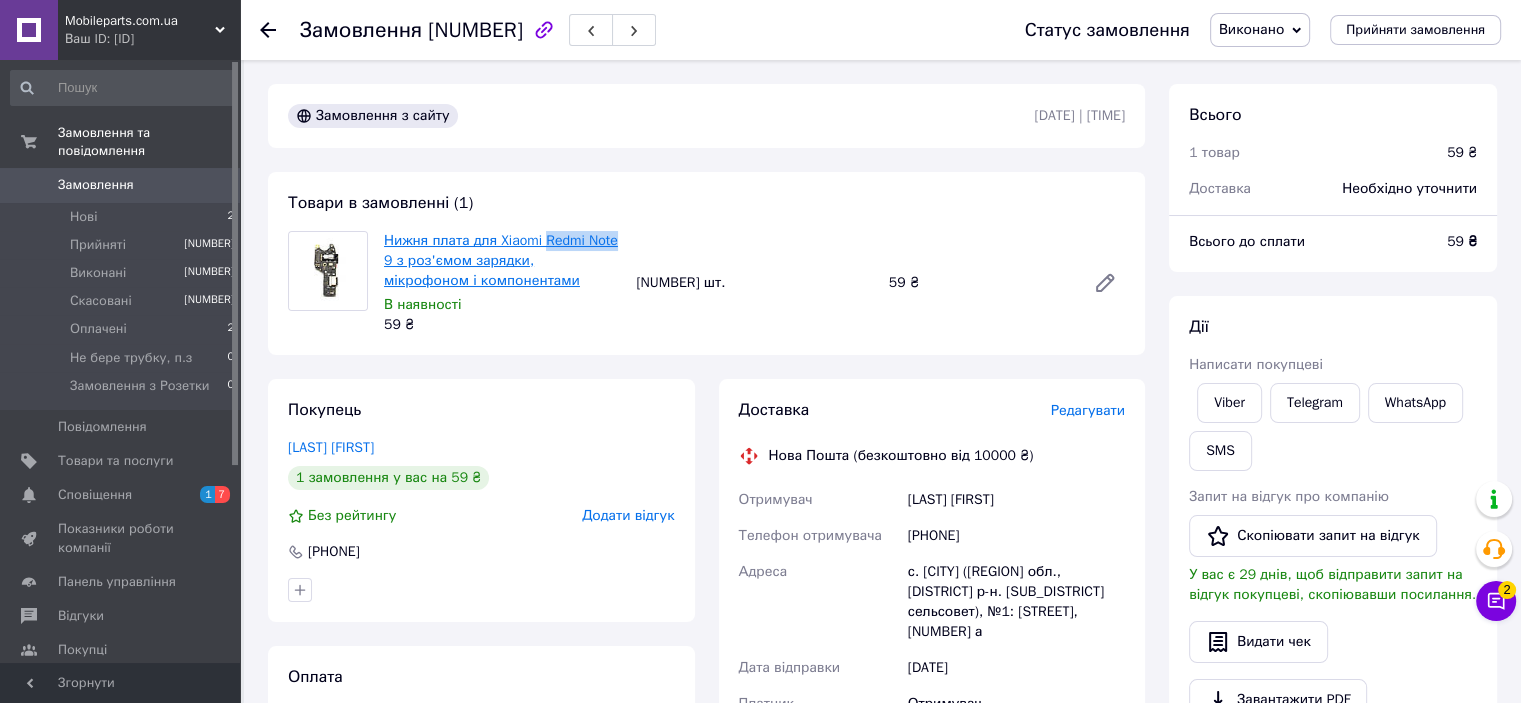 click on "Нижня плата для Xiaomi Redmi Note 9 з роз'ємом зарядки, мікрофоном і компонентами В наявності 59 ₴" at bounding box center (502, 283) 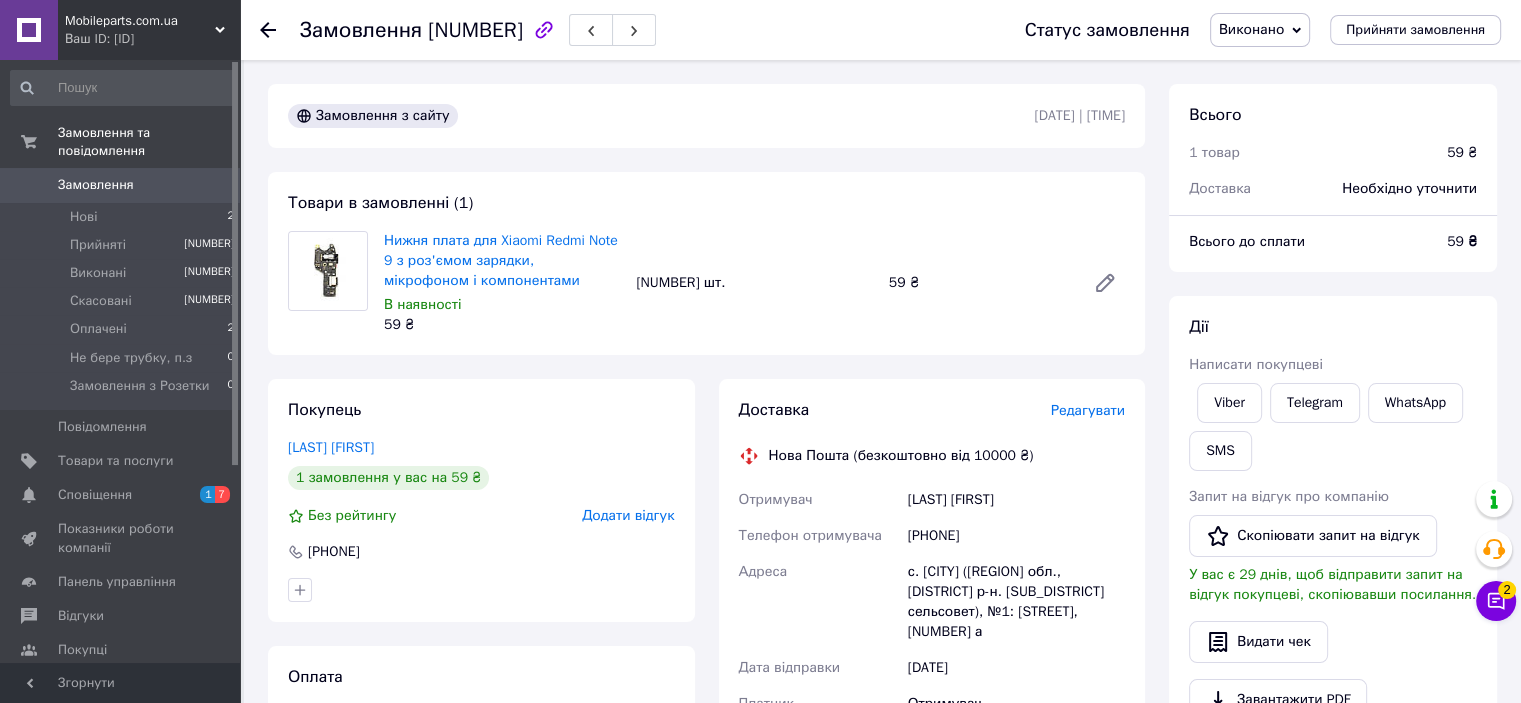 click on "[LAST] [FIRST]" at bounding box center (1016, 500) 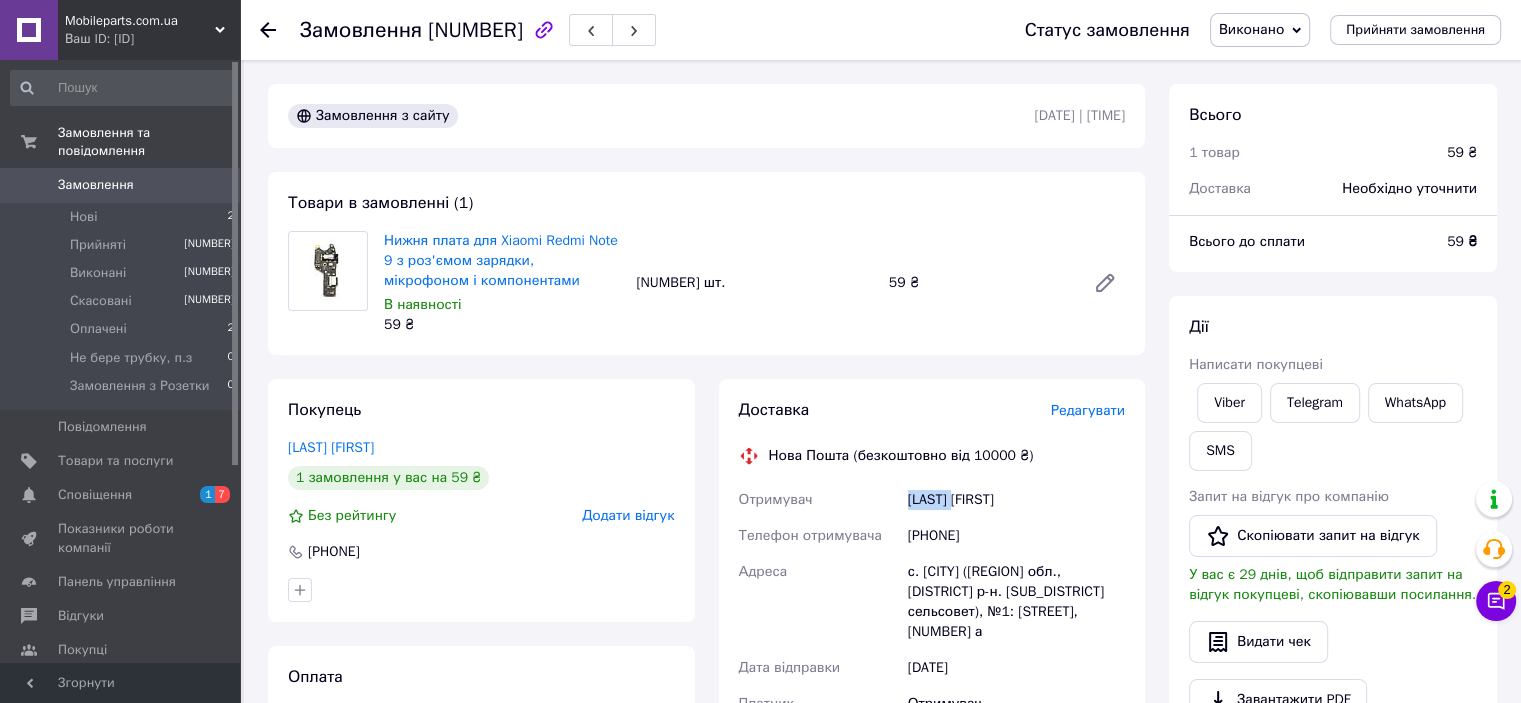 click on "[LAST] [FIRST]" at bounding box center (1016, 500) 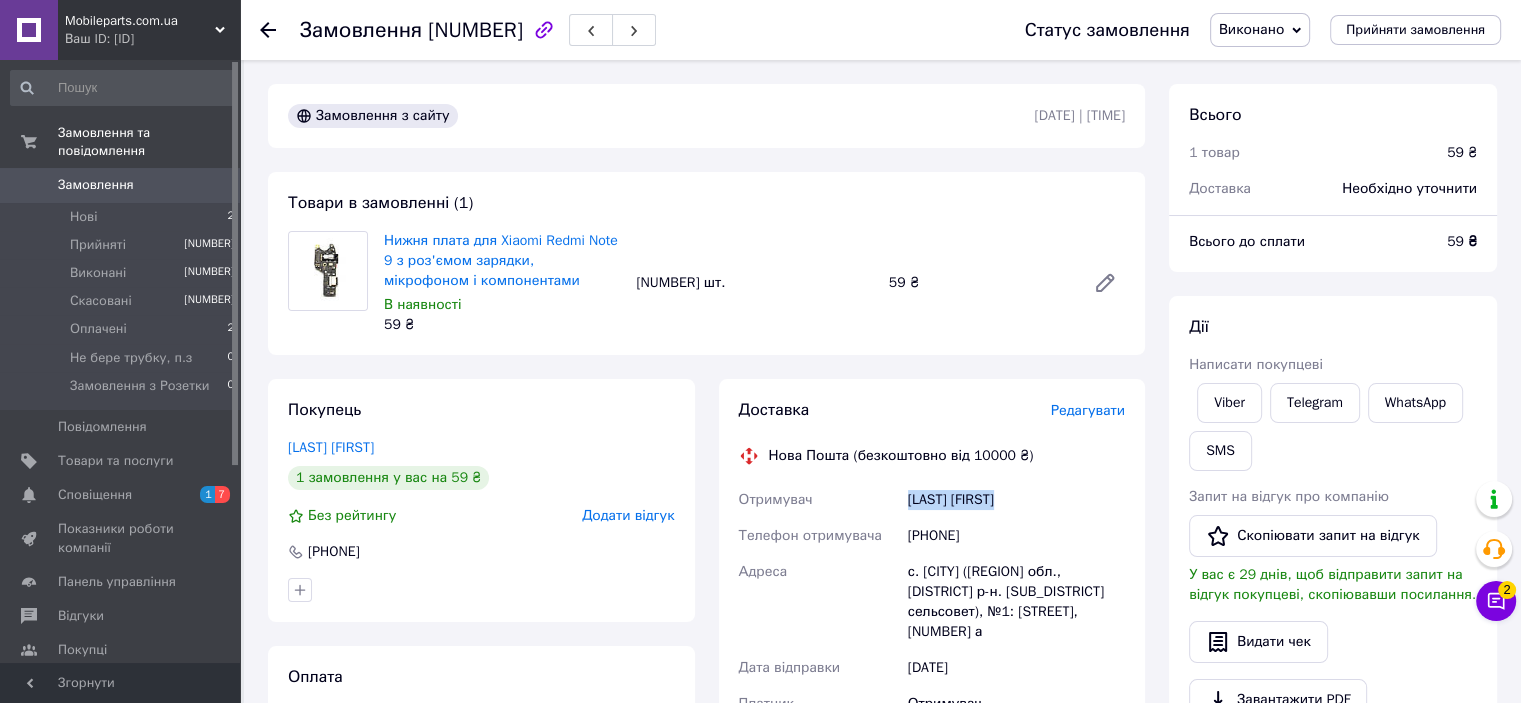 click on "[LAST] [FIRST]" at bounding box center [1016, 500] 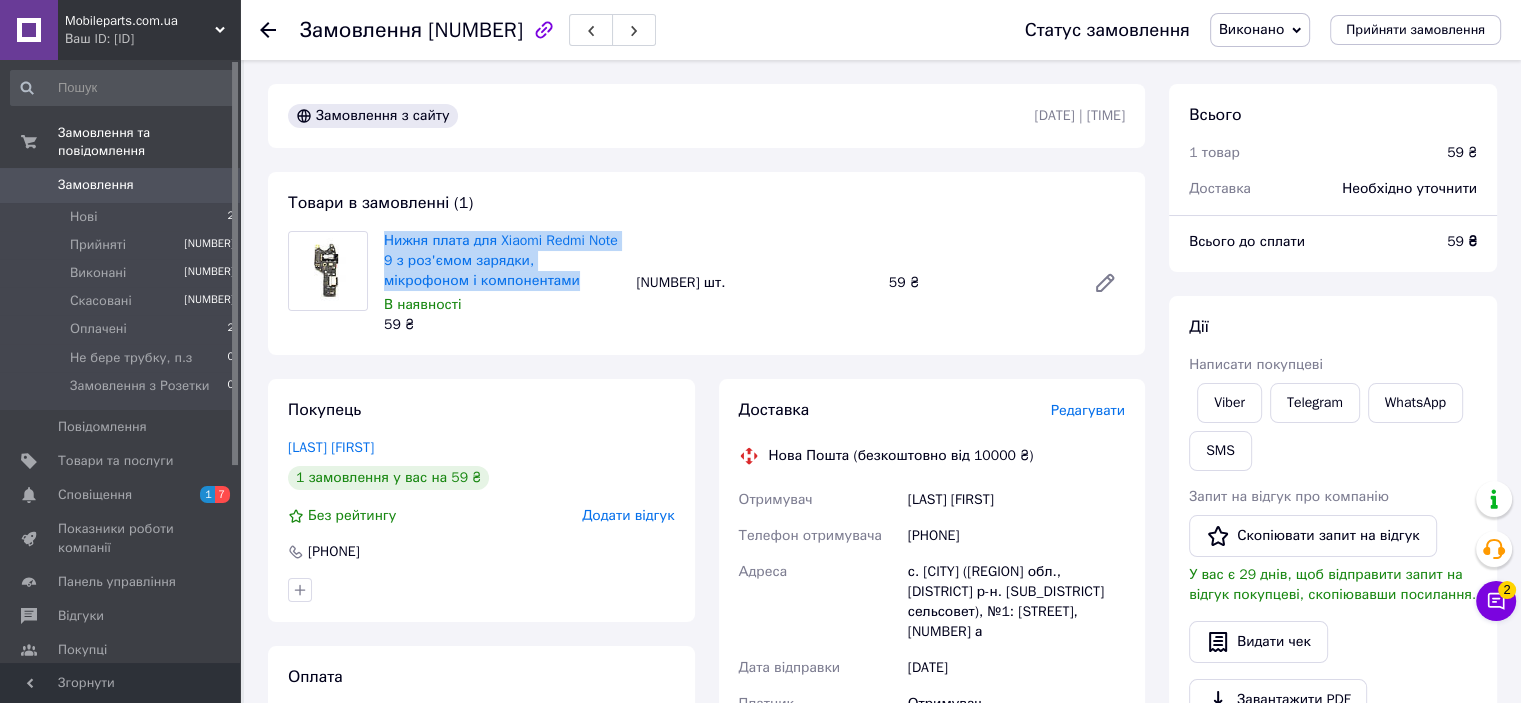 drag, startPoint x: 507, startPoint y: 279, endPoint x: 384, endPoint y: 247, distance: 127.09445 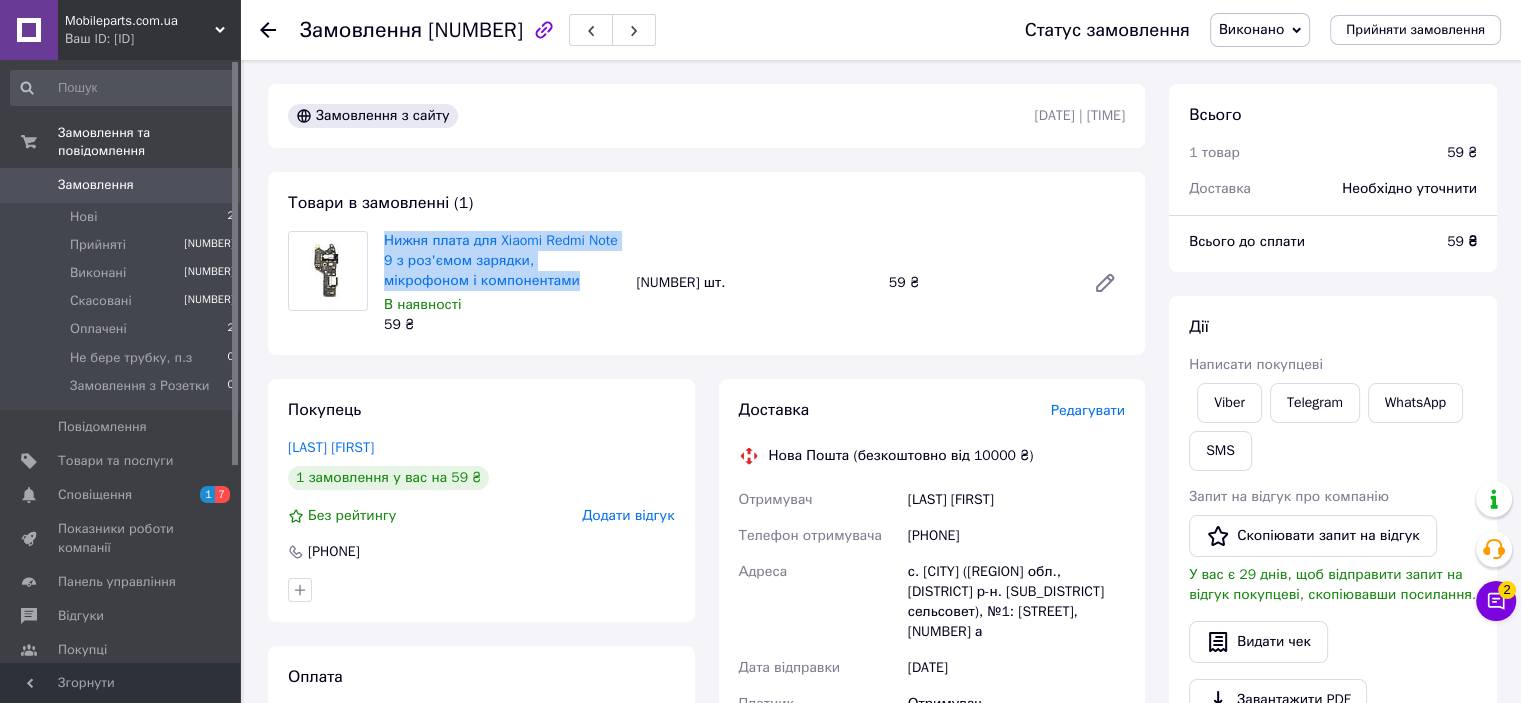 click on "Нижня плата для Xiaomi Redmi Note 9 з роз'ємом зарядки, мікрофоном і компонентами" at bounding box center (502, 261) 